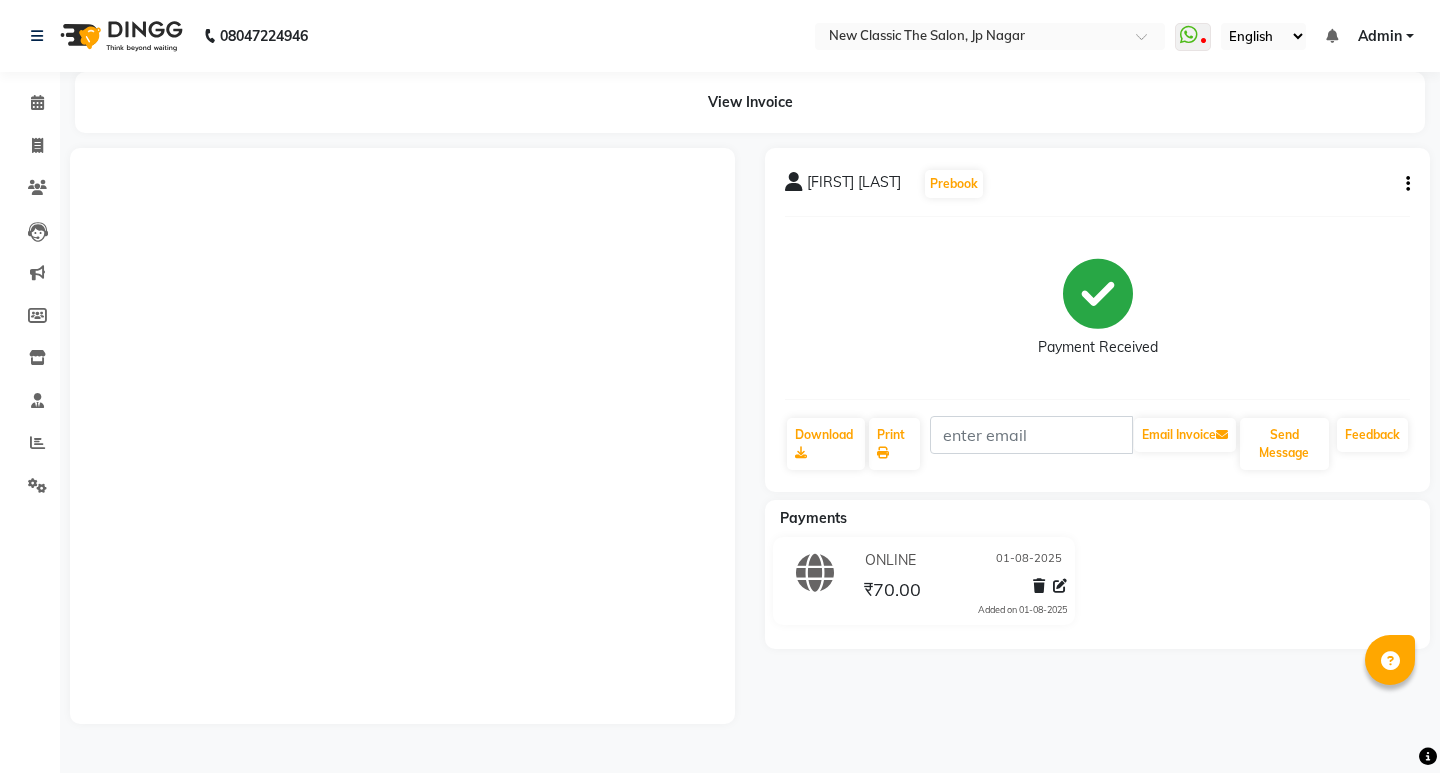 scroll, scrollTop: 0, scrollLeft: 0, axis: both 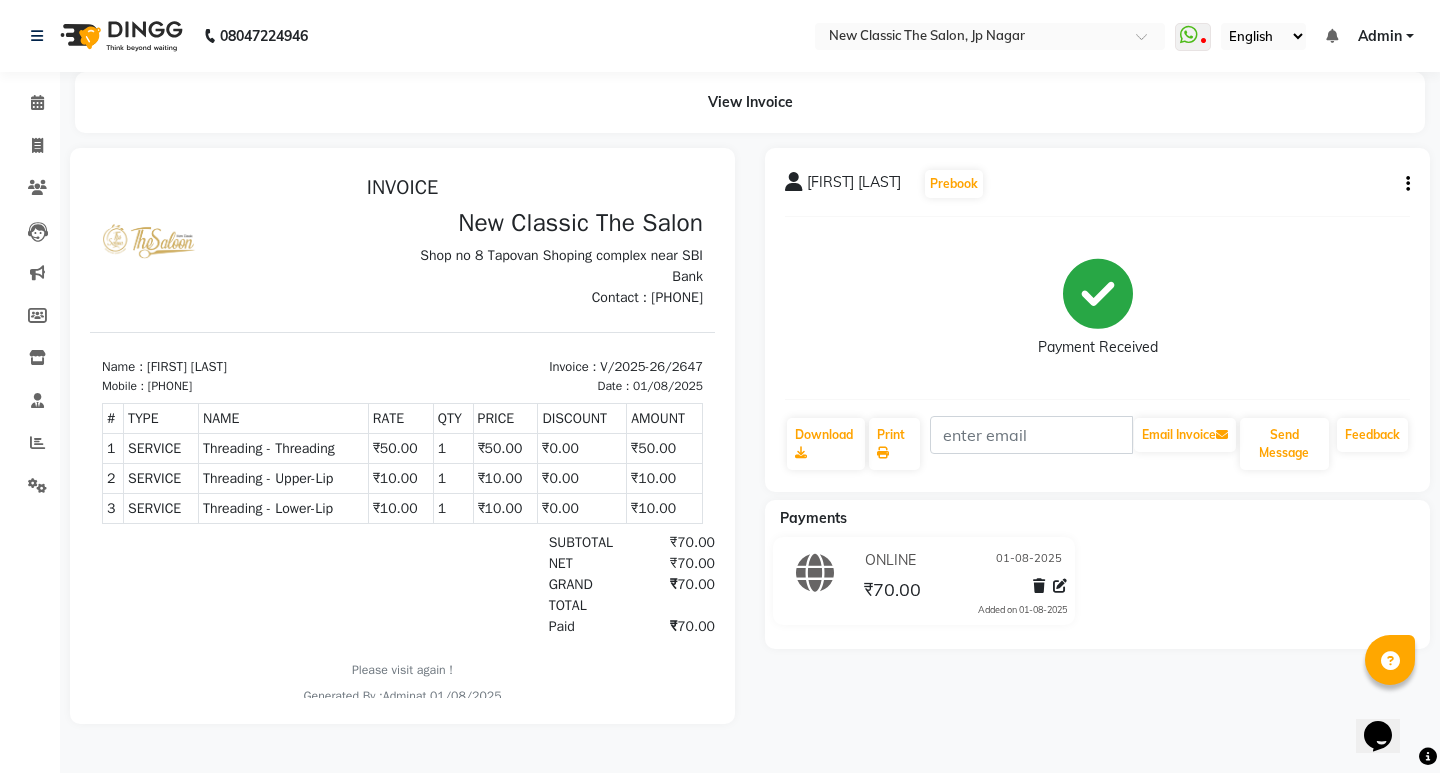 click on "Invoice" 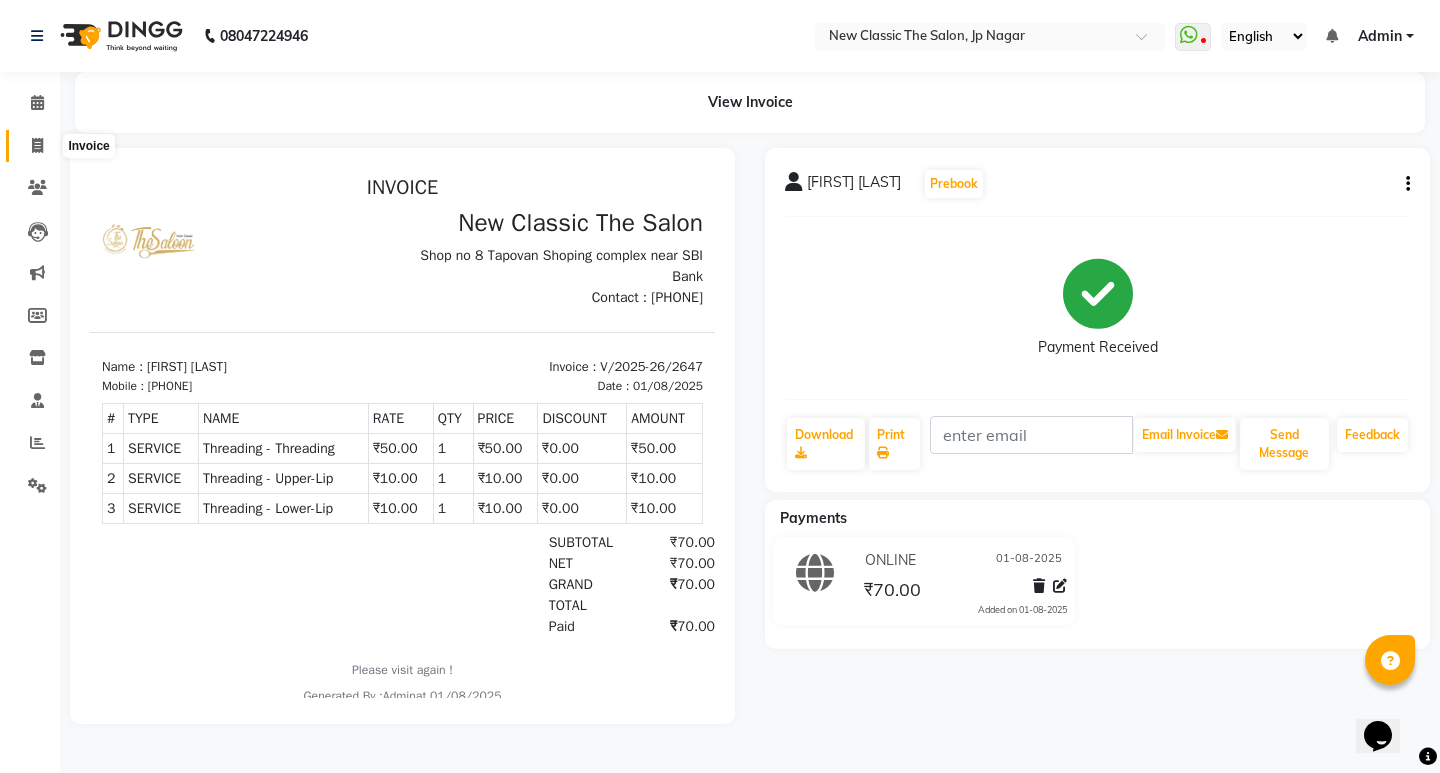 click 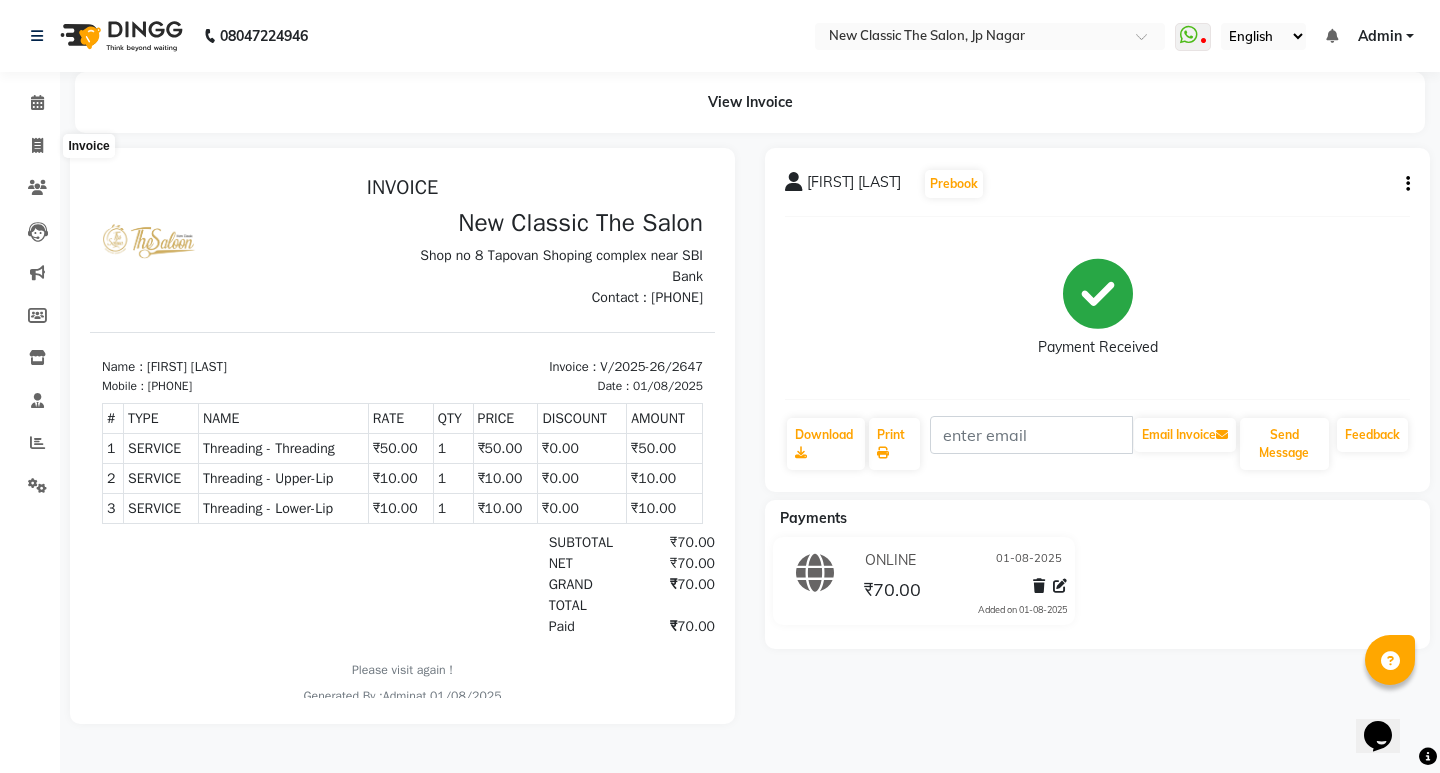 select on "service" 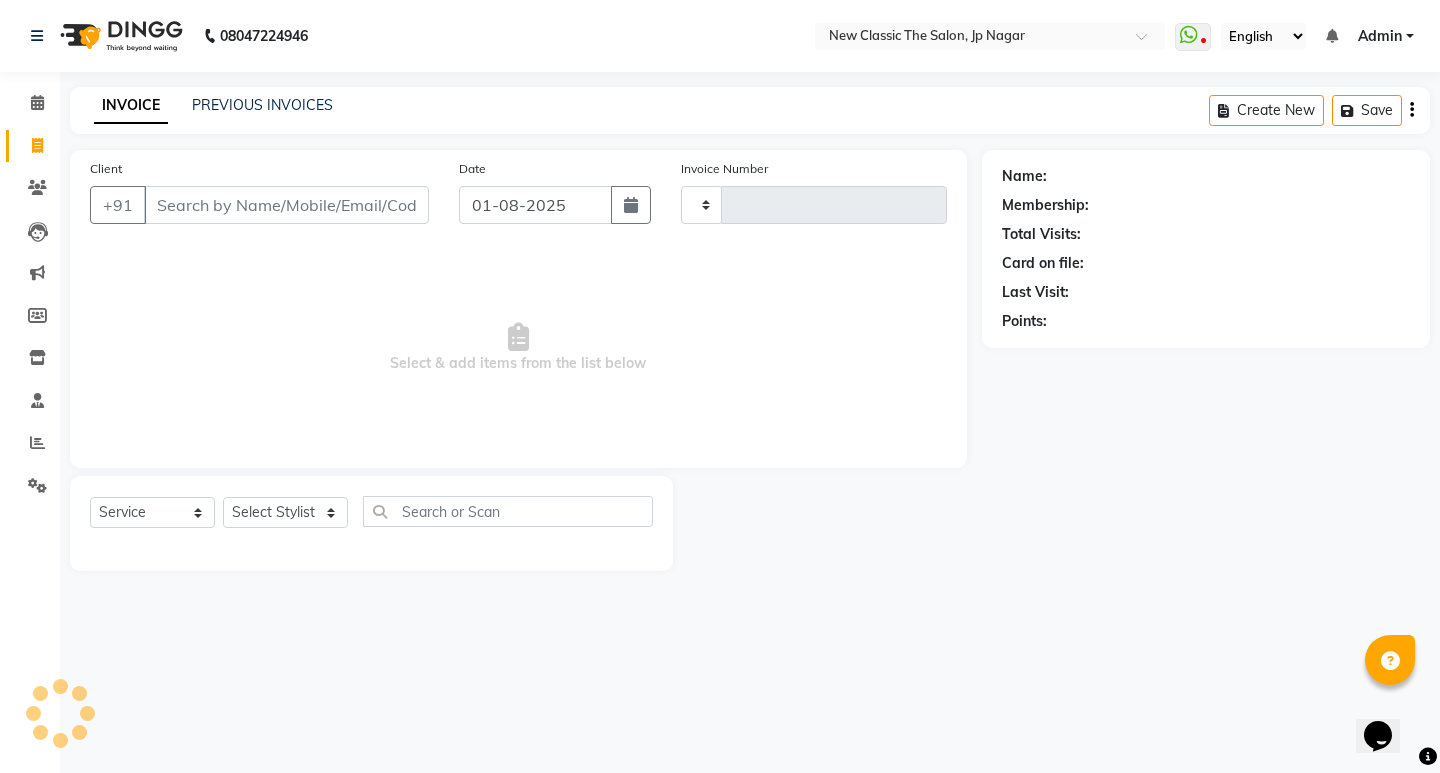 type on "2648" 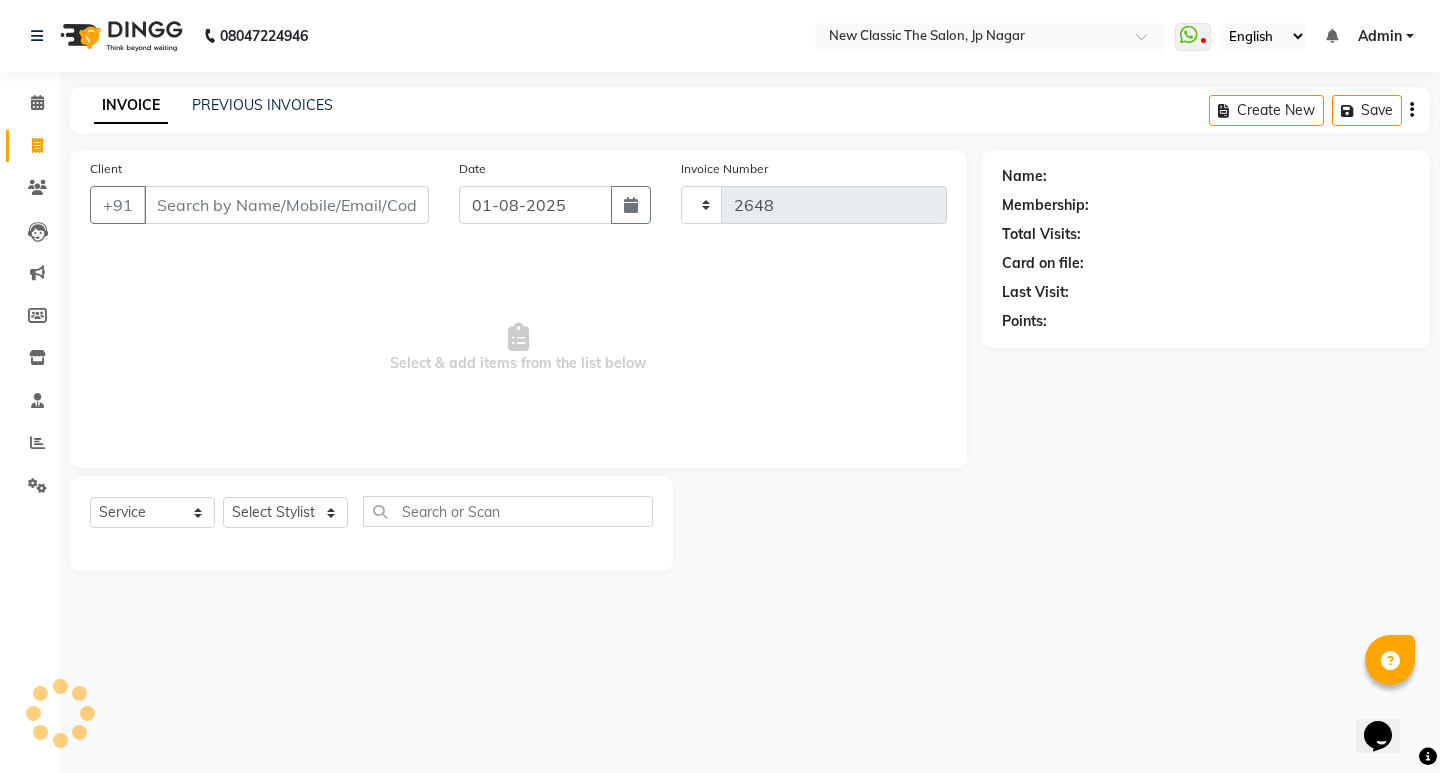 select on "4678" 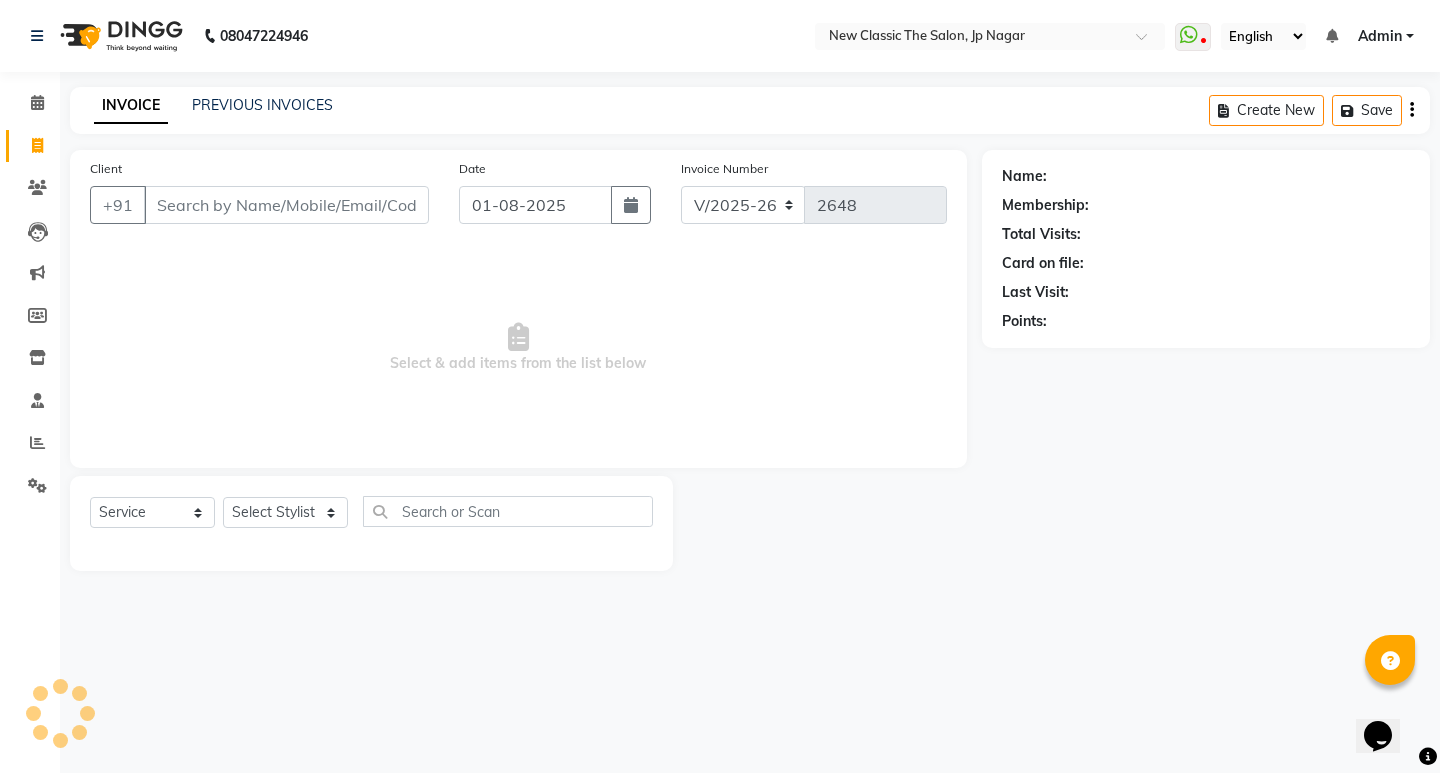 click on "Client" at bounding box center (286, 205) 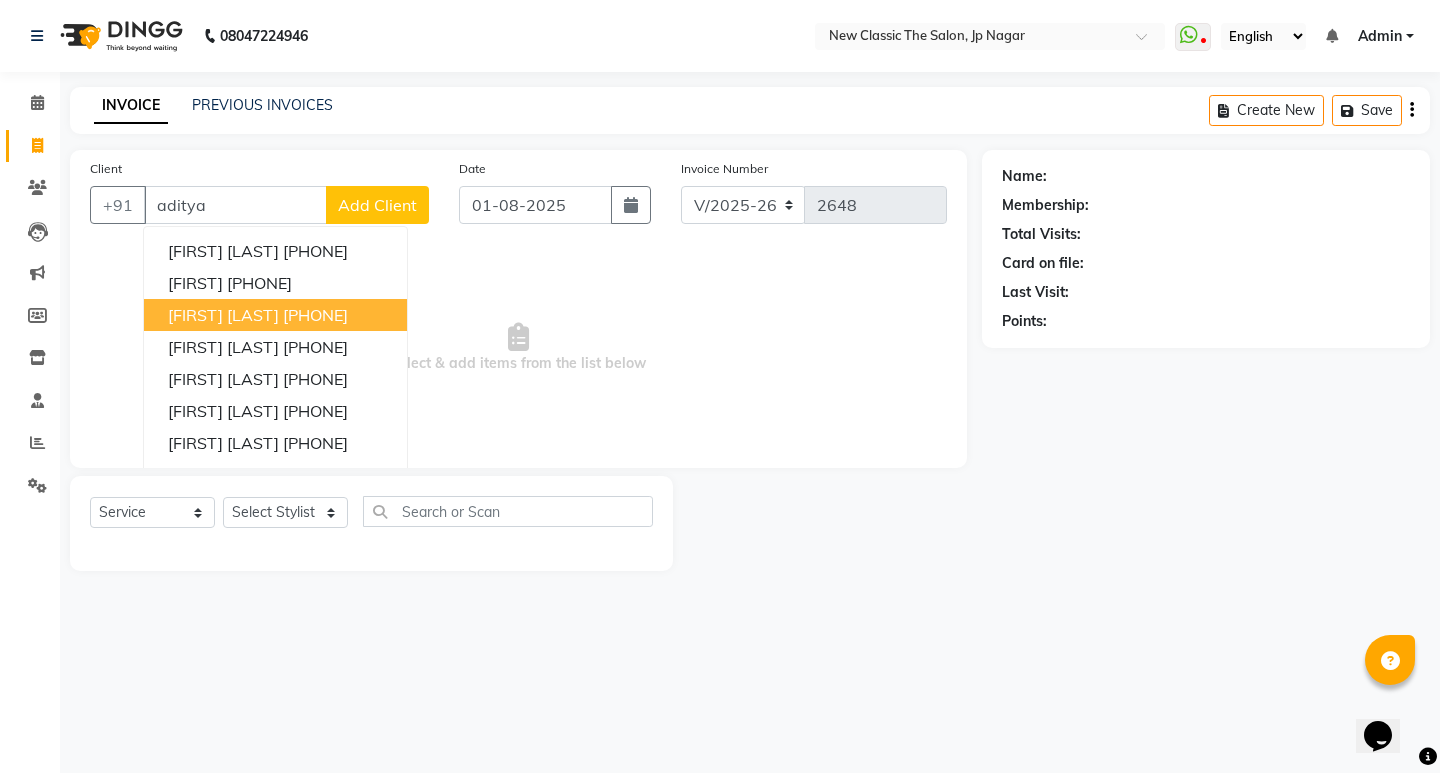 click on "[FIRST] [LAST]" at bounding box center (223, 315) 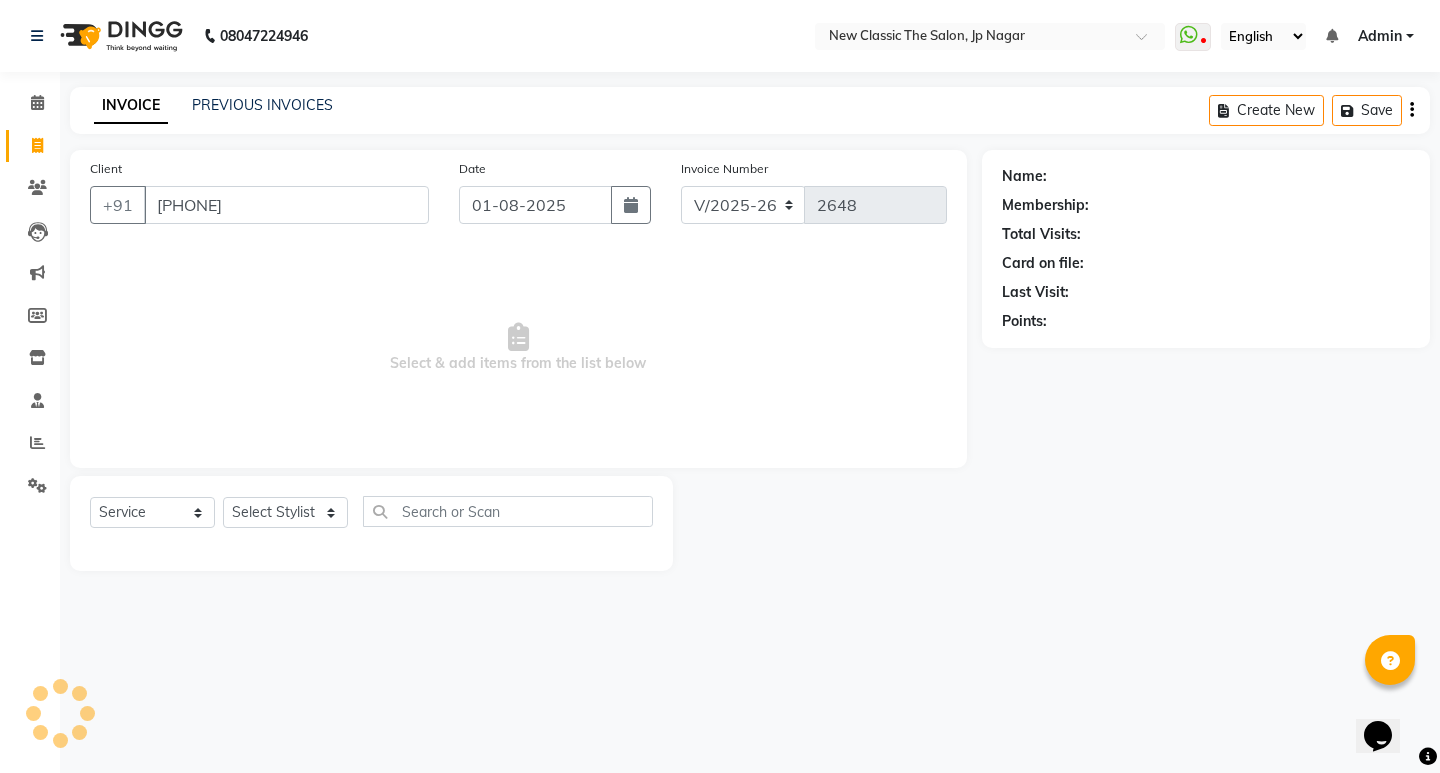type on "[PHONE]" 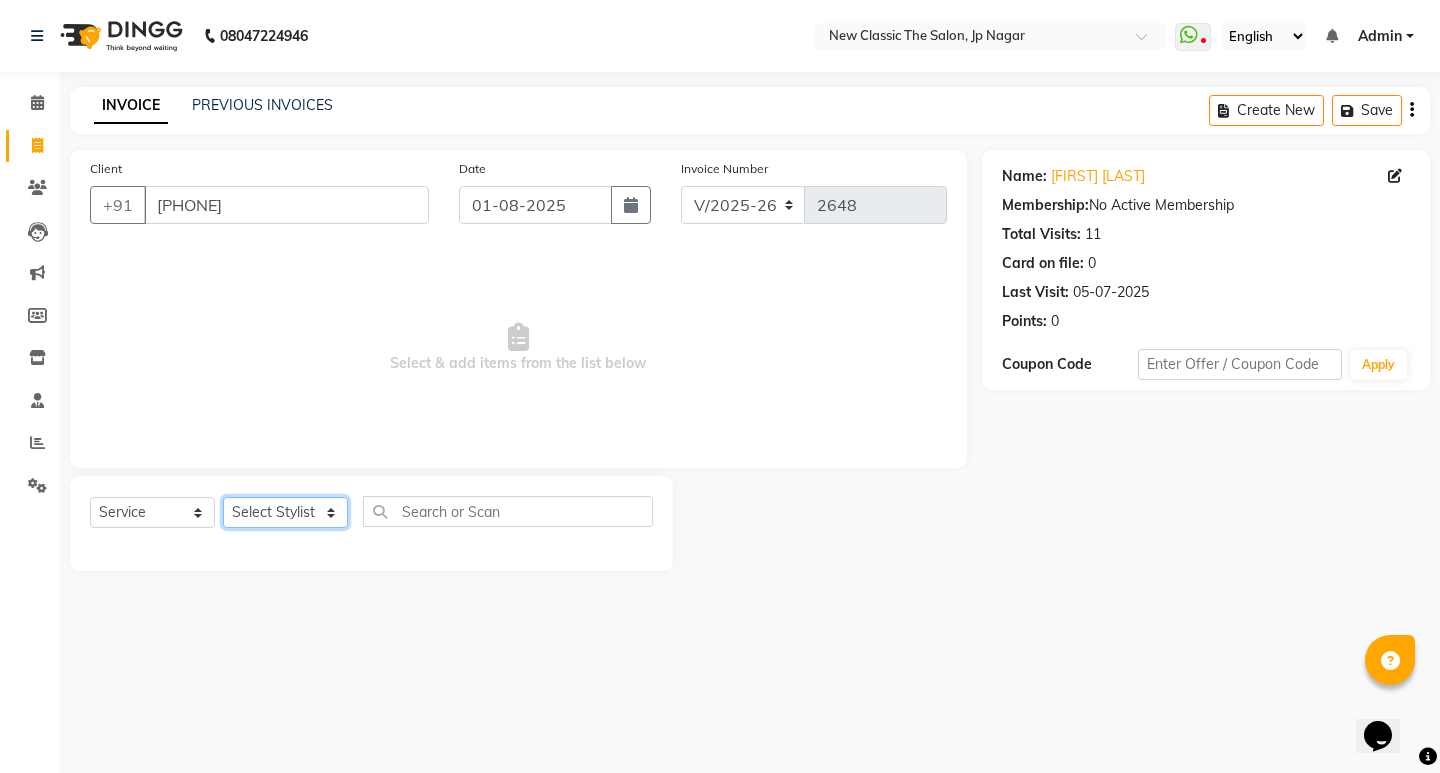 click on "Select Stylist [FIRST] [FIRST] [FIRST] [FIRST] [FIRST] [FIRST] [FIRST] [FIRST] [FIRST] [FIRST] [FIRST]" 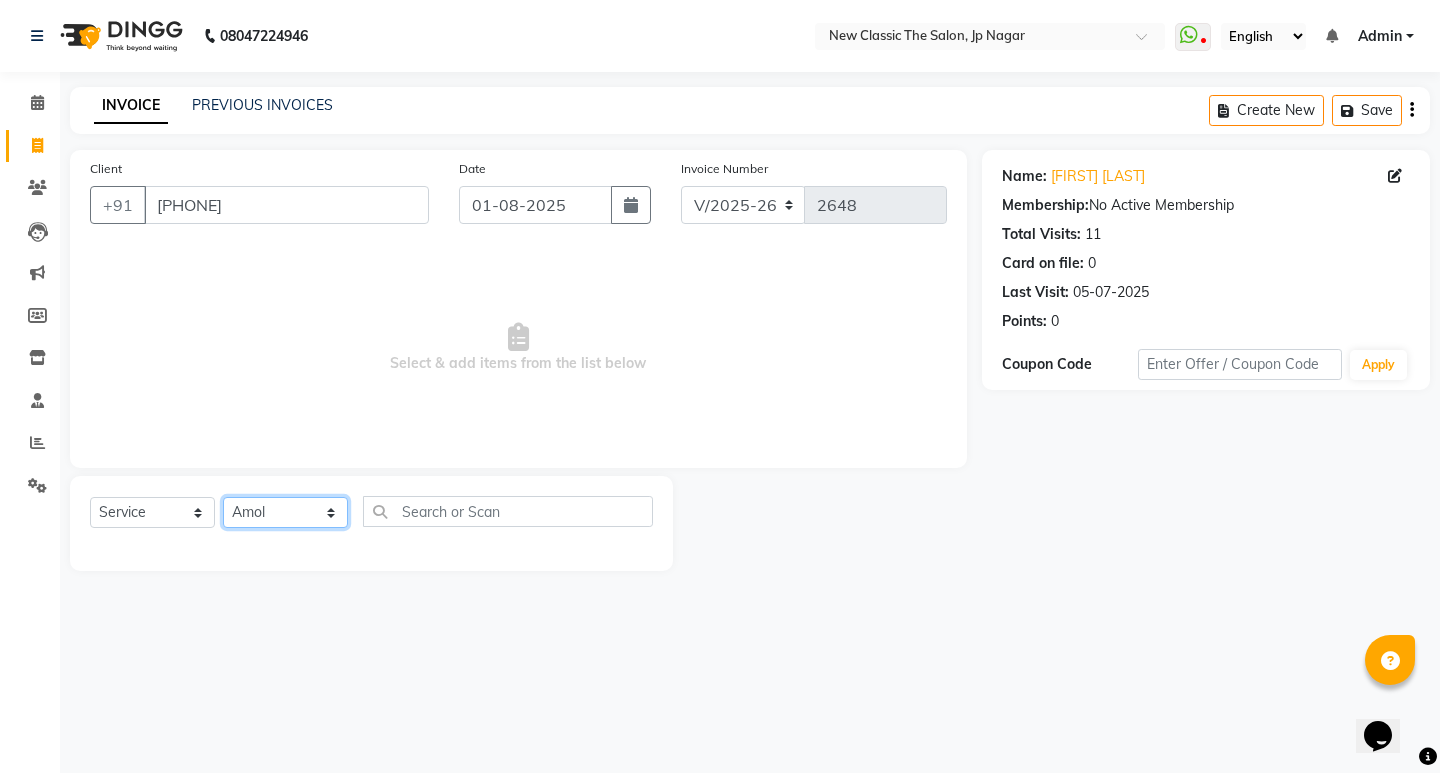 click on "Select Stylist [FIRST] [FIRST] [FIRST] [FIRST] [FIRST] [FIRST] [FIRST] [FIRST] [FIRST] [FIRST] [FIRST]" 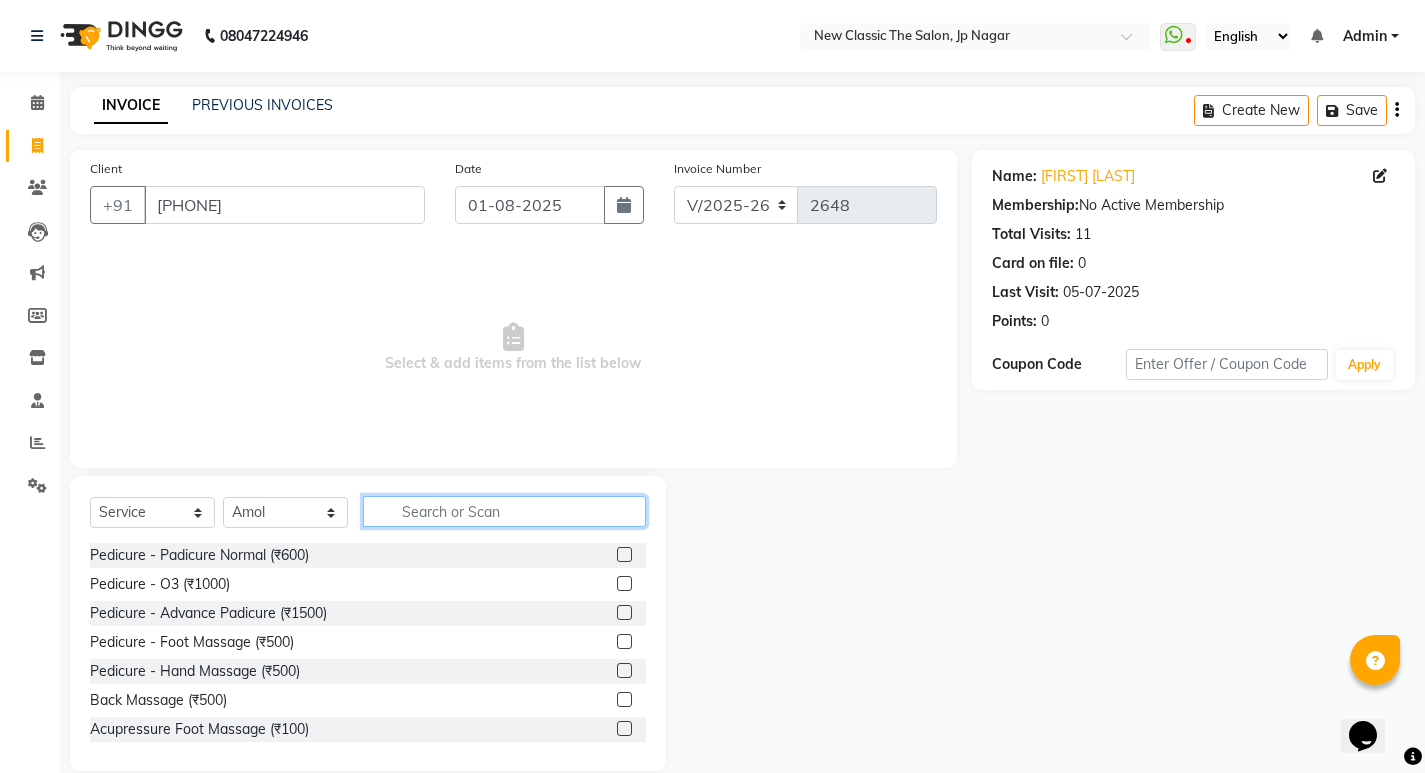 click 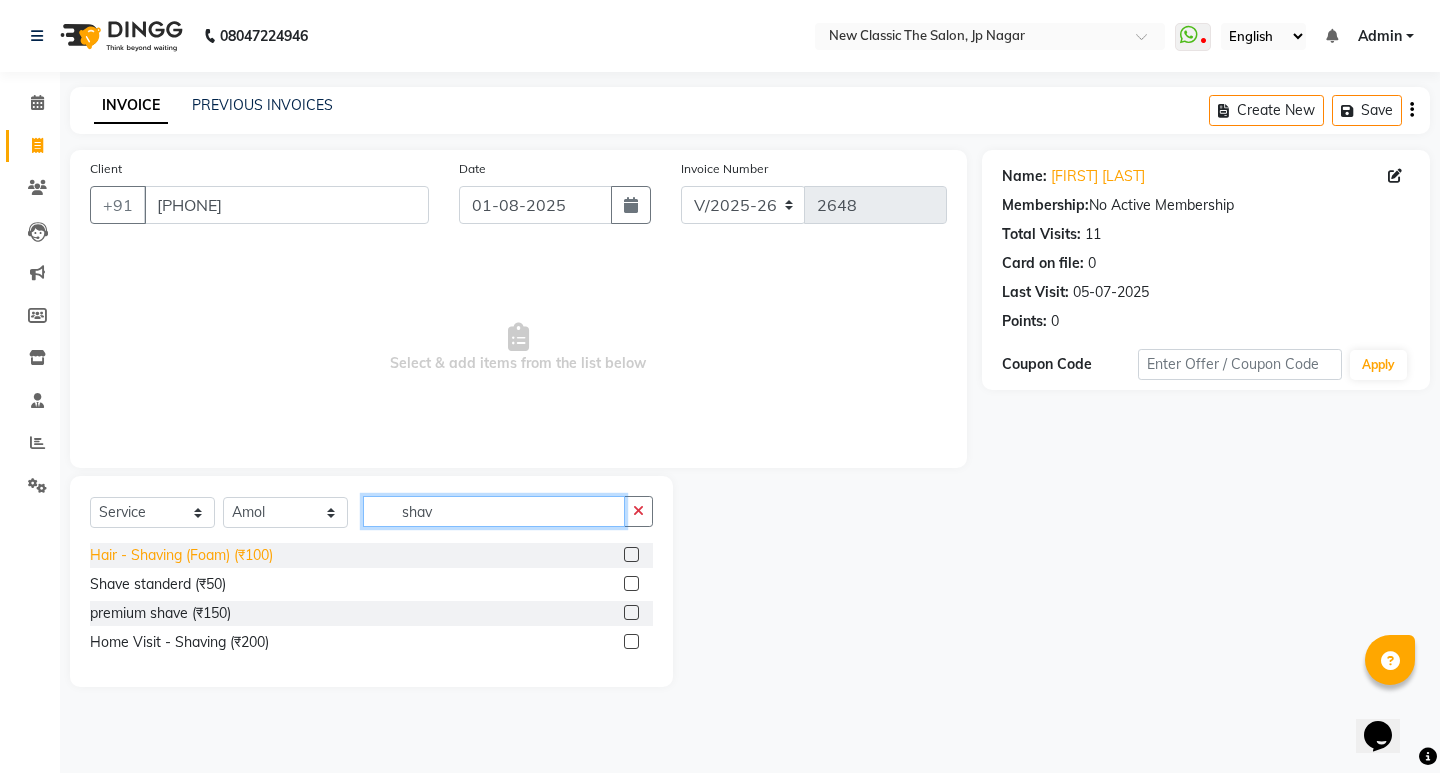 type on "shav" 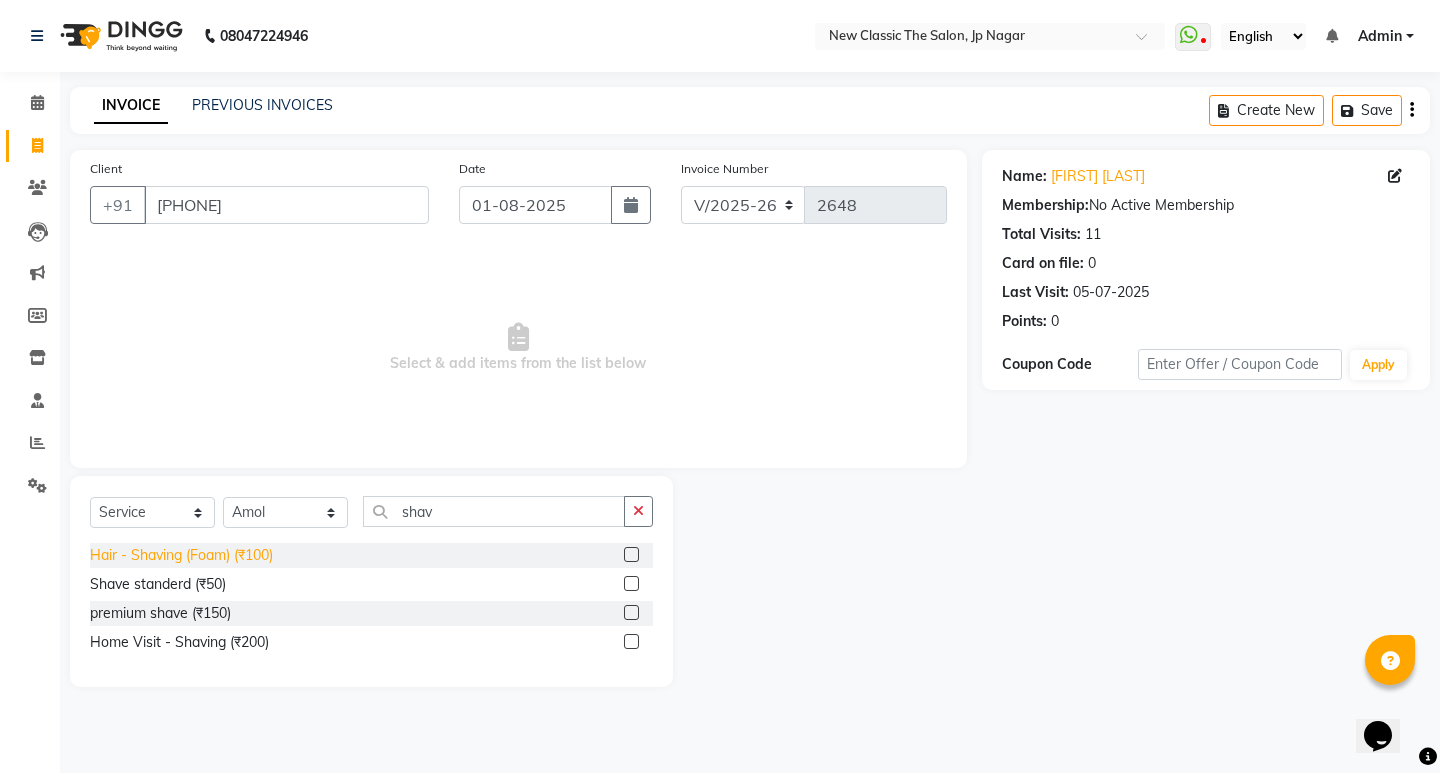 click on "Hair - Shaving (Foam) (₹100)" 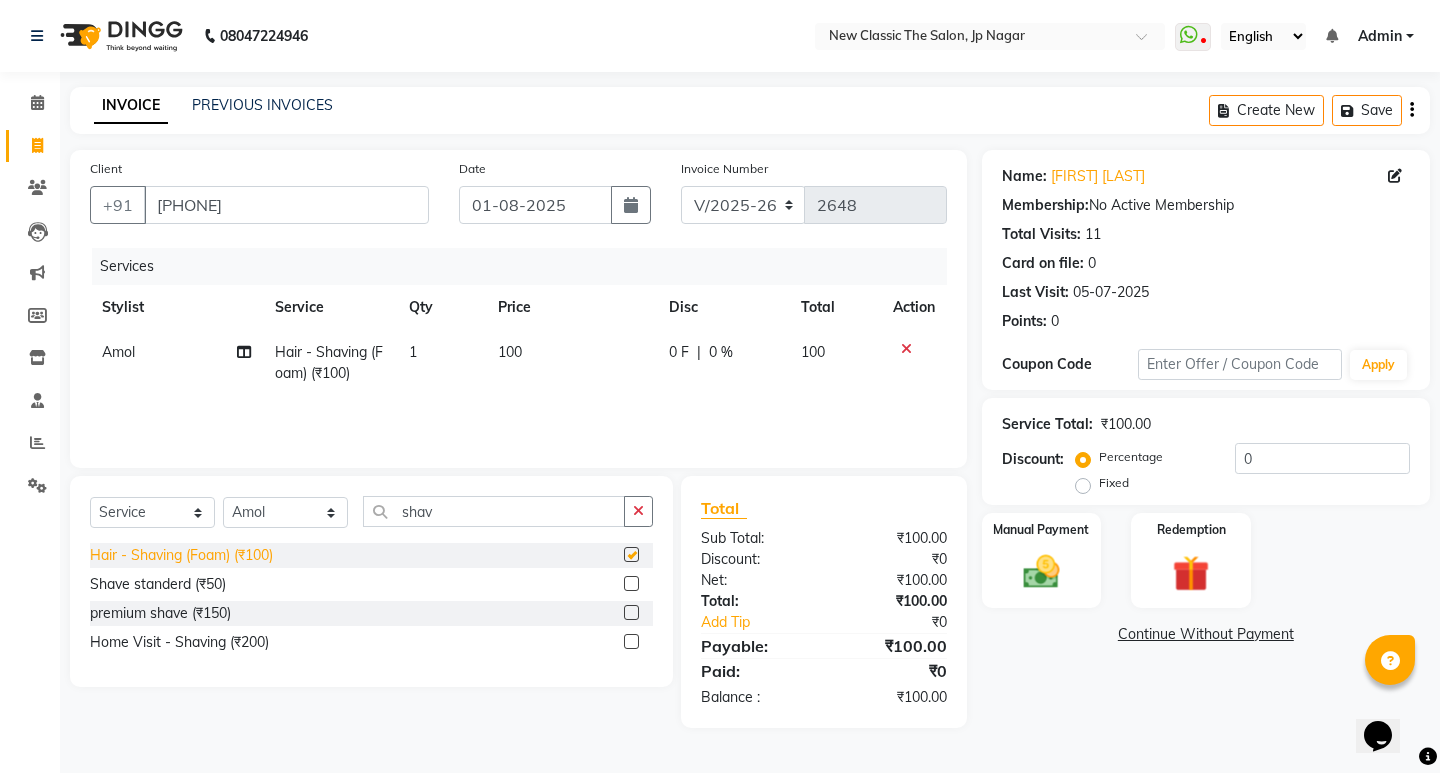 checkbox on "false" 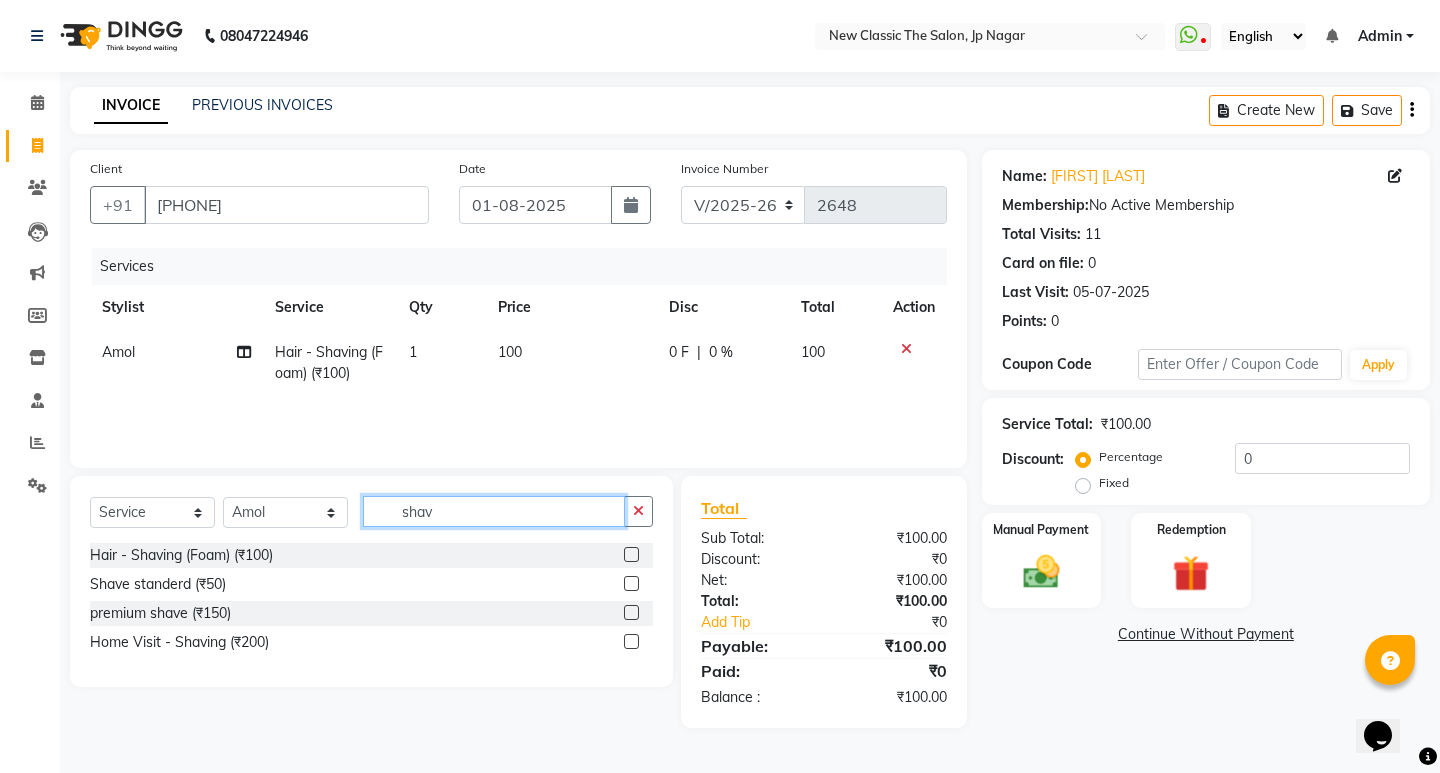 click on "shav" 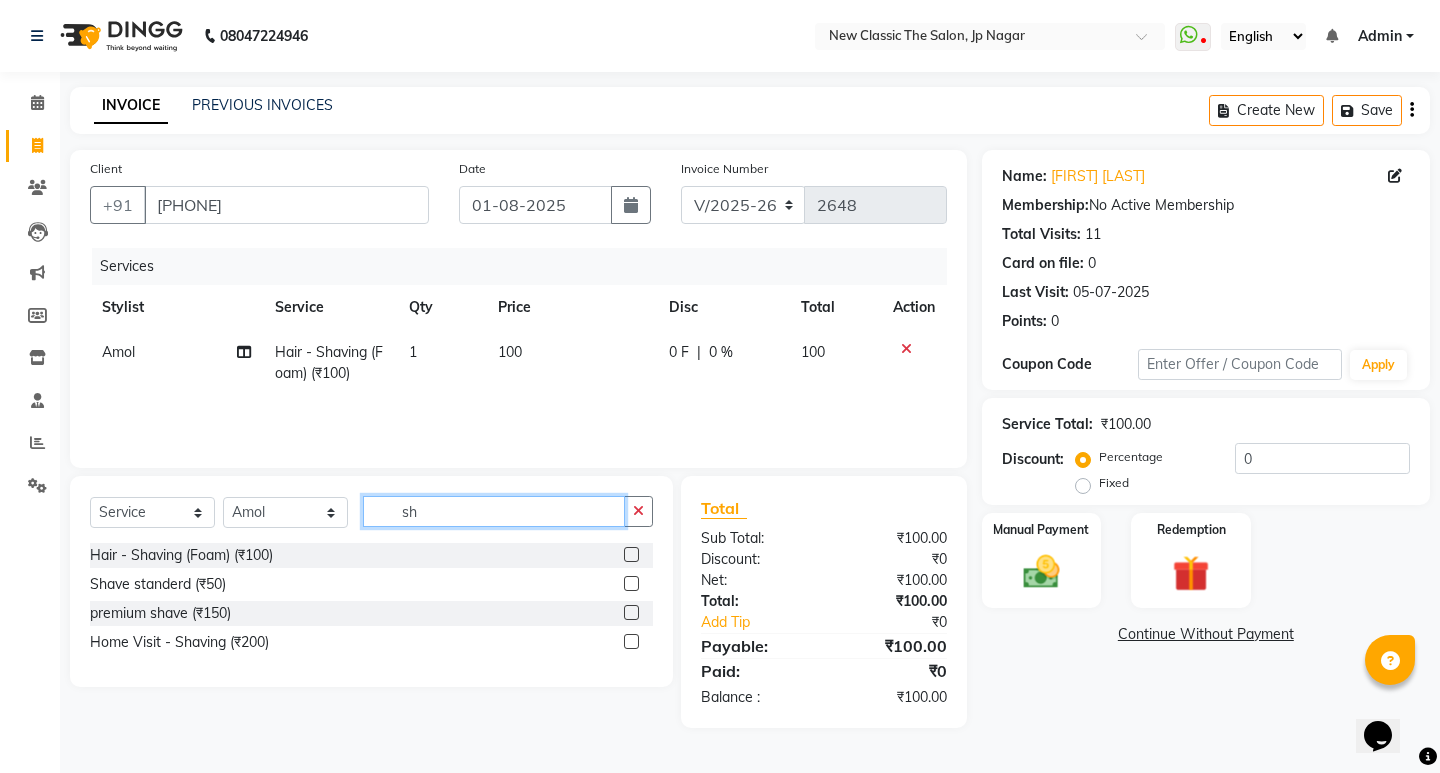 type on "s" 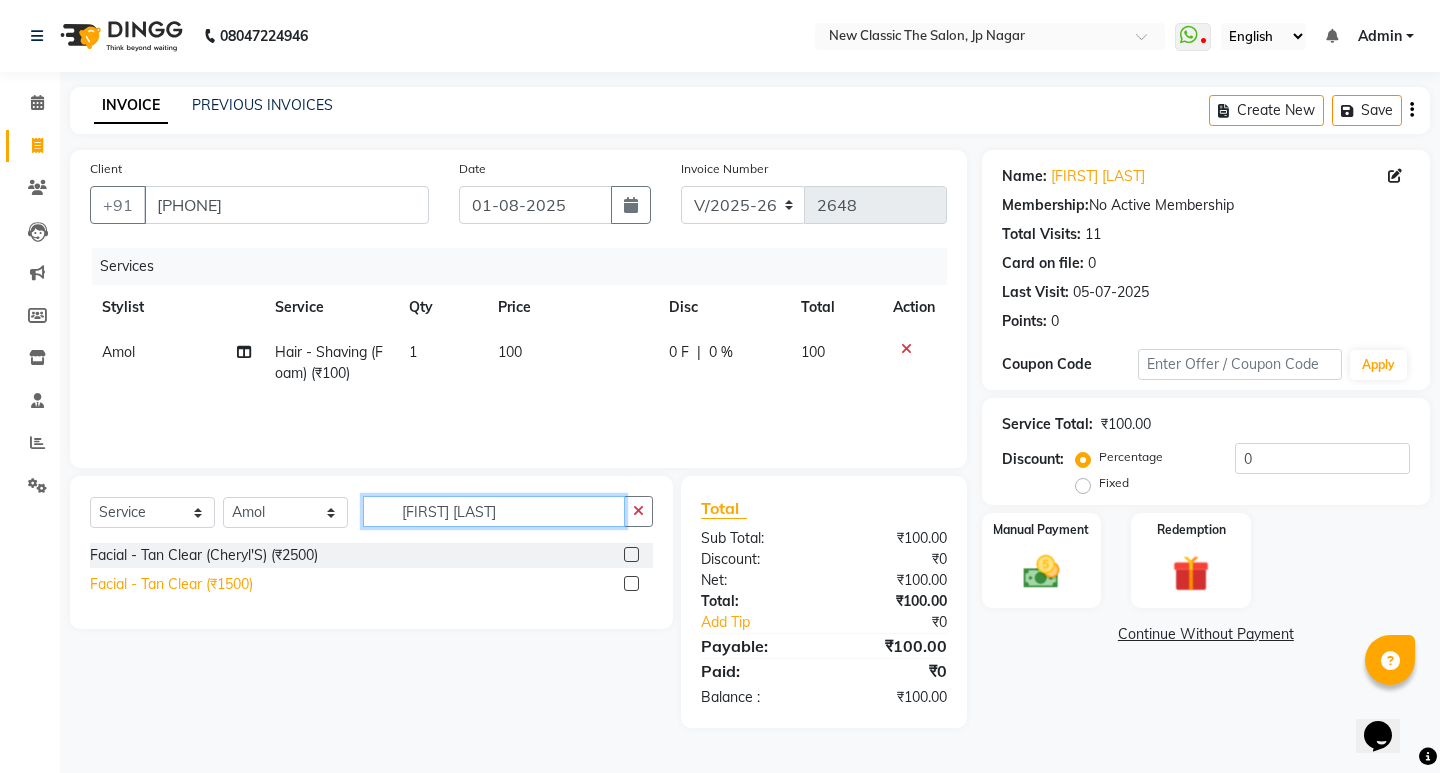 type on "[FIRST] [LAST]" 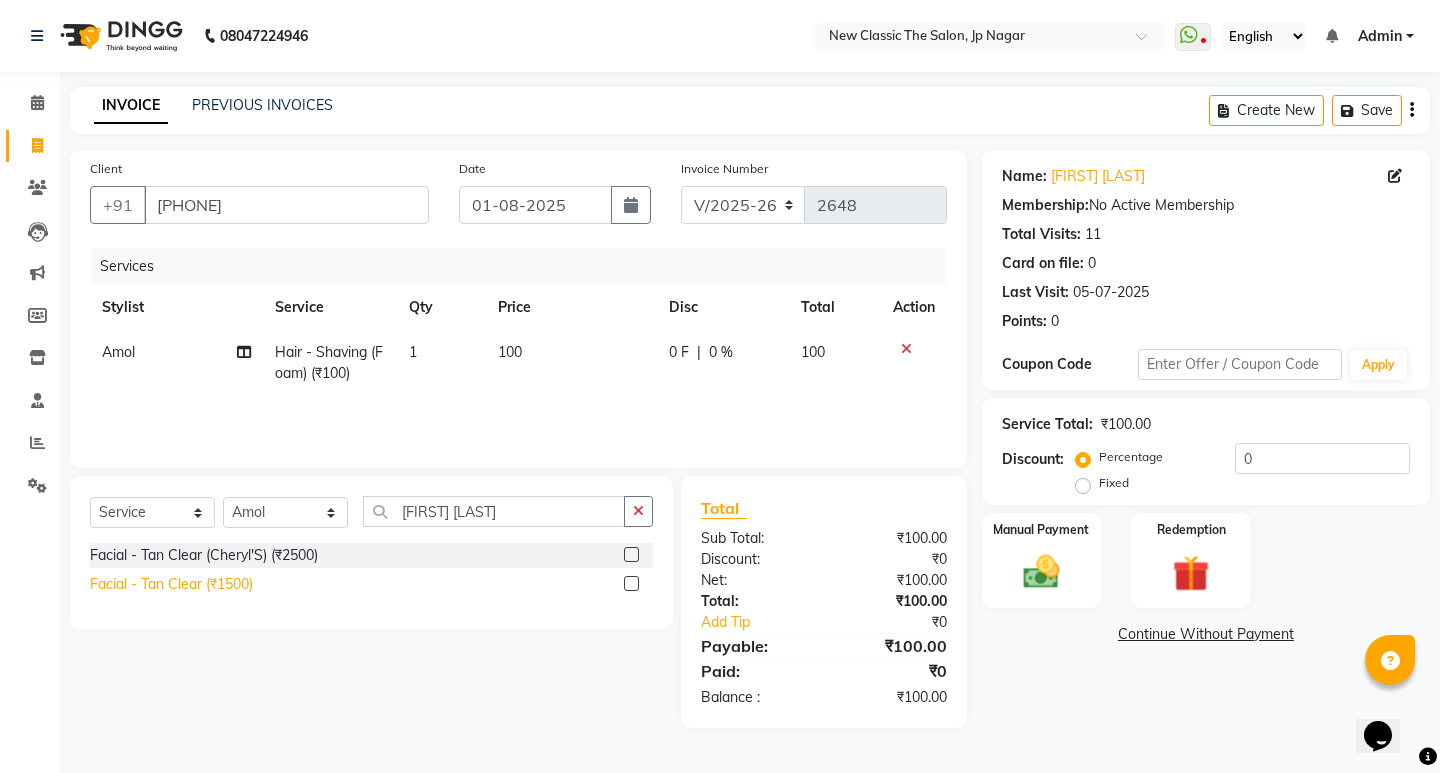 click on "Facial - Tan Clear (₹1500)" 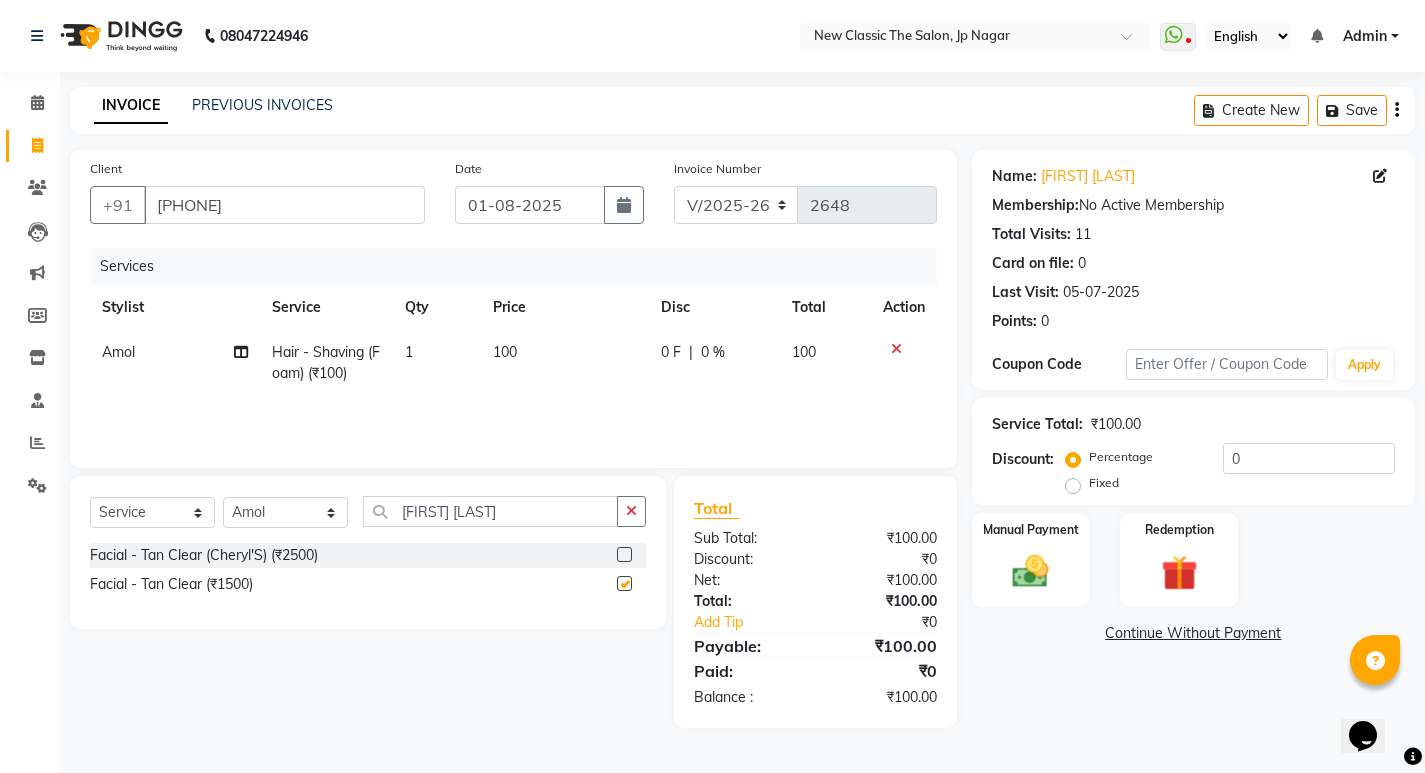 checkbox on "false" 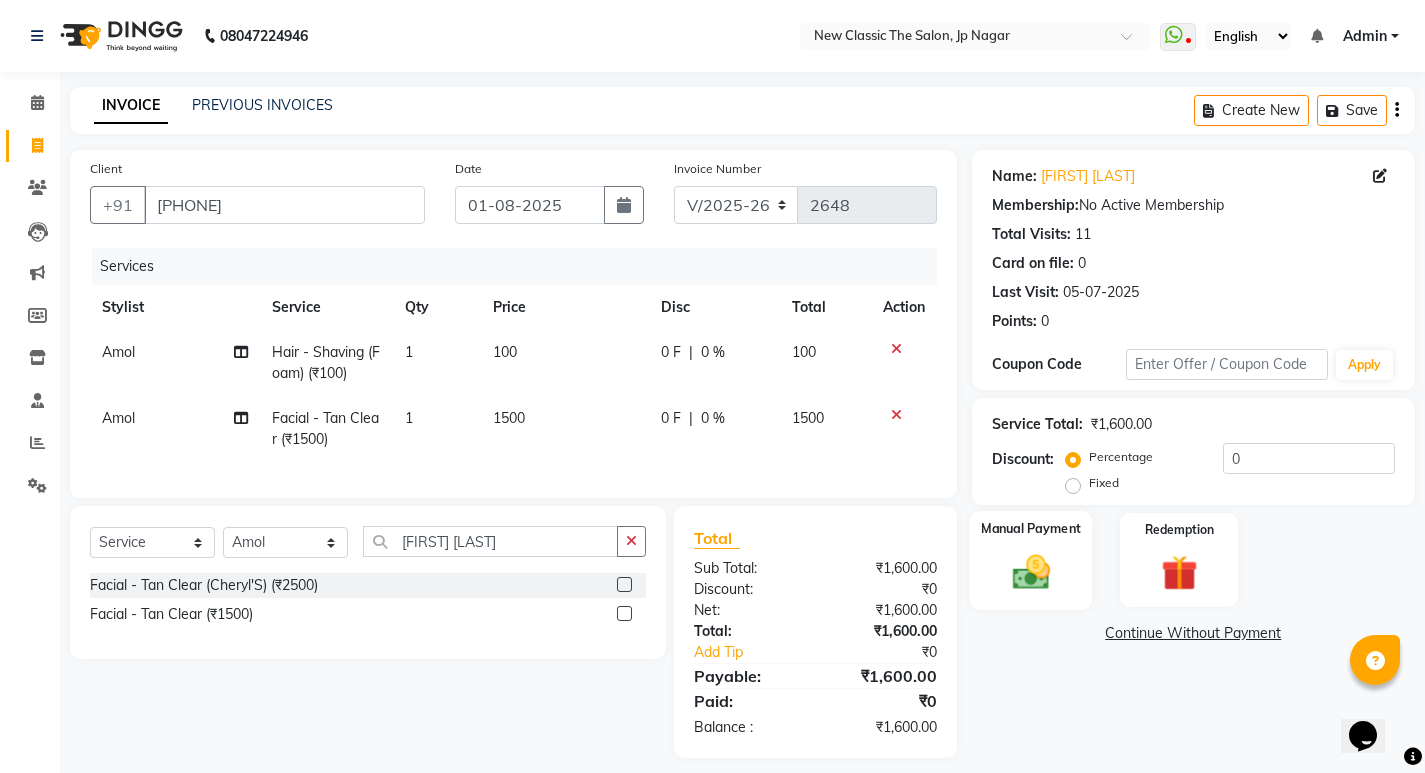 click 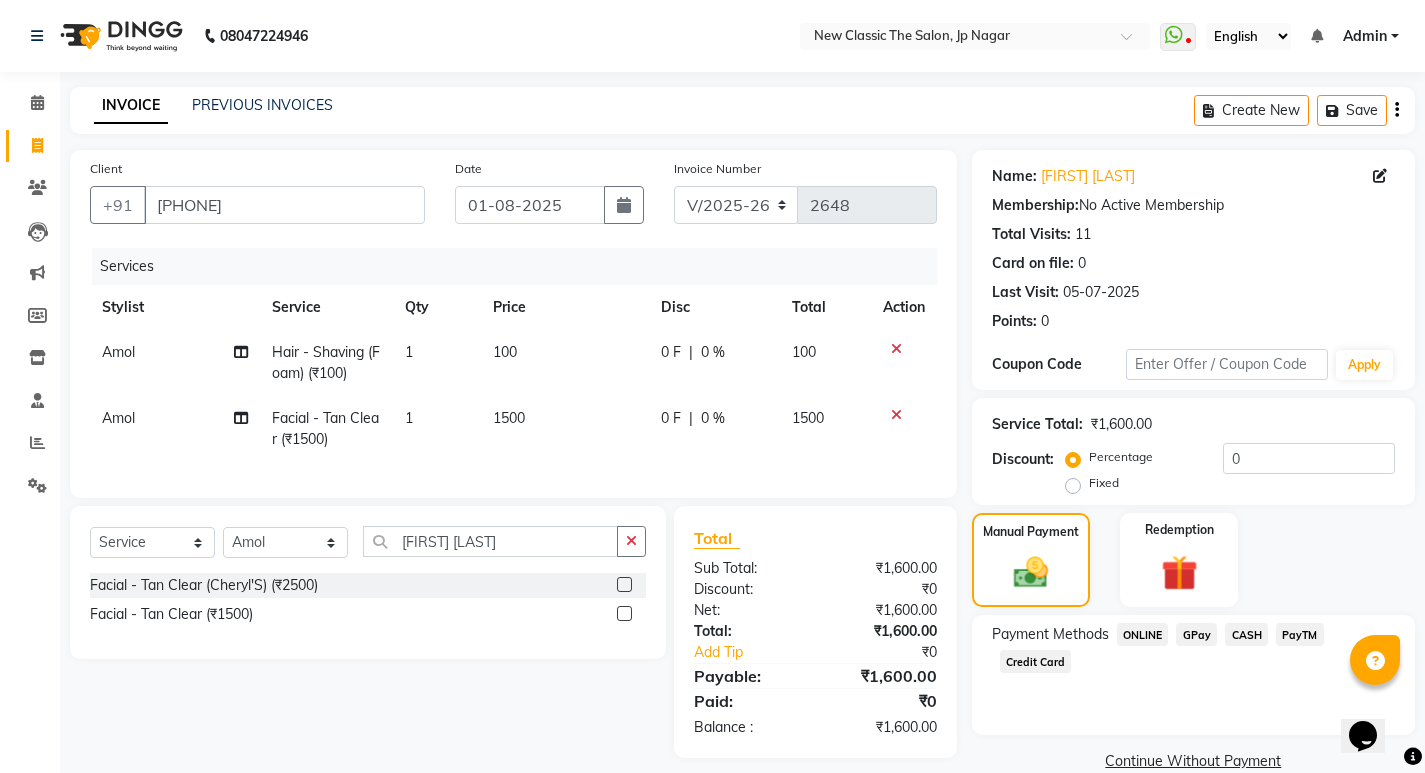 click on "ONLINE" 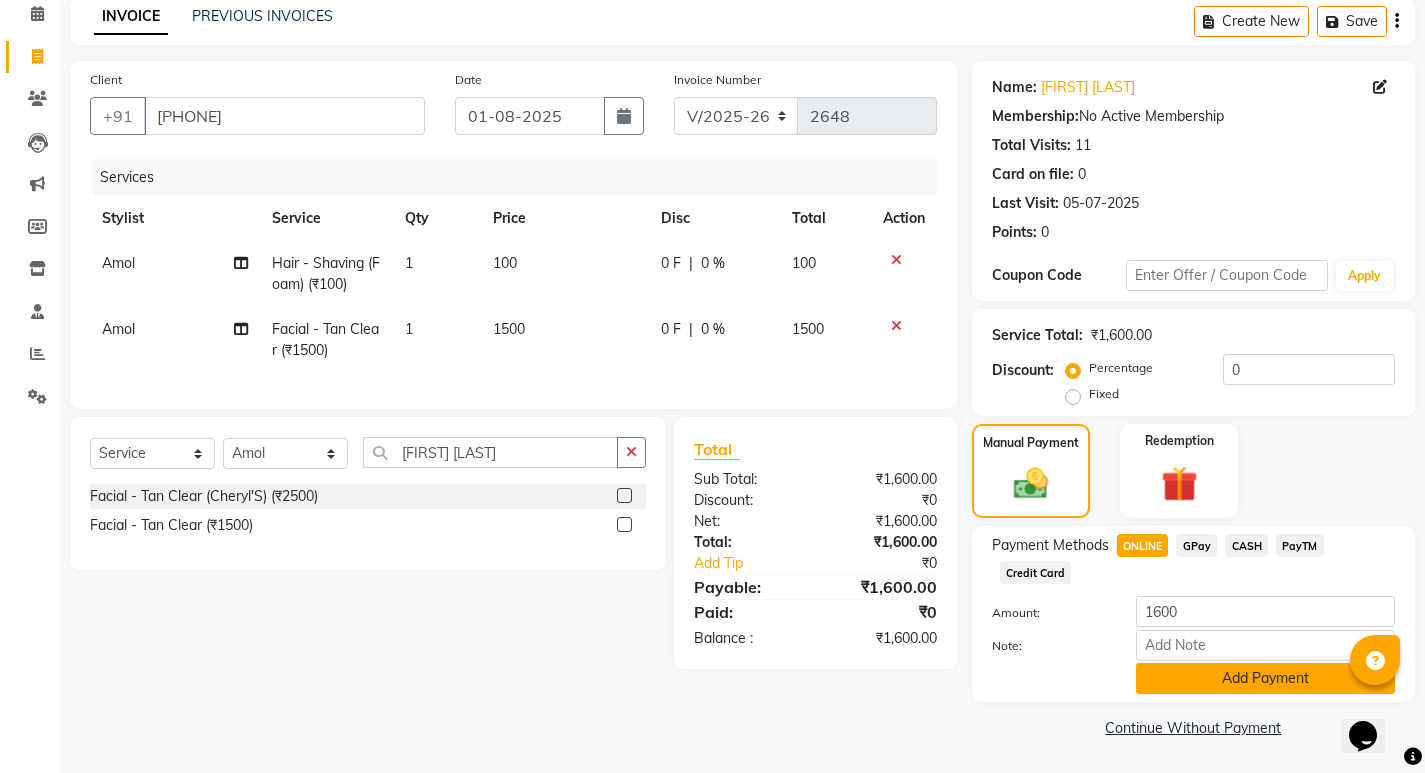 click on "Add Payment" 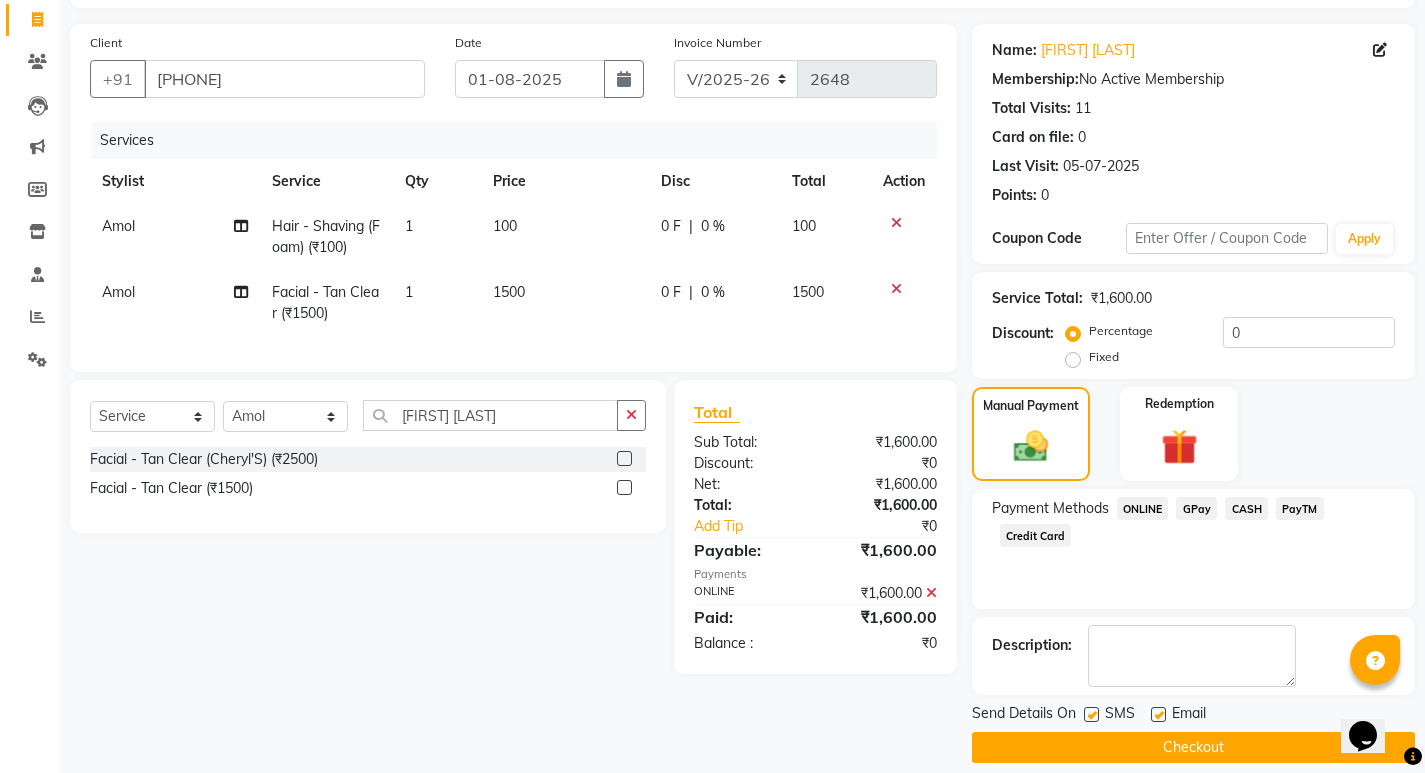 scroll, scrollTop: 146, scrollLeft: 0, axis: vertical 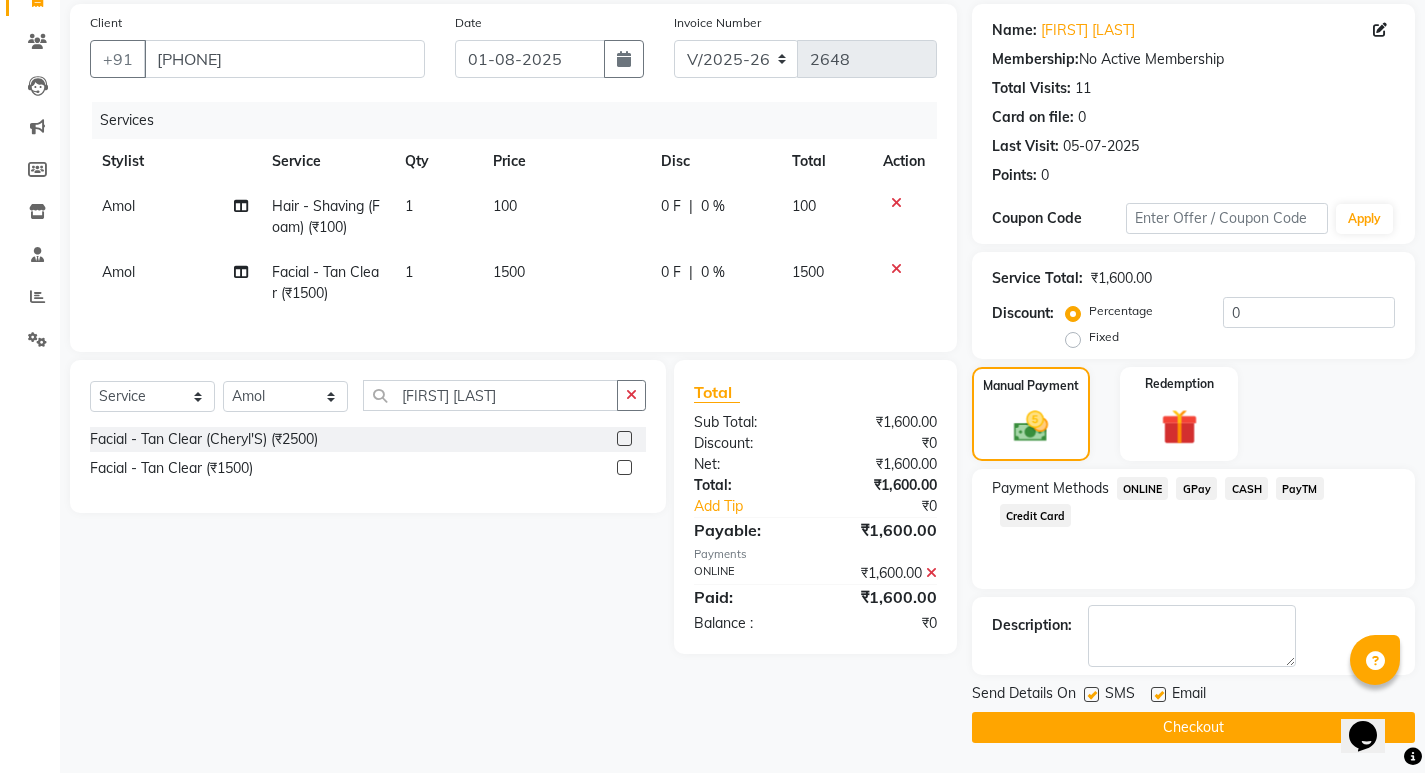 click on "Checkout" 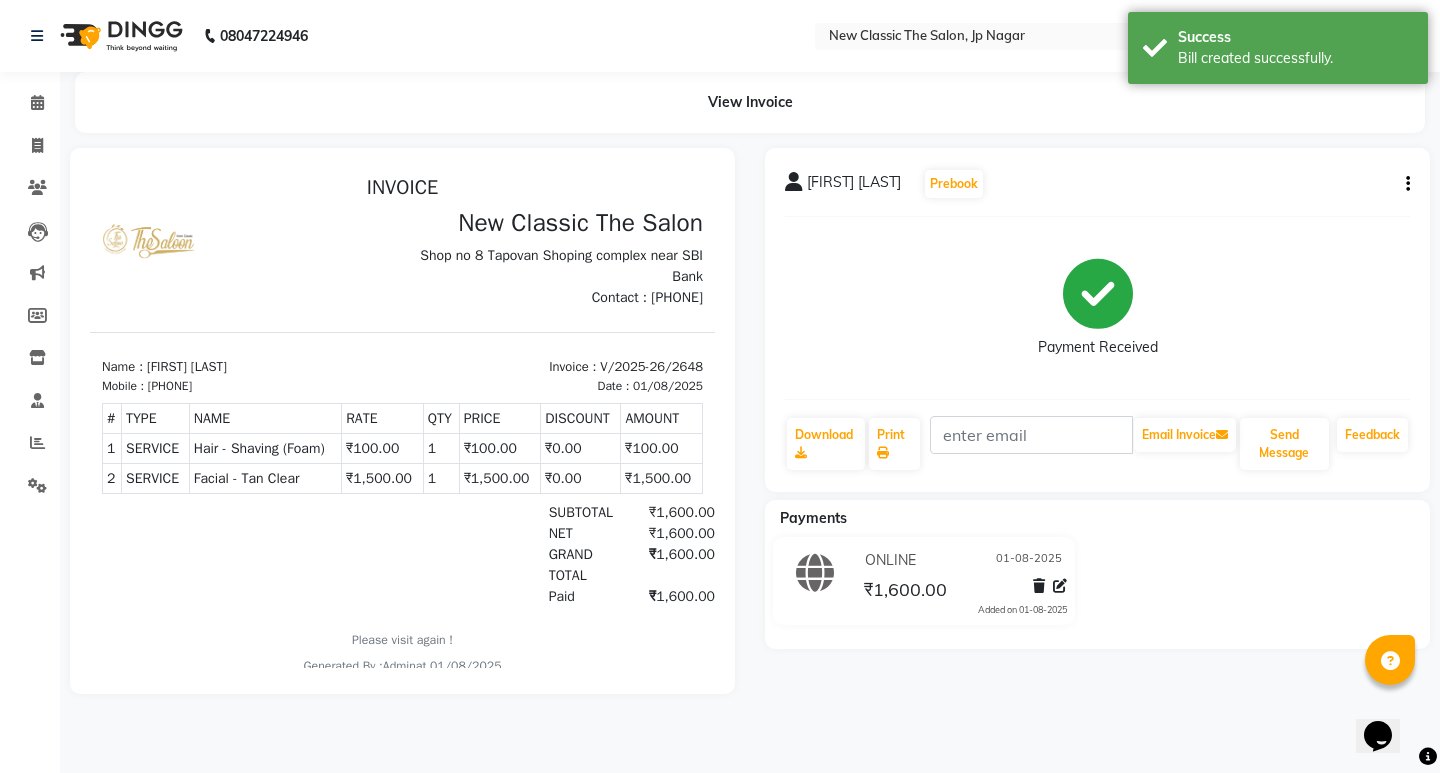 scroll, scrollTop: 0, scrollLeft: 0, axis: both 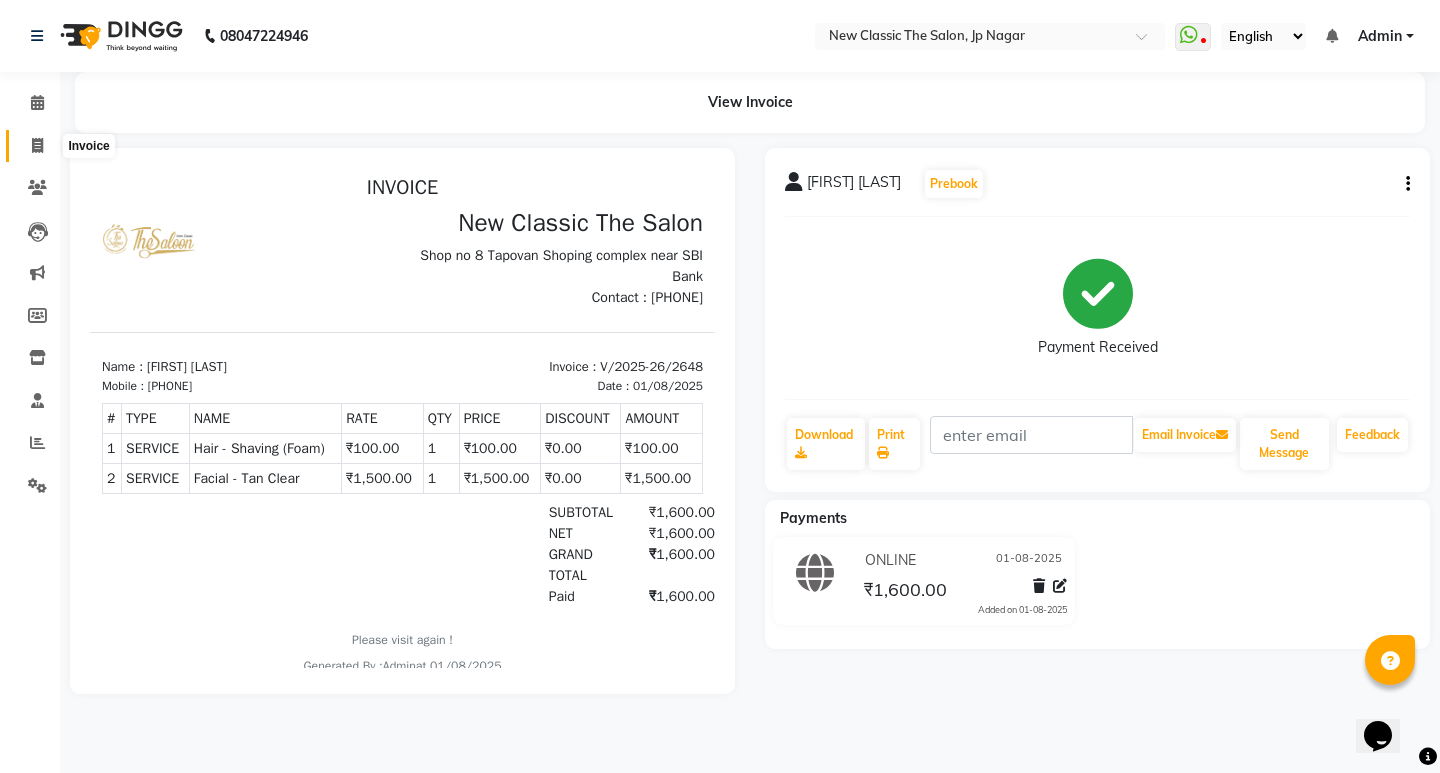click 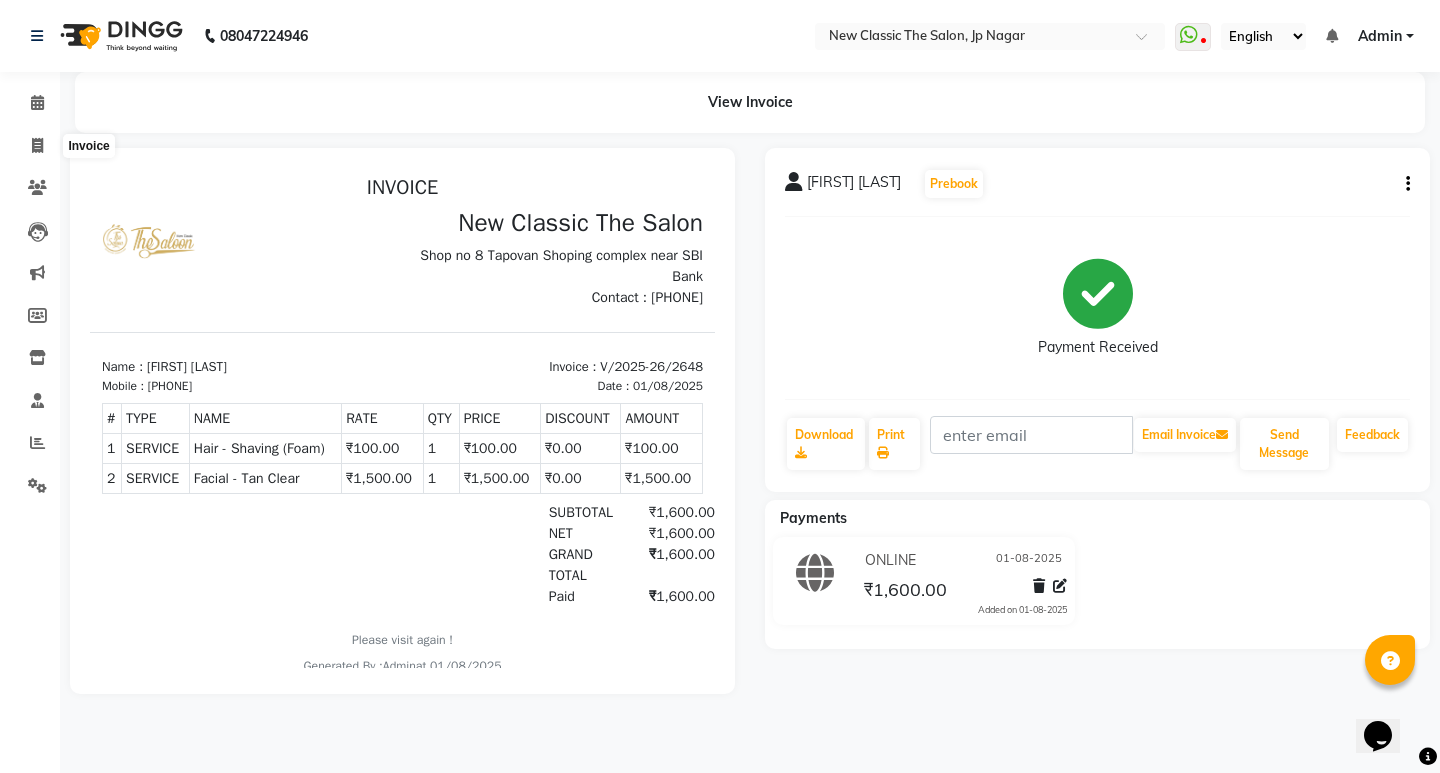 select on "4678" 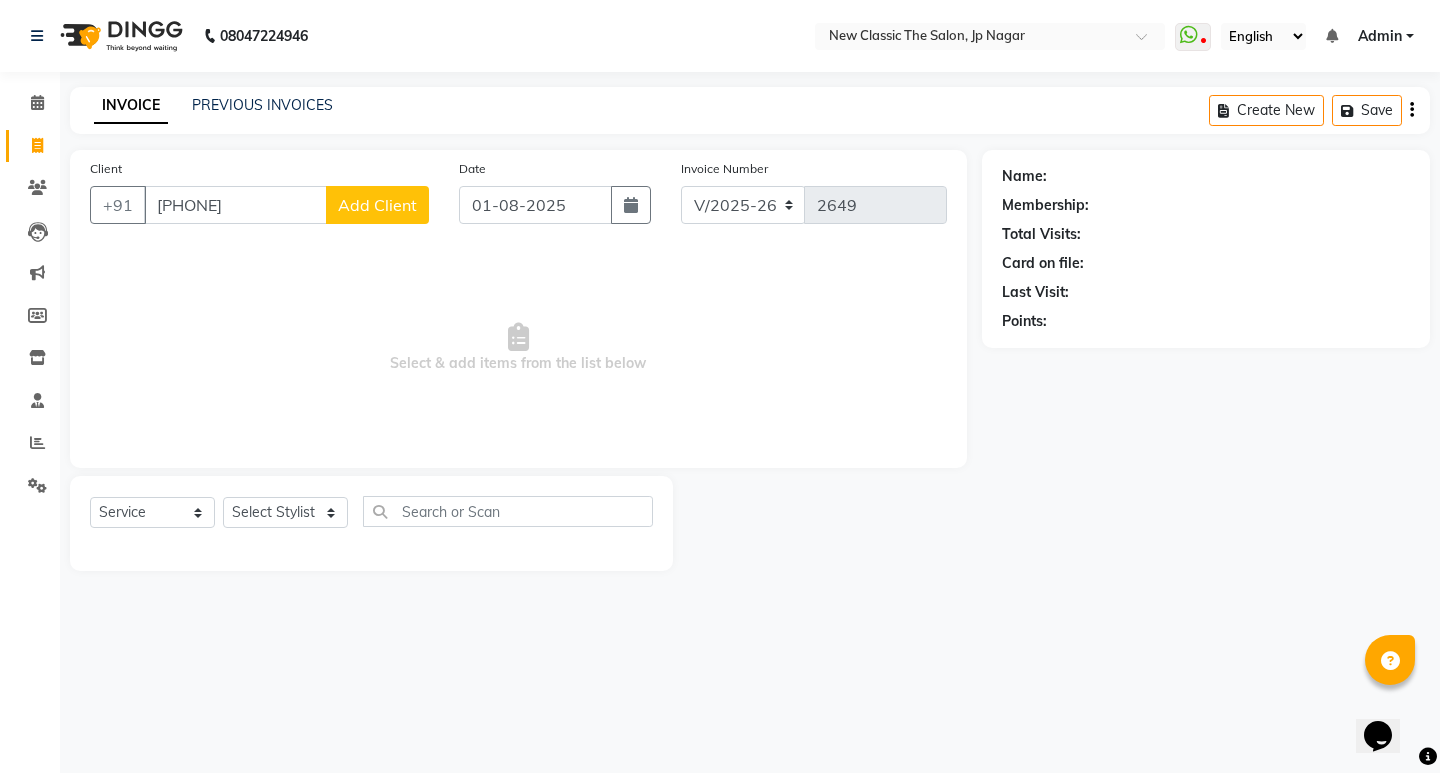 type on "[PHONE]" 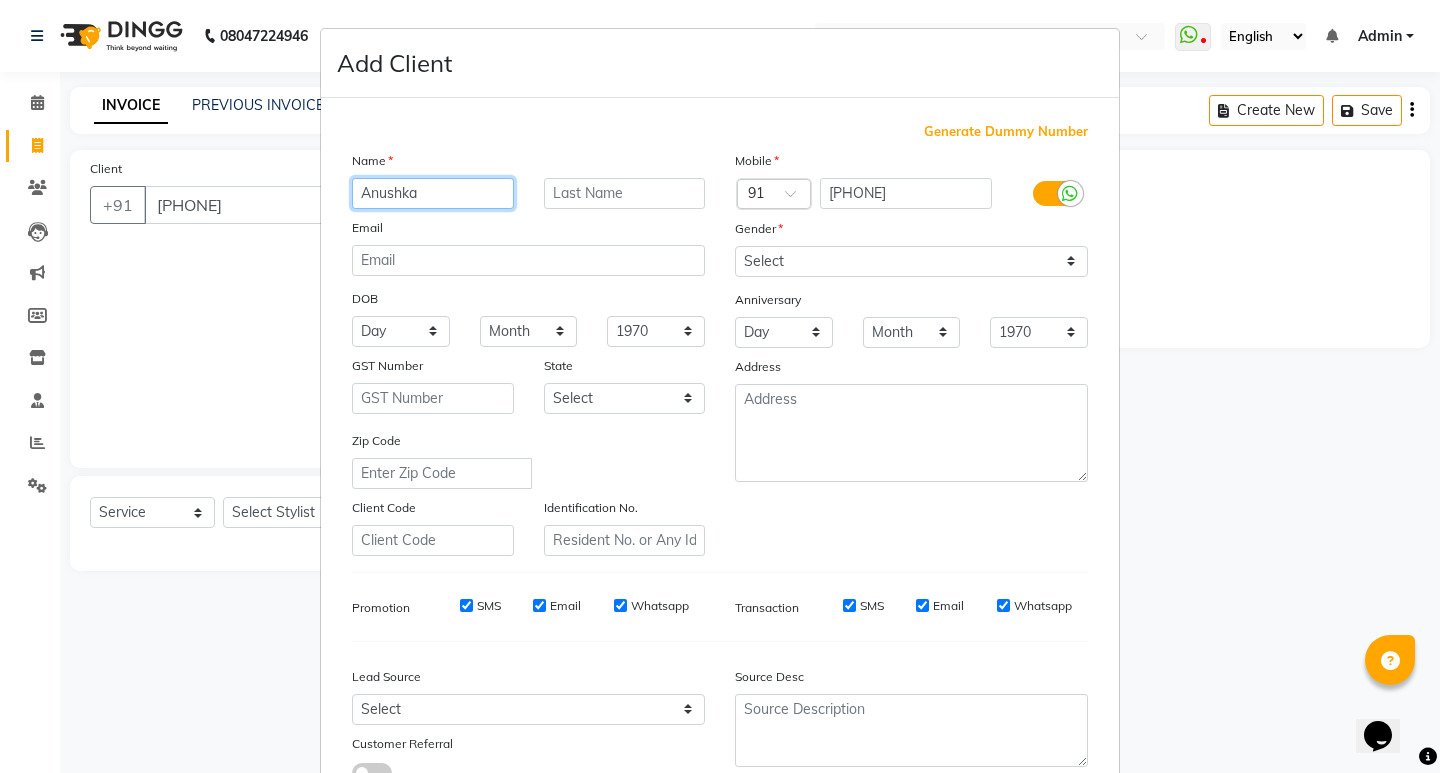 type on "Anushka" 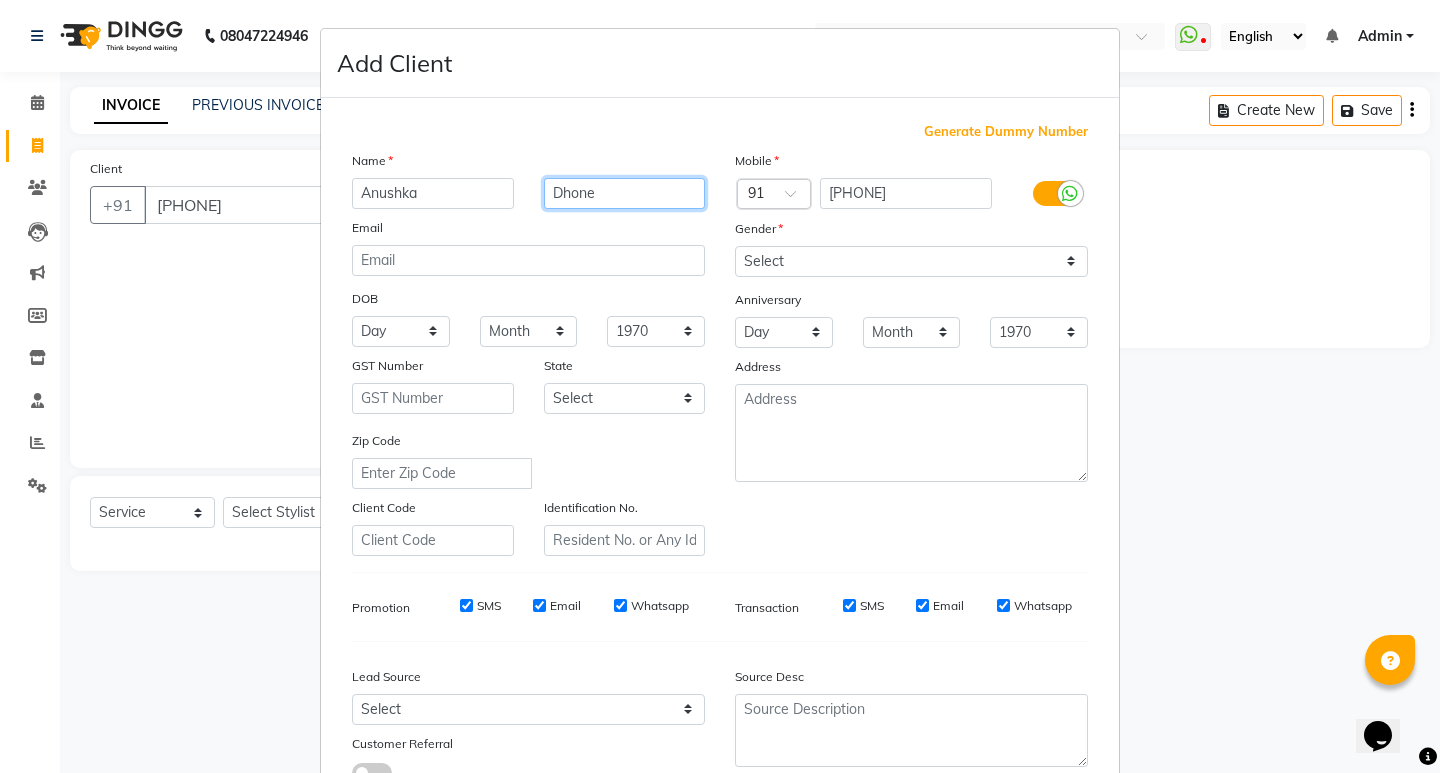 type on "Dhone" 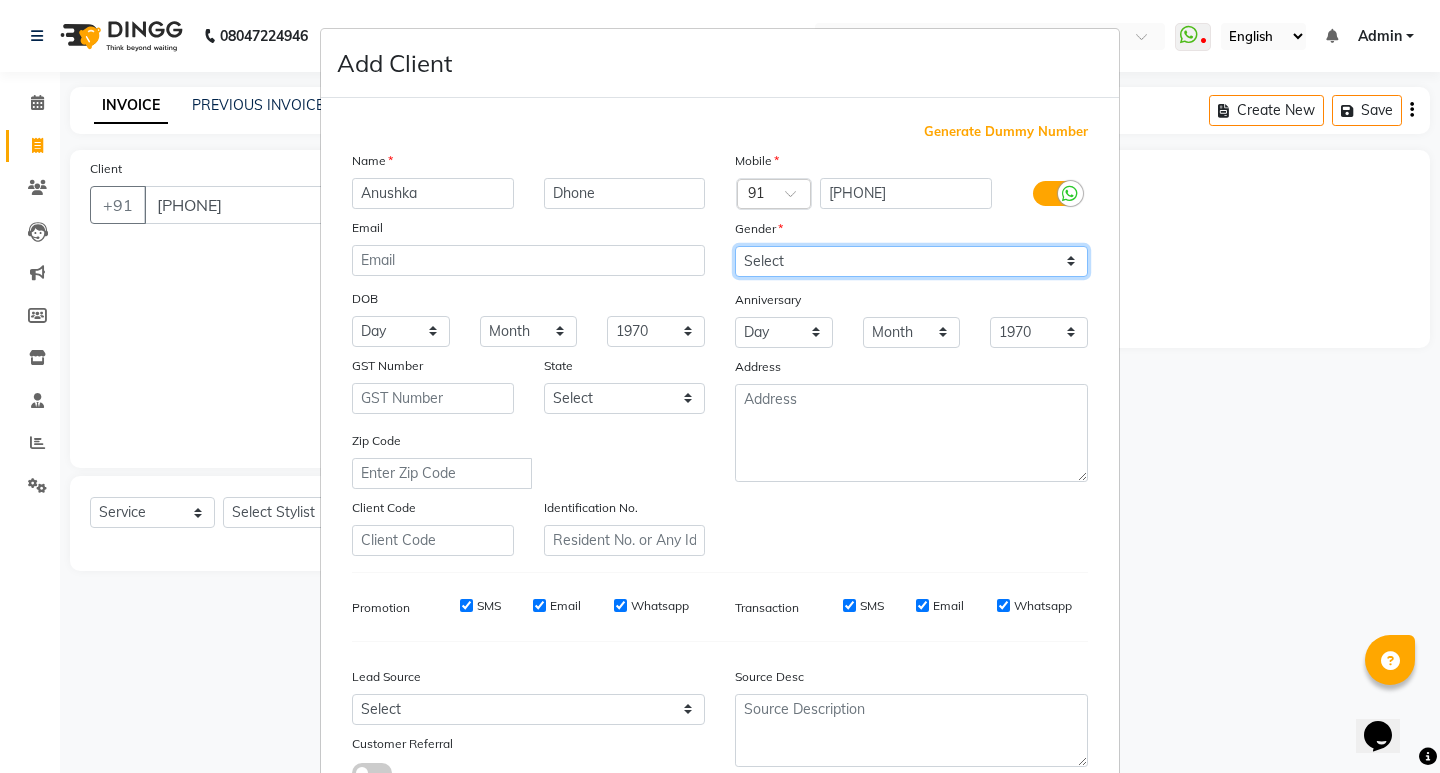 click on "Select Male Female Other Prefer Not To Say" at bounding box center [911, 261] 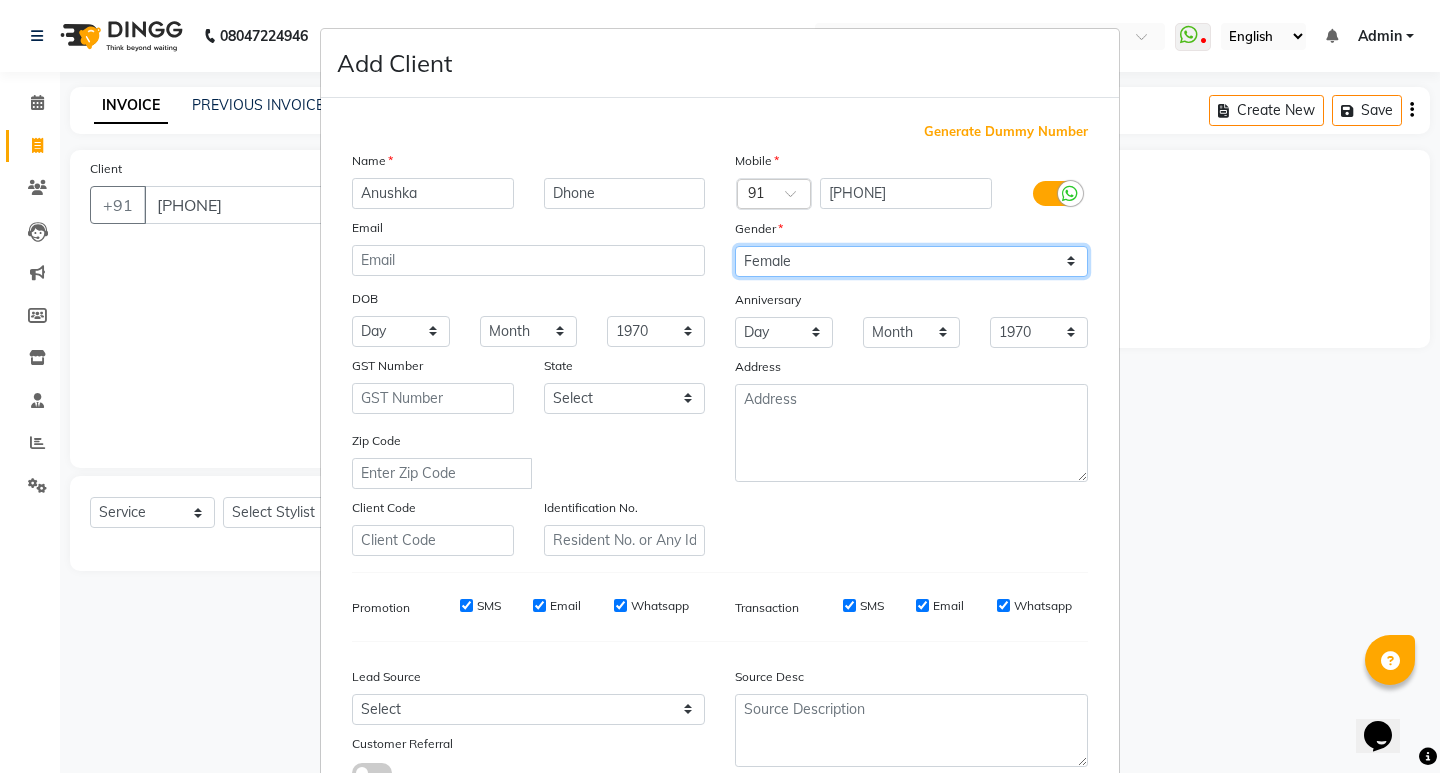 click on "Select Male Female Other Prefer Not To Say" at bounding box center [911, 261] 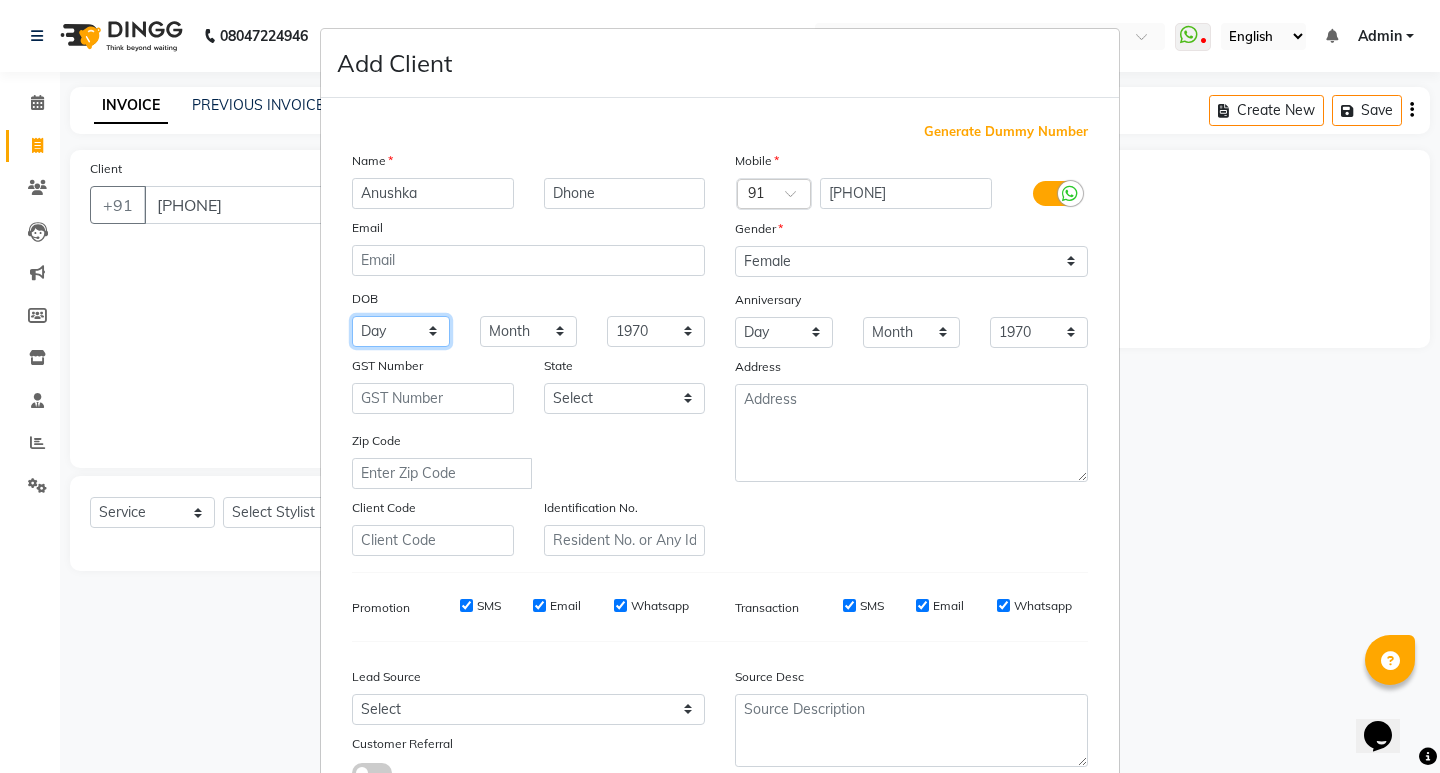 click on "Day 01 02 03 04 05 06 07 08 09 10 11 12 13 14 15 16 17 18 19 20 21 22 23 24 25 26 27 28 29 30 31" at bounding box center (401, 331) 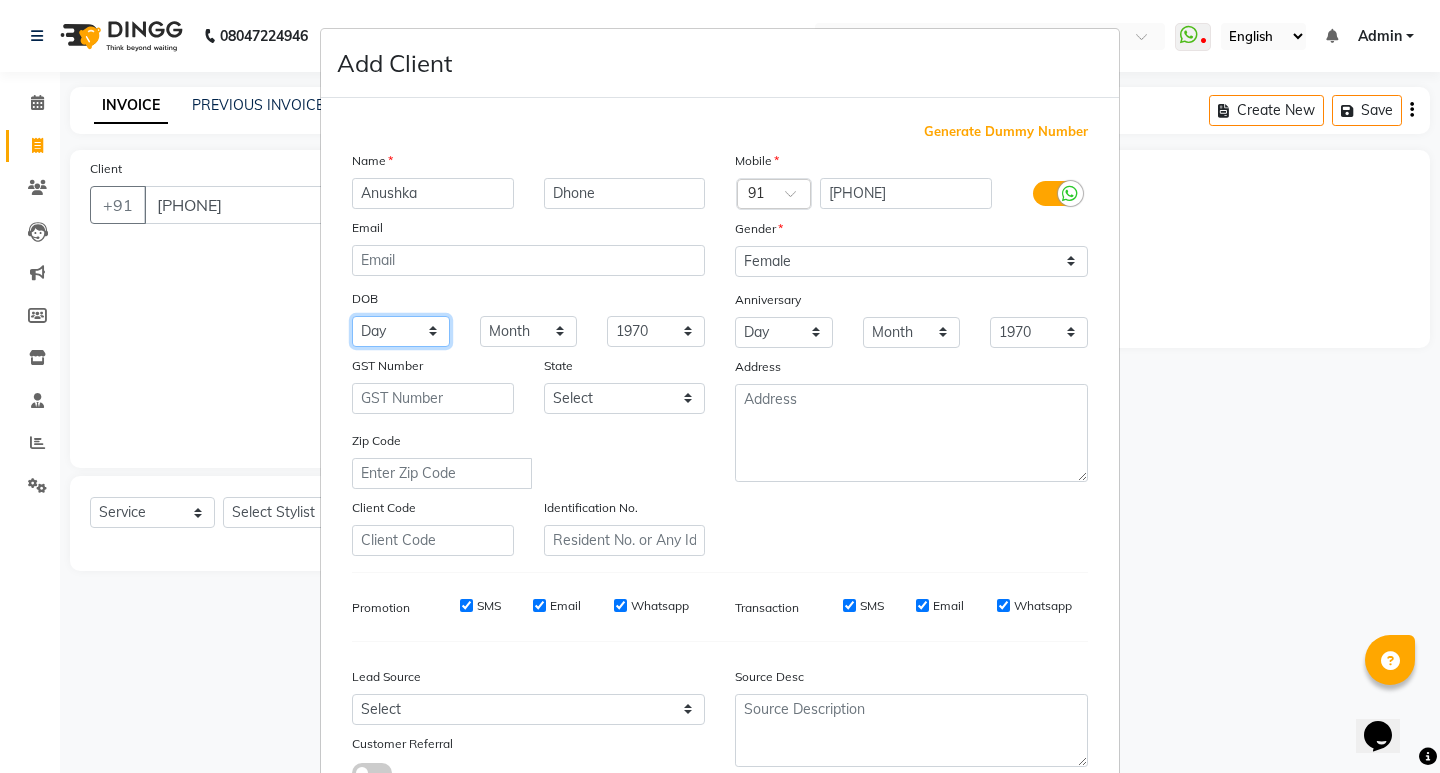 select on "02" 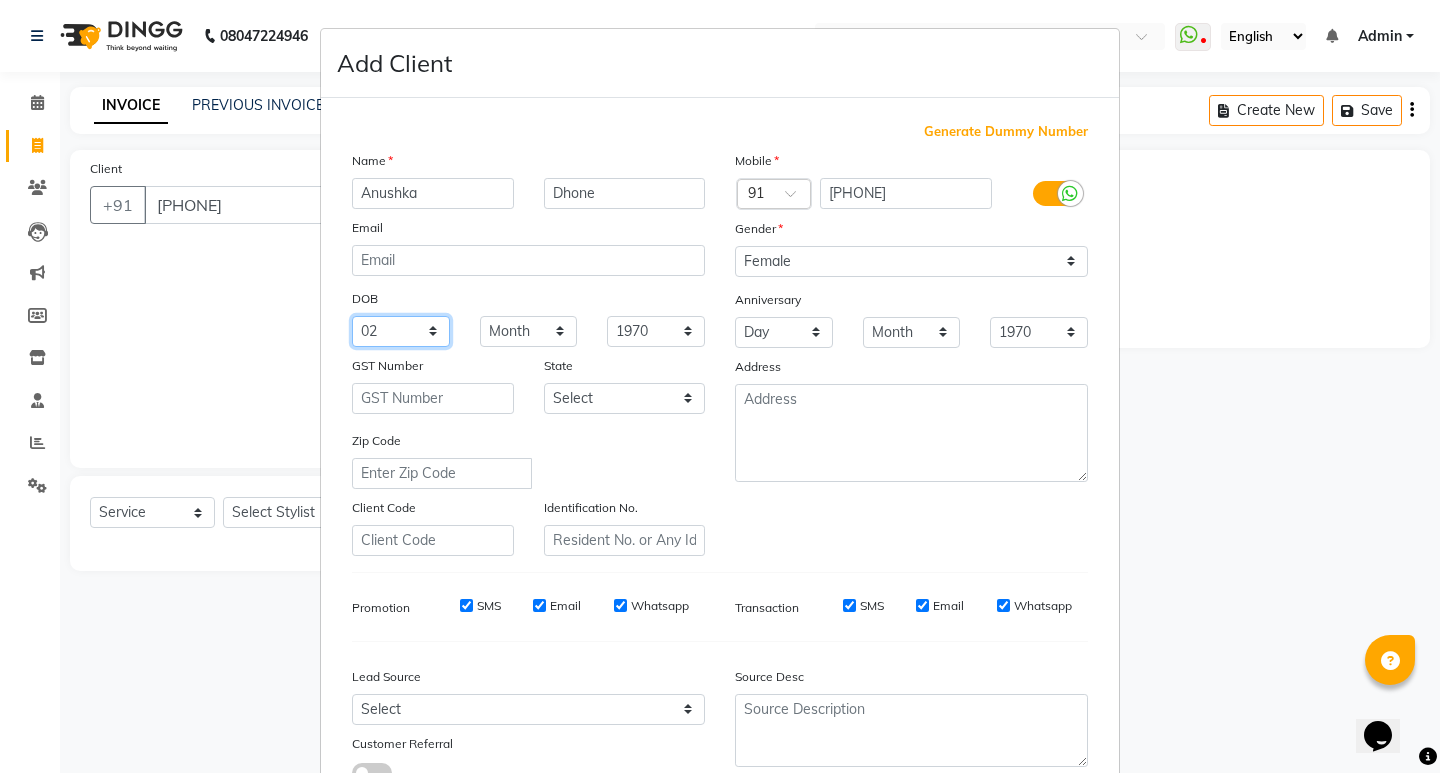 click on "Day 01 02 03 04 05 06 07 08 09 10 11 12 13 14 15 16 17 18 19 20 21 22 23 24 25 26 27 28 29 30 31" at bounding box center [401, 331] 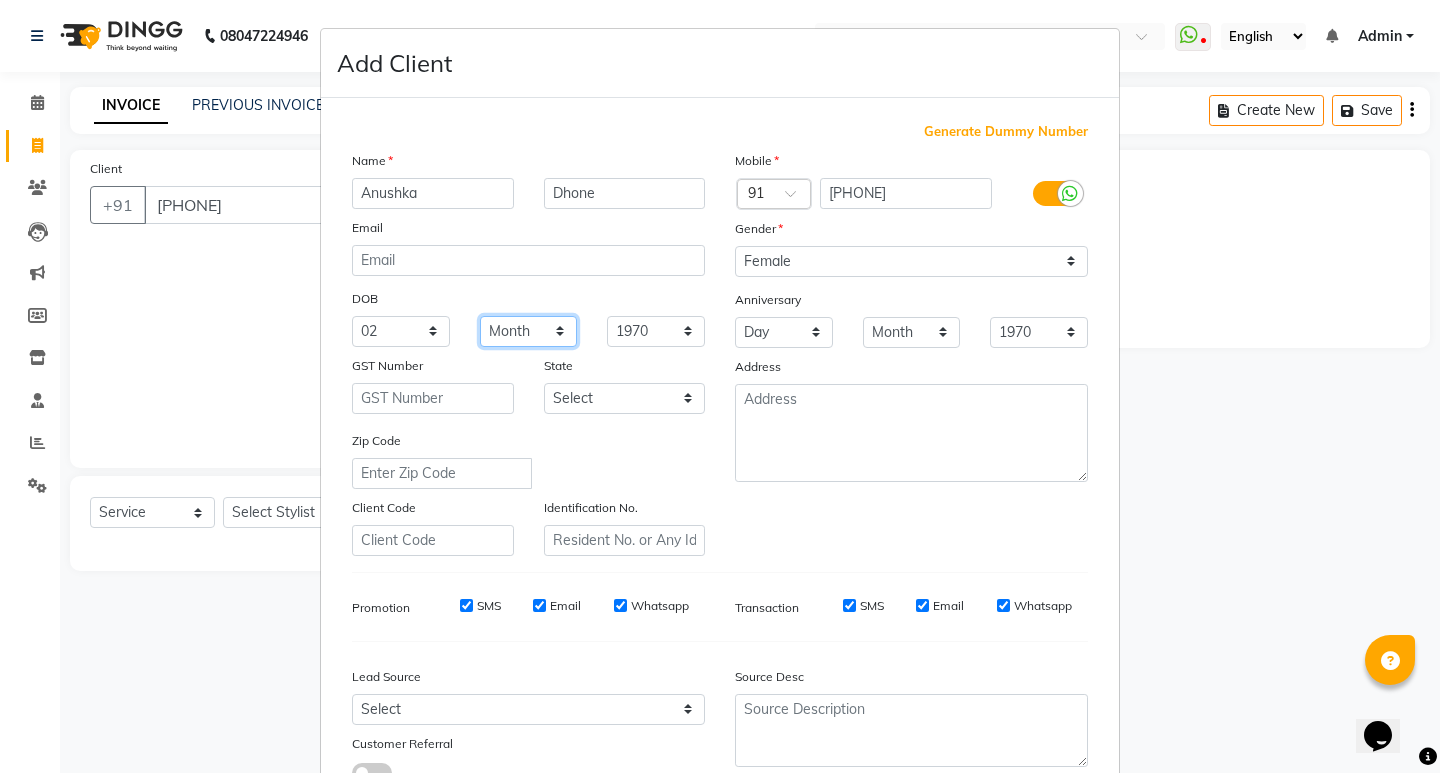 click on "Month January February March April May June July August September October November December" at bounding box center (529, 331) 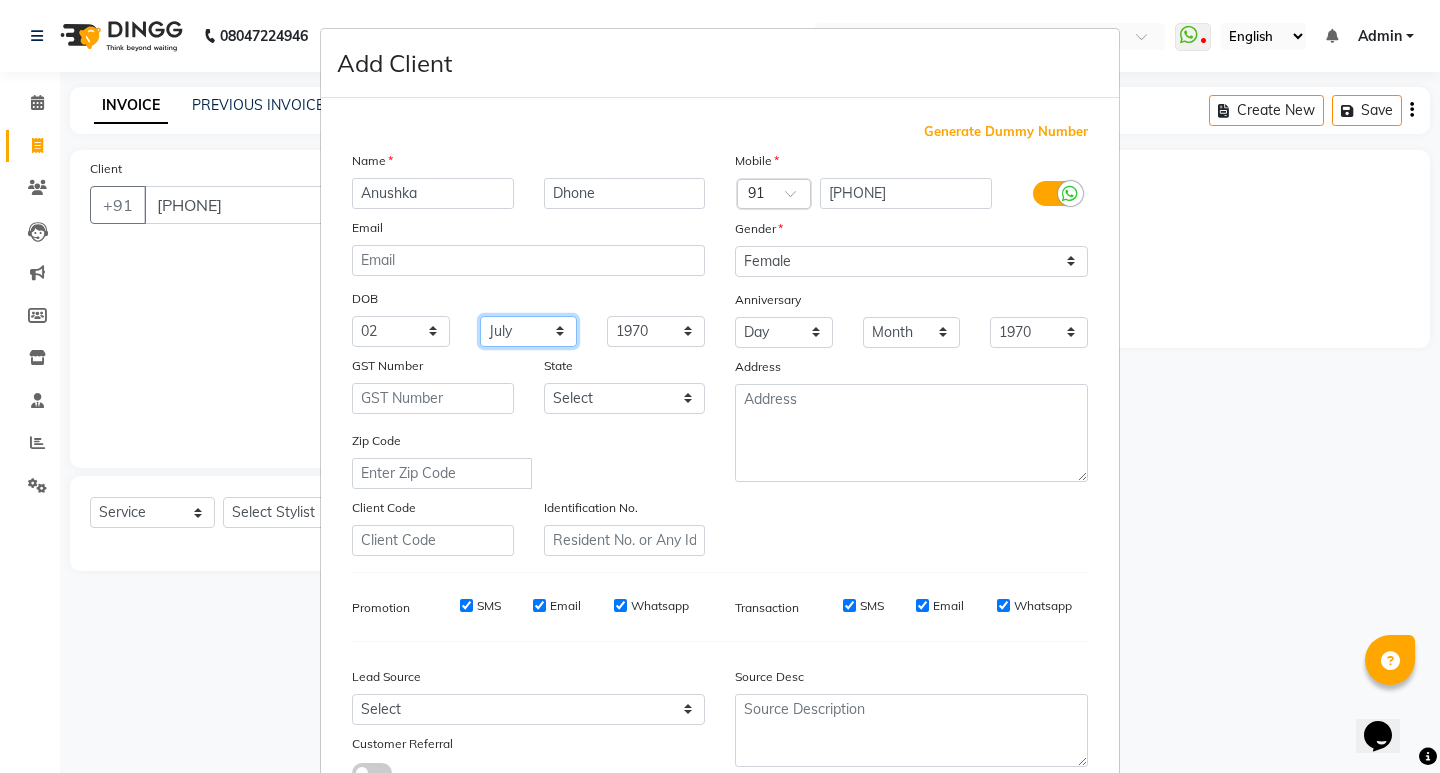 click on "Month January February March April May June July August September October November December" at bounding box center (529, 331) 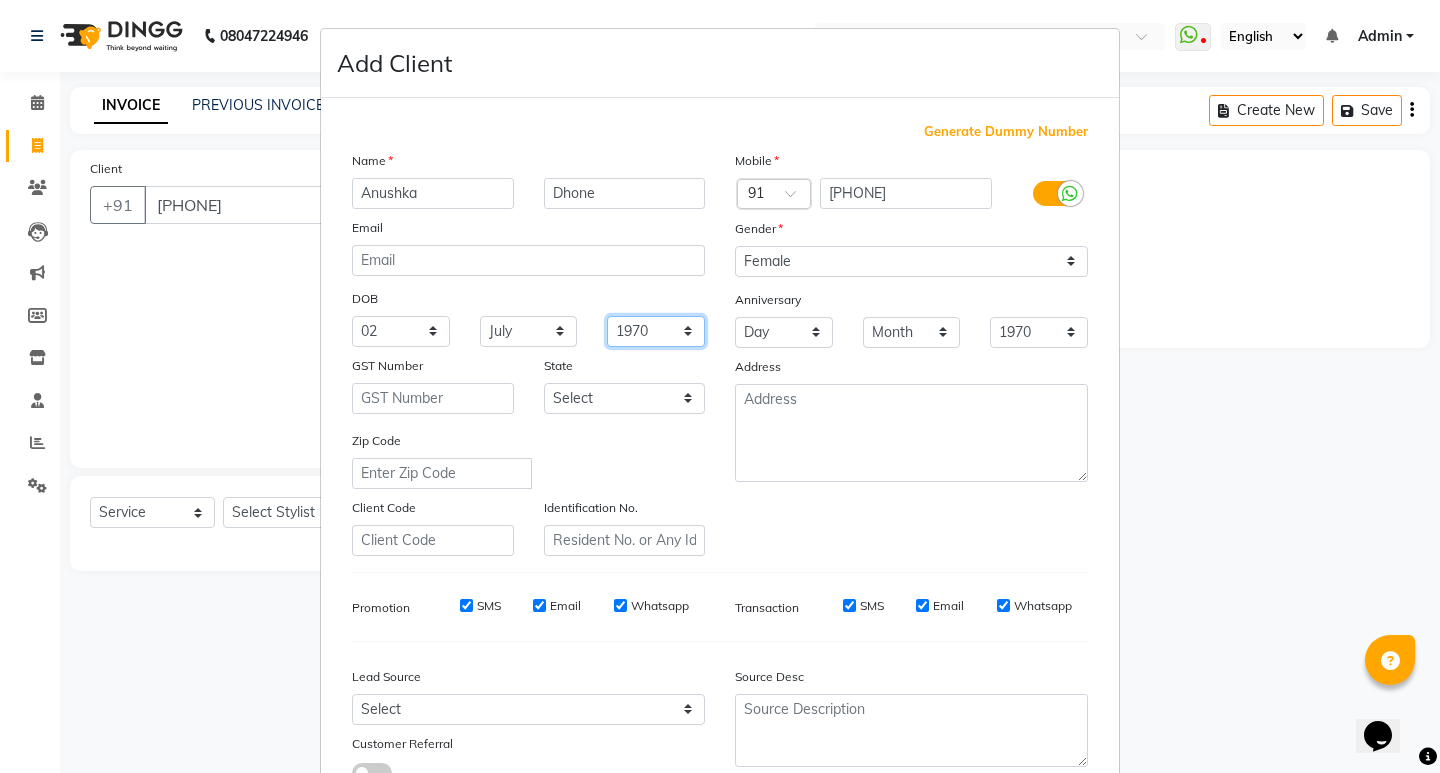 click on "1940 1941 1942 1943 1944 1945 1946 1947 1948 1949 1950 1951 1952 1953 1954 1955 1956 1957 1958 1959 1960 1961 1962 1963 1964 1965 1966 1967 1968 1969 1970 1971 1972 1973 1974 1975 1976 1977 1978 1979 1980 1981 1982 1983 1984 1985 1986 1987 1988 1989 1990 1991 1992 1993 1994 1995 1996 1997 1998 1999 2000 2001 2002 2003 2004 2005 2006 2007 2008 2009 2010 2011 2012 2013 2014 2015 2016 2017 2018 2019 2020 2021 2022 2023 2024" at bounding box center [656, 331] 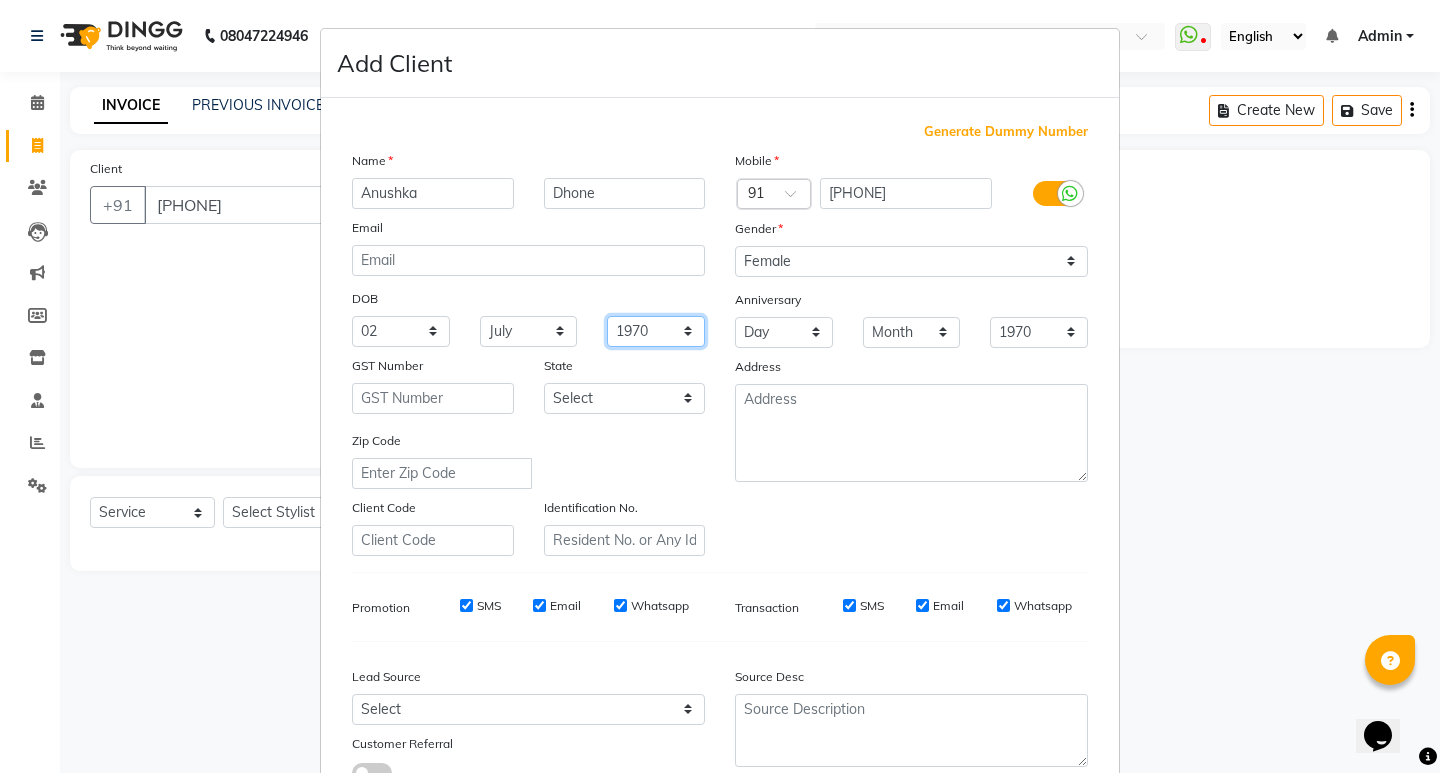 select on "2004" 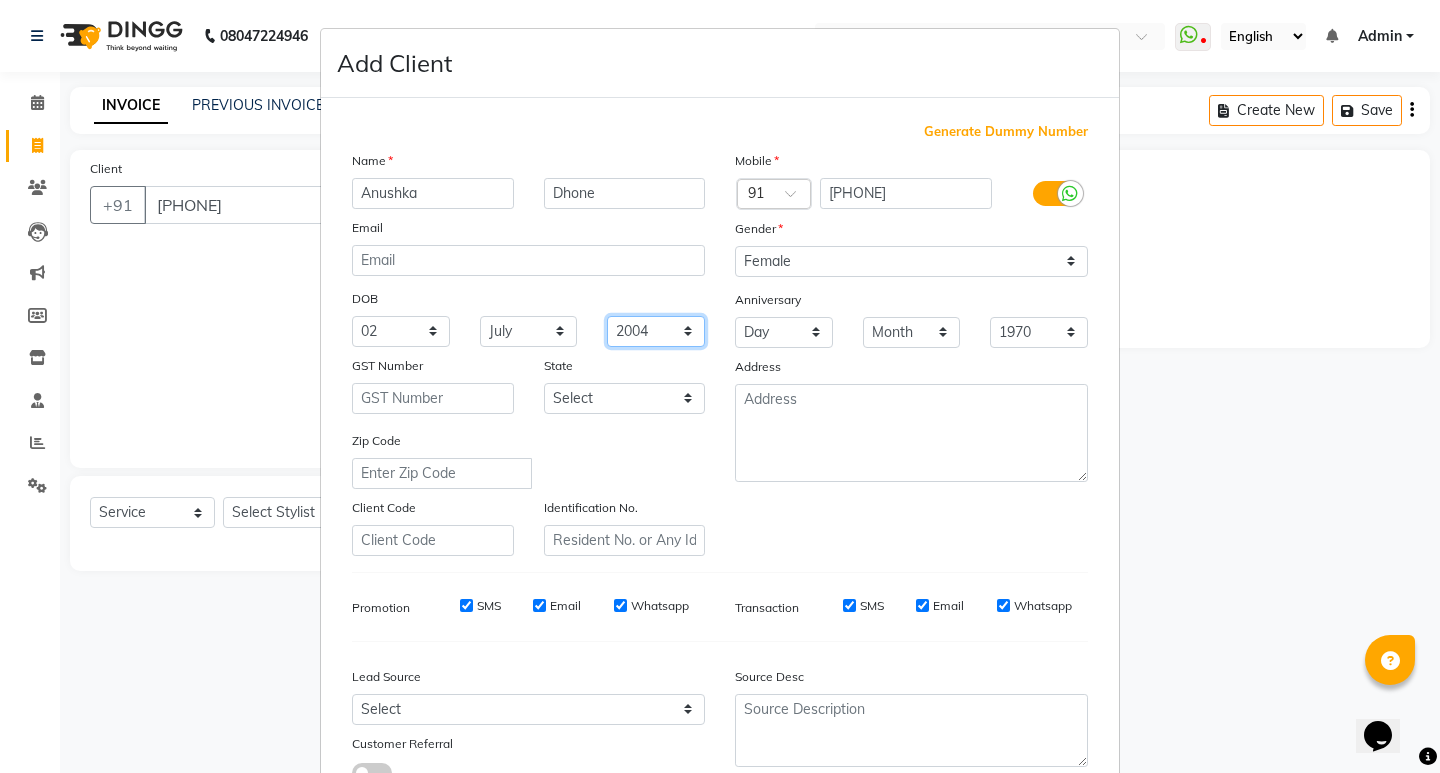 click on "1940 1941 1942 1943 1944 1945 1946 1947 1948 1949 1950 1951 1952 1953 1954 1955 1956 1957 1958 1959 1960 1961 1962 1963 1964 1965 1966 1967 1968 1969 1970 1971 1972 1973 1974 1975 1976 1977 1978 1979 1980 1981 1982 1983 1984 1985 1986 1987 1988 1989 1990 1991 1992 1993 1994 1995 1996 1997 1998 1999 2000 2001 2002 2003 2004 2005 2006 2007 2008 2009 2010 2011 2012 2013 2014 2015 2016 2017 2018 2019 2020 2021 2022 2023 2024" at bounding box center (656, 331) 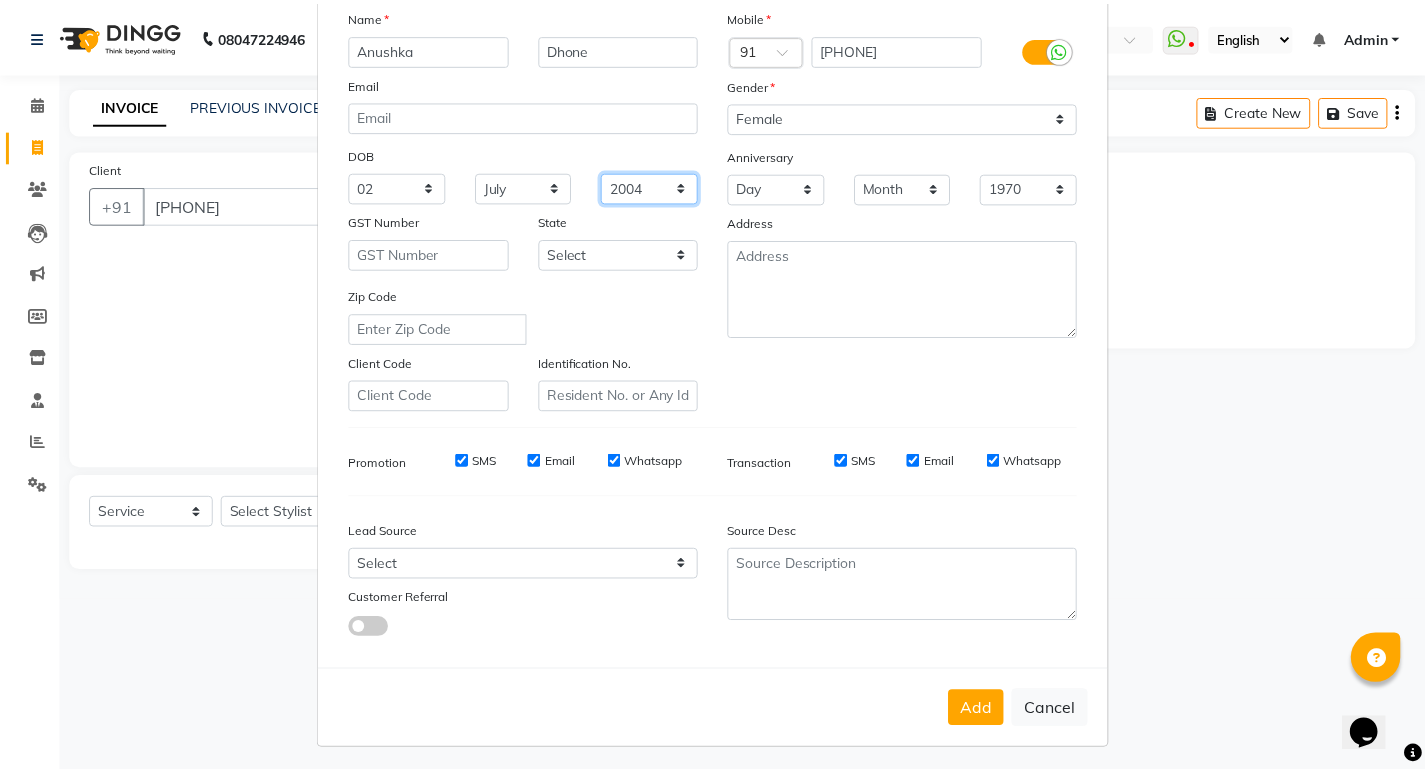 scroll, scrollTop: 150, scrollLeft: 0, axis: vertical 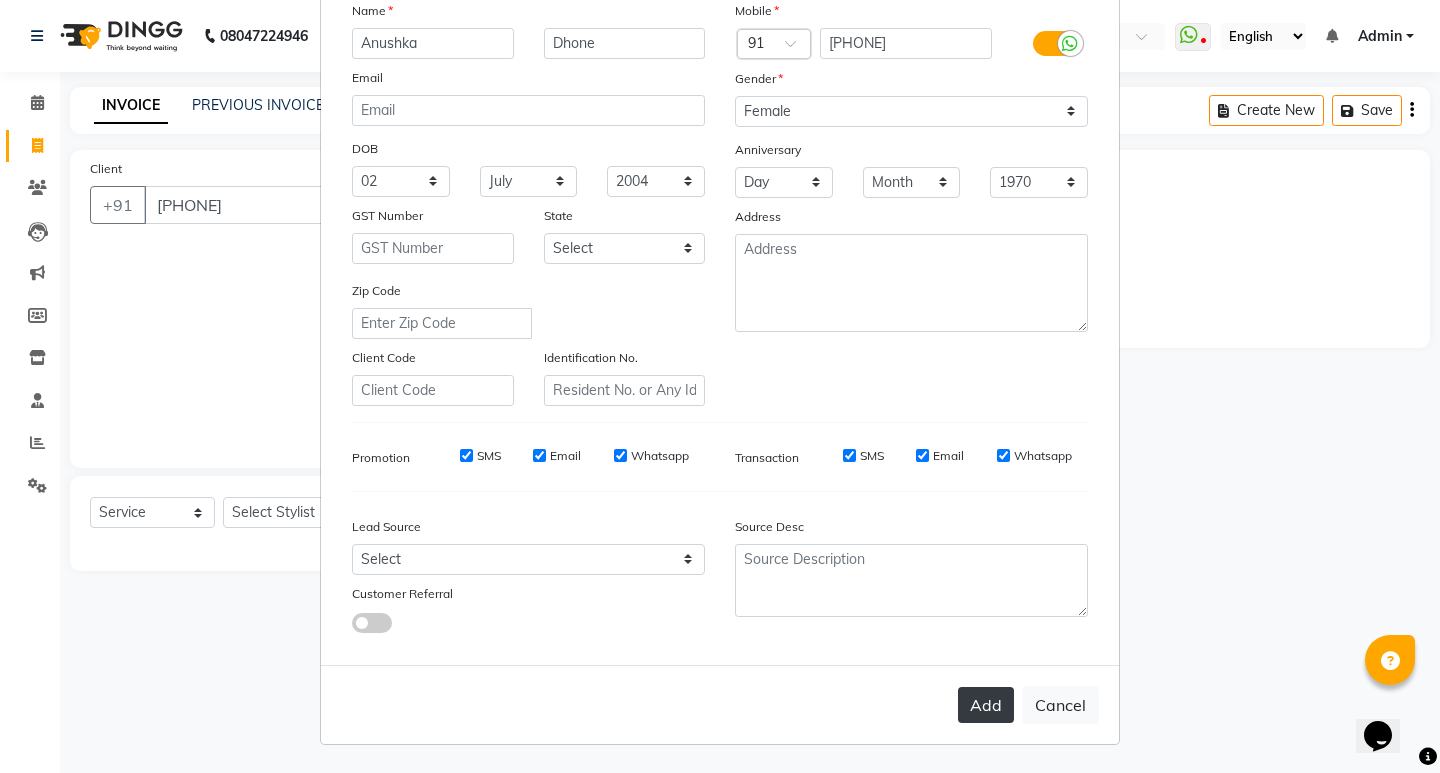 click on "Add" at bounding box center (986, 705) 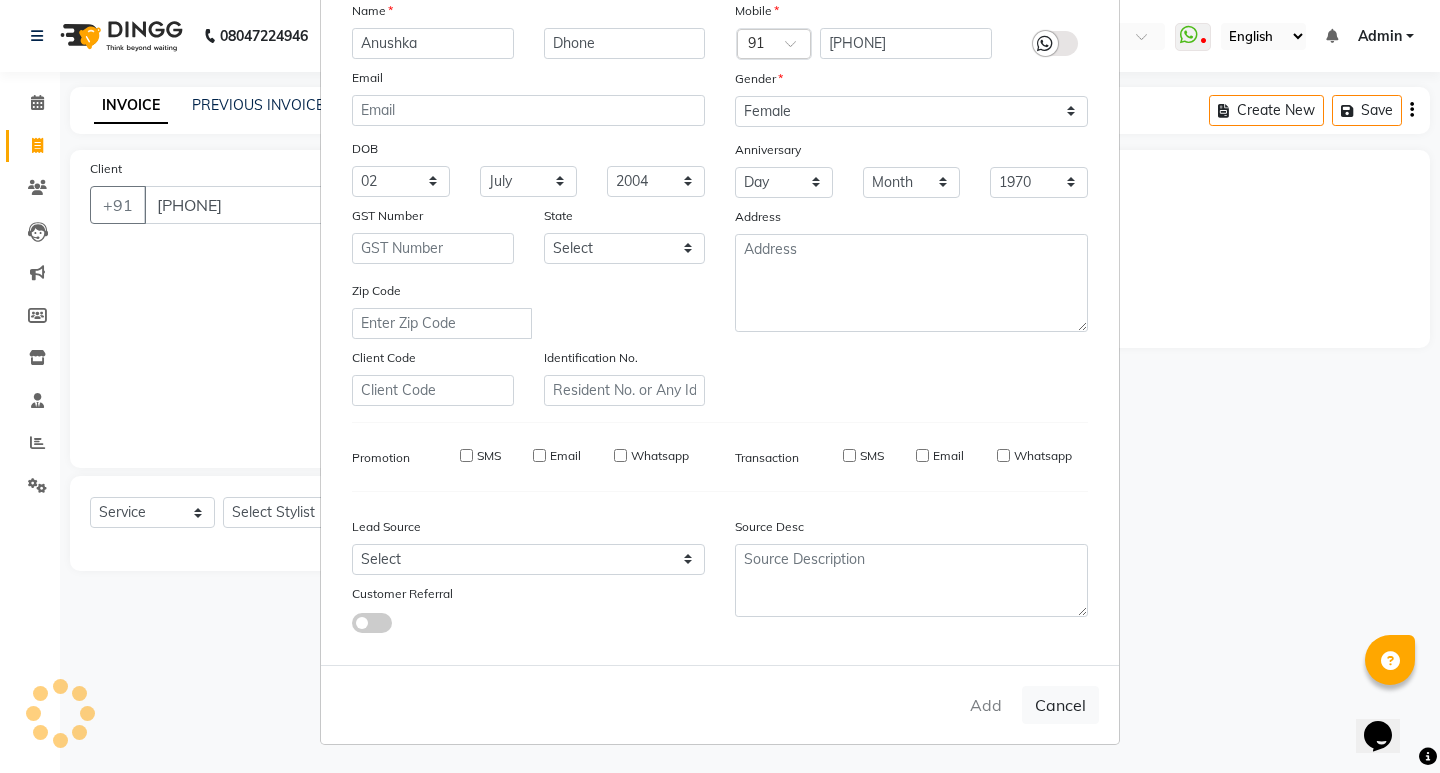 type 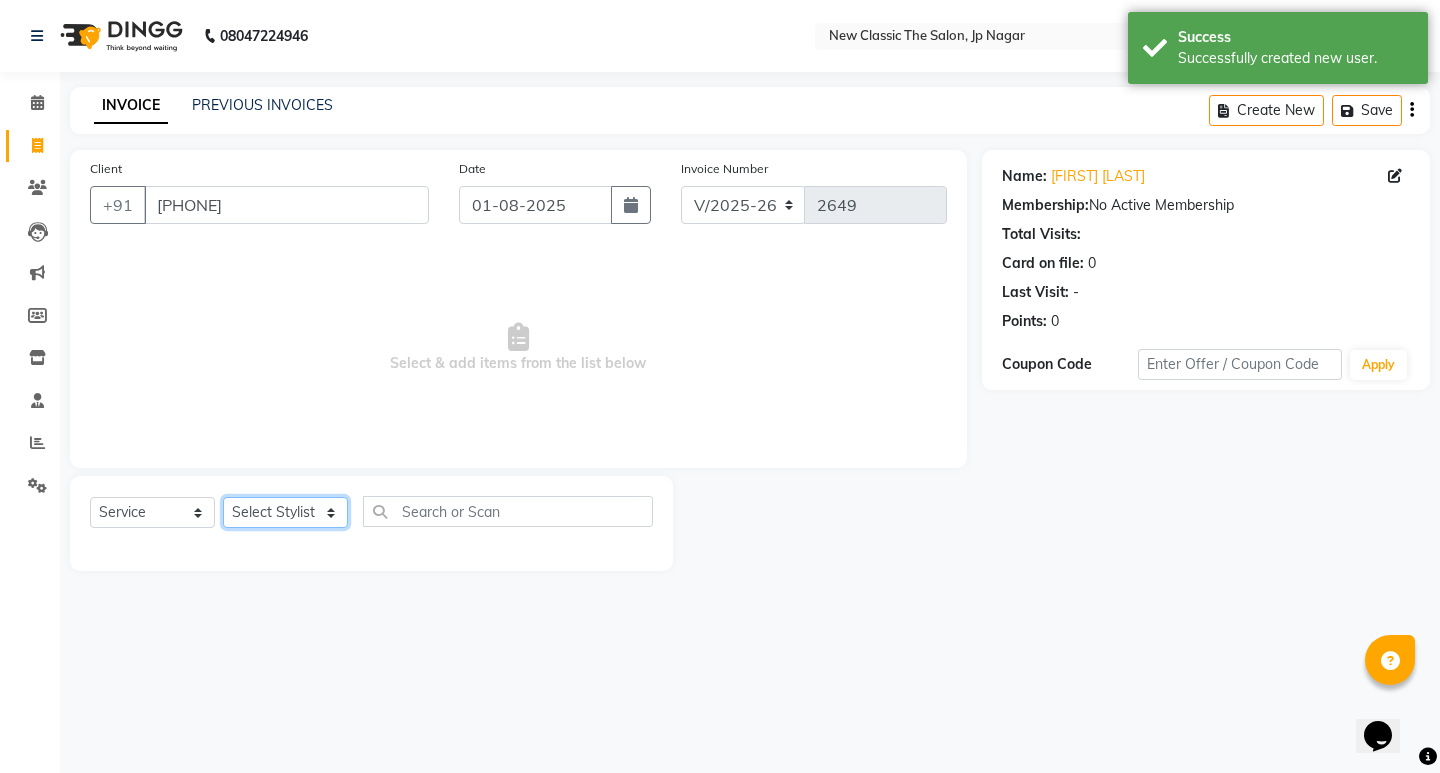 click on "Select Stylist [FIRST] [FIRST] [FIRST] [FIRST] [FIRST] [FIRST] [FIRST] [FIRST] [FIRST] [FIRST] [FIRST]" 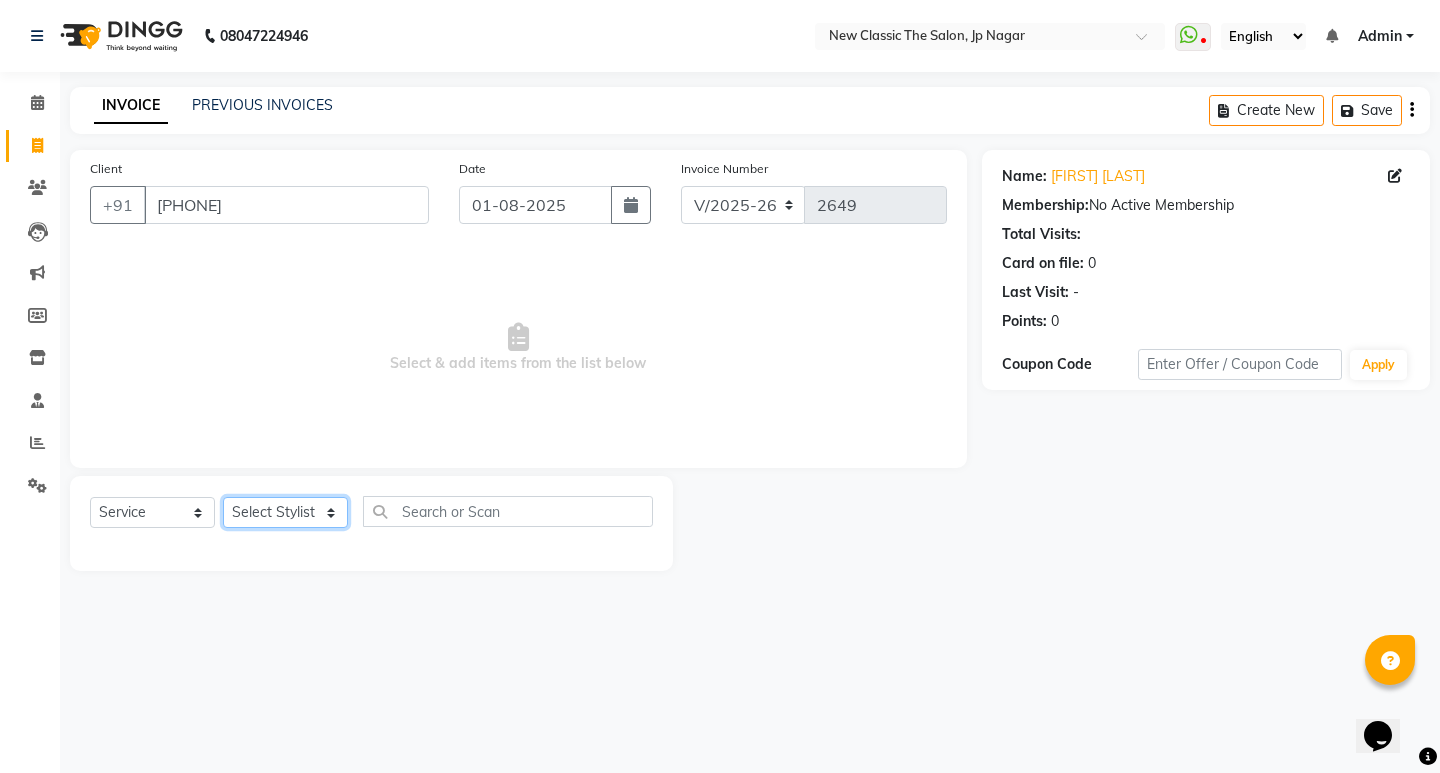 select on "27627" 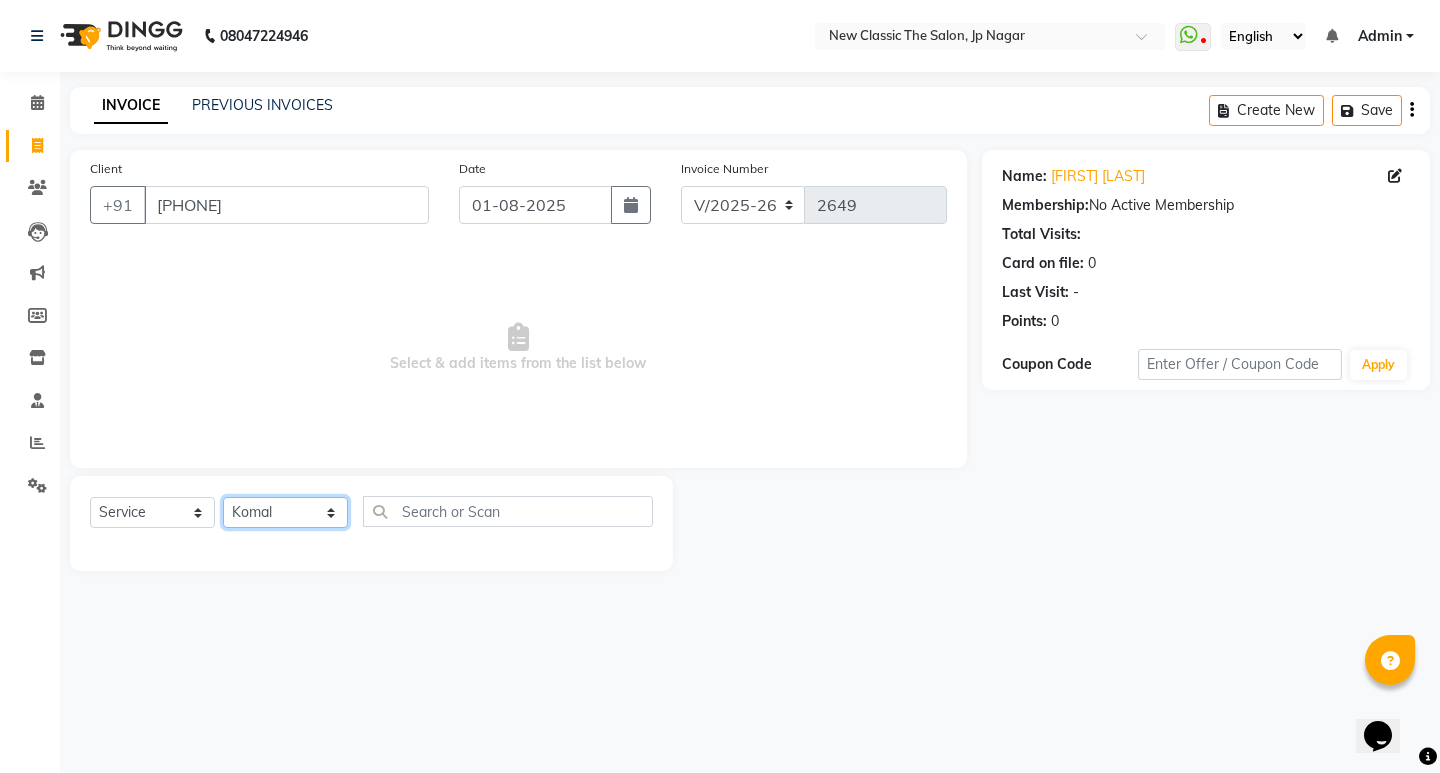 click on "Select Stylist [FIRST] [FIRST] [FIRST] [FIRST] [FIRST] [FIRST] [FIRST] [FIRST] [FIRST] [FIRST] [FIRST]" 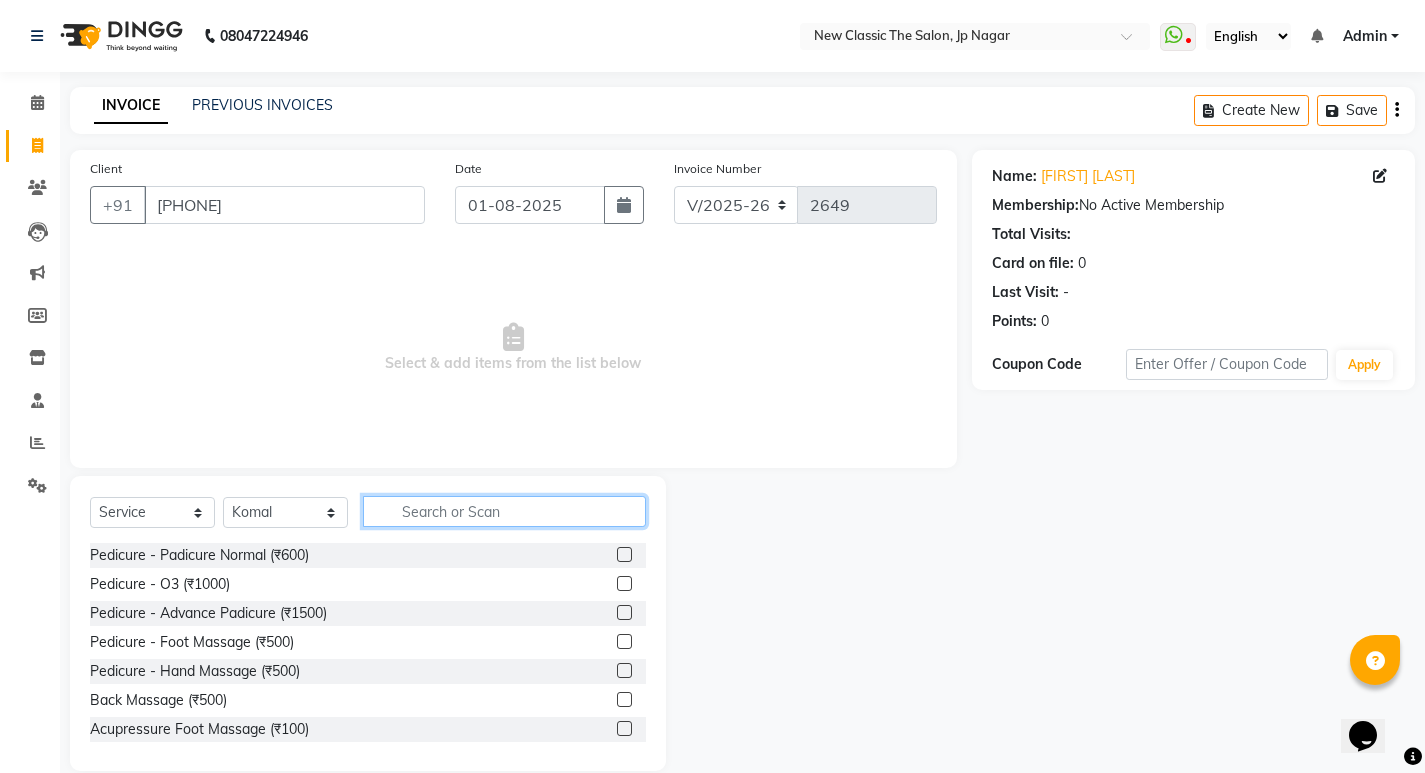 click 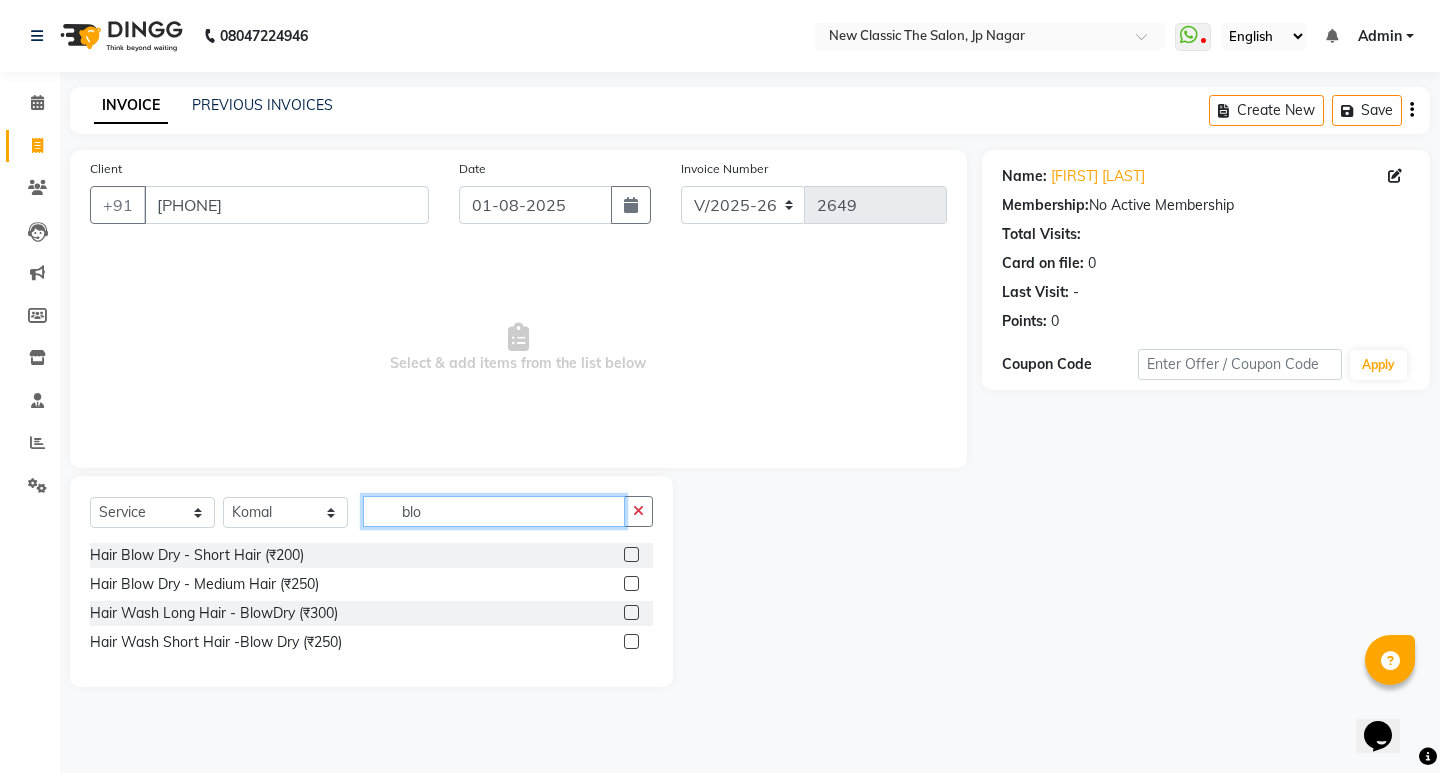 type on "blo" 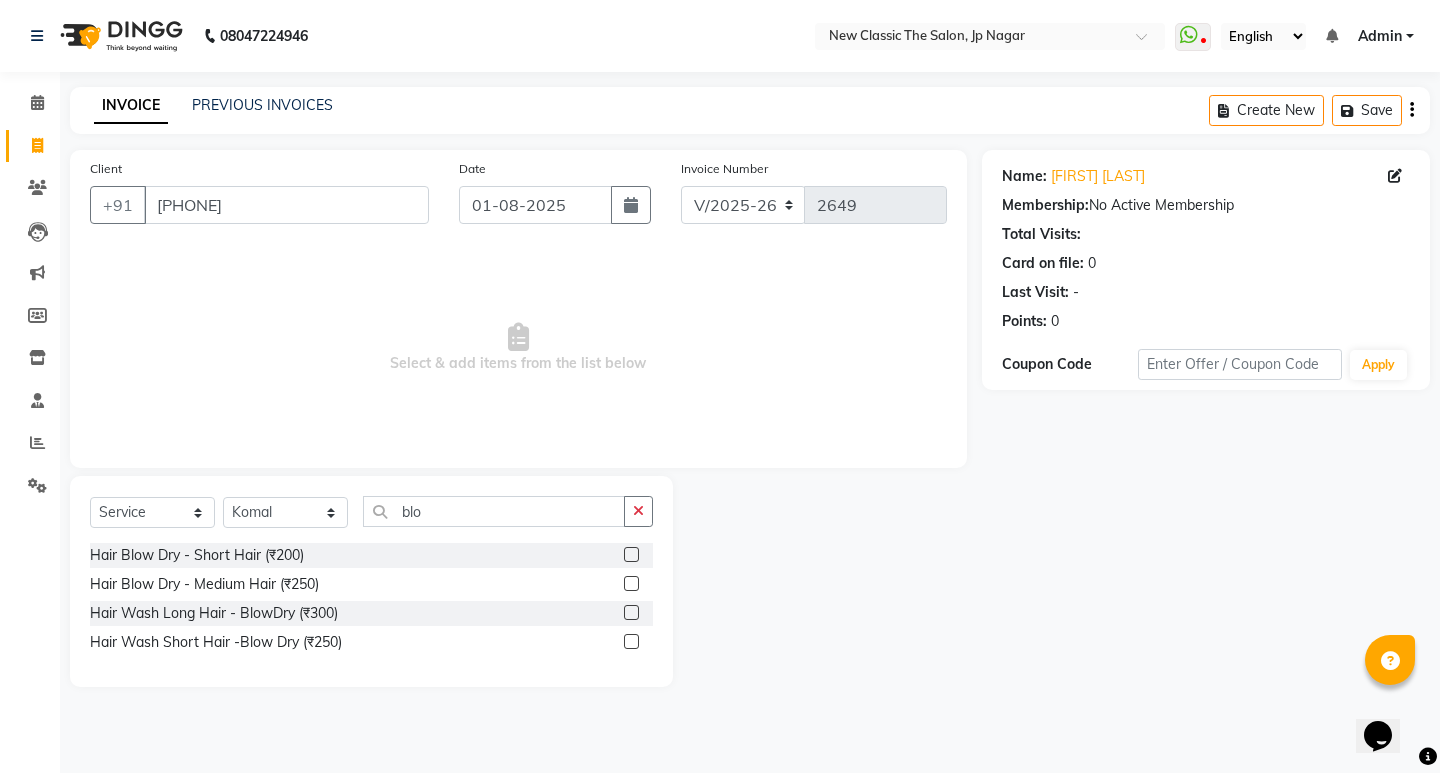 click 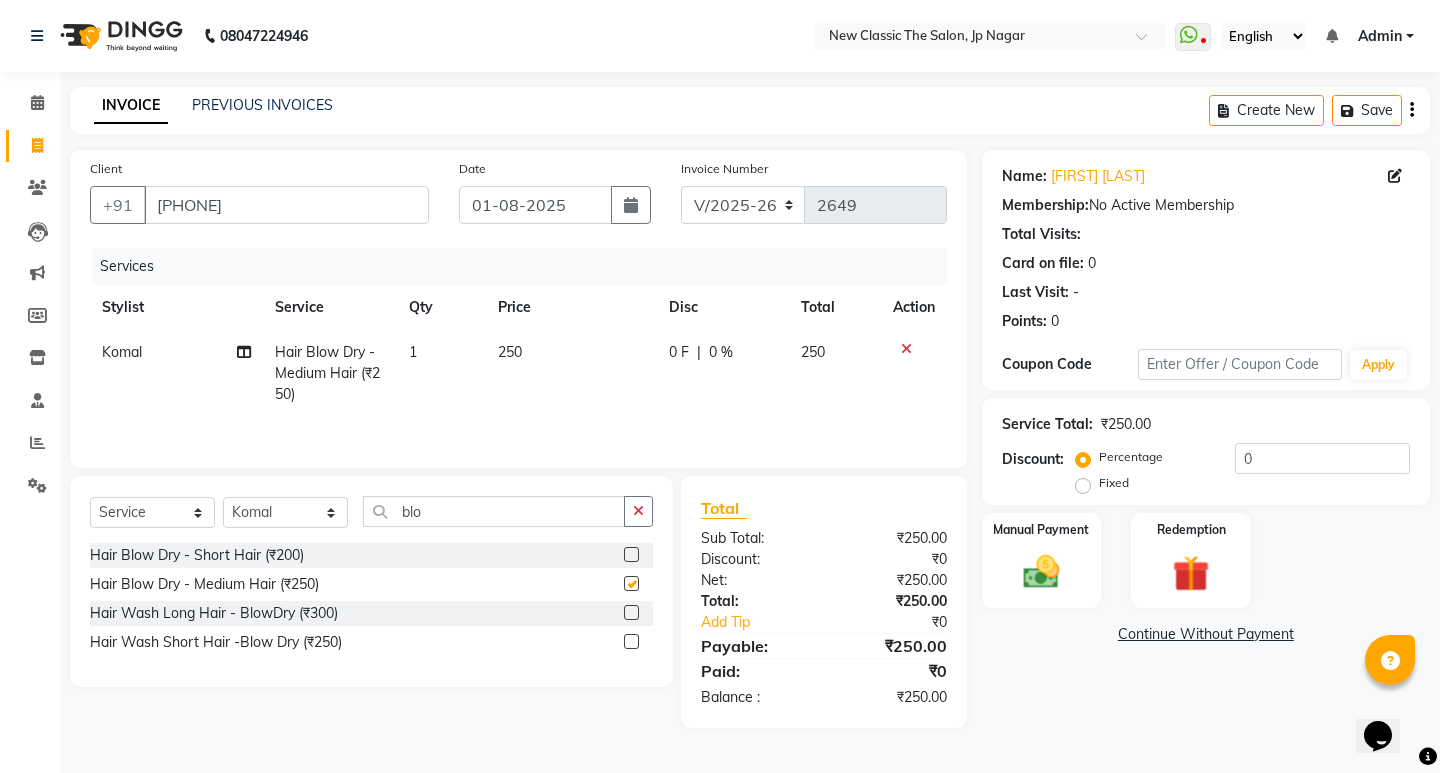 checkbox on "false" 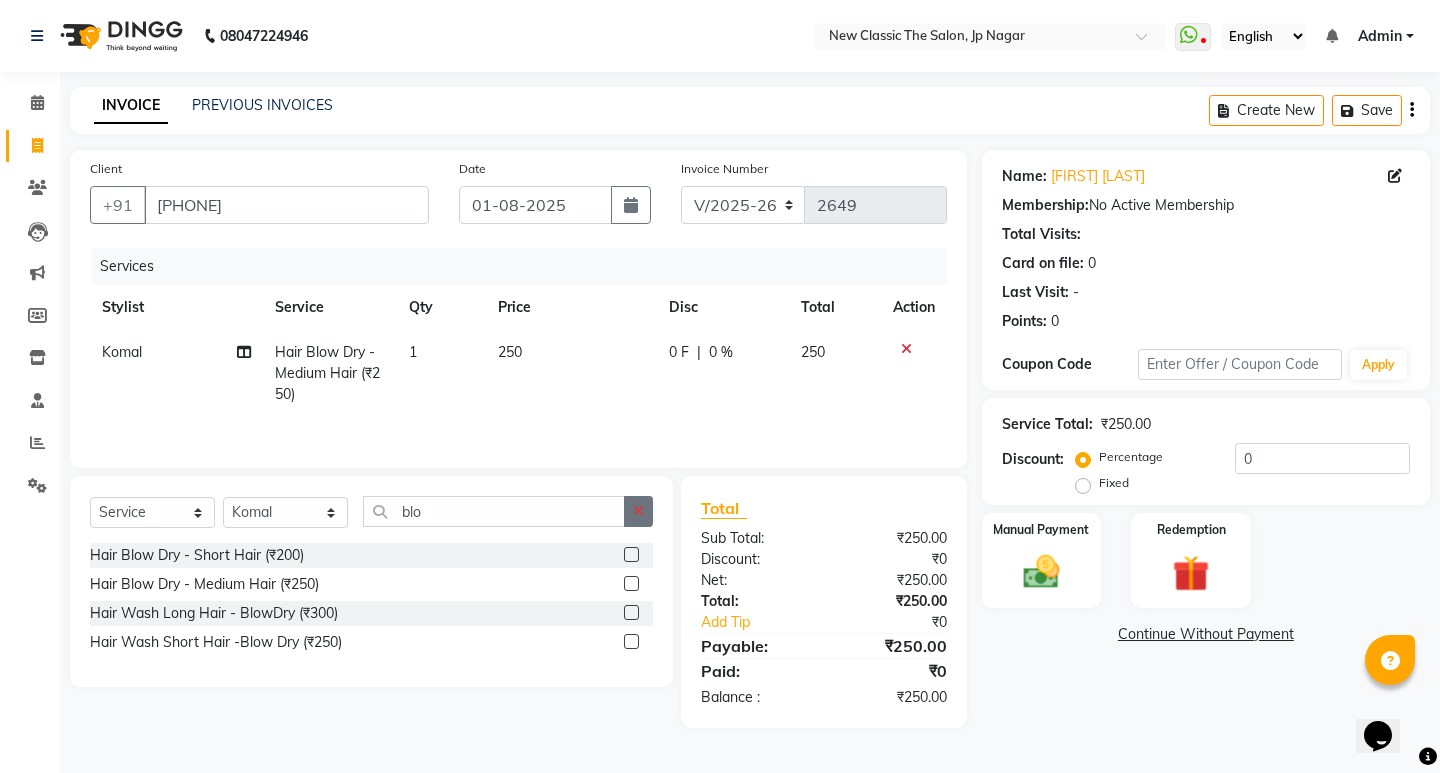 click 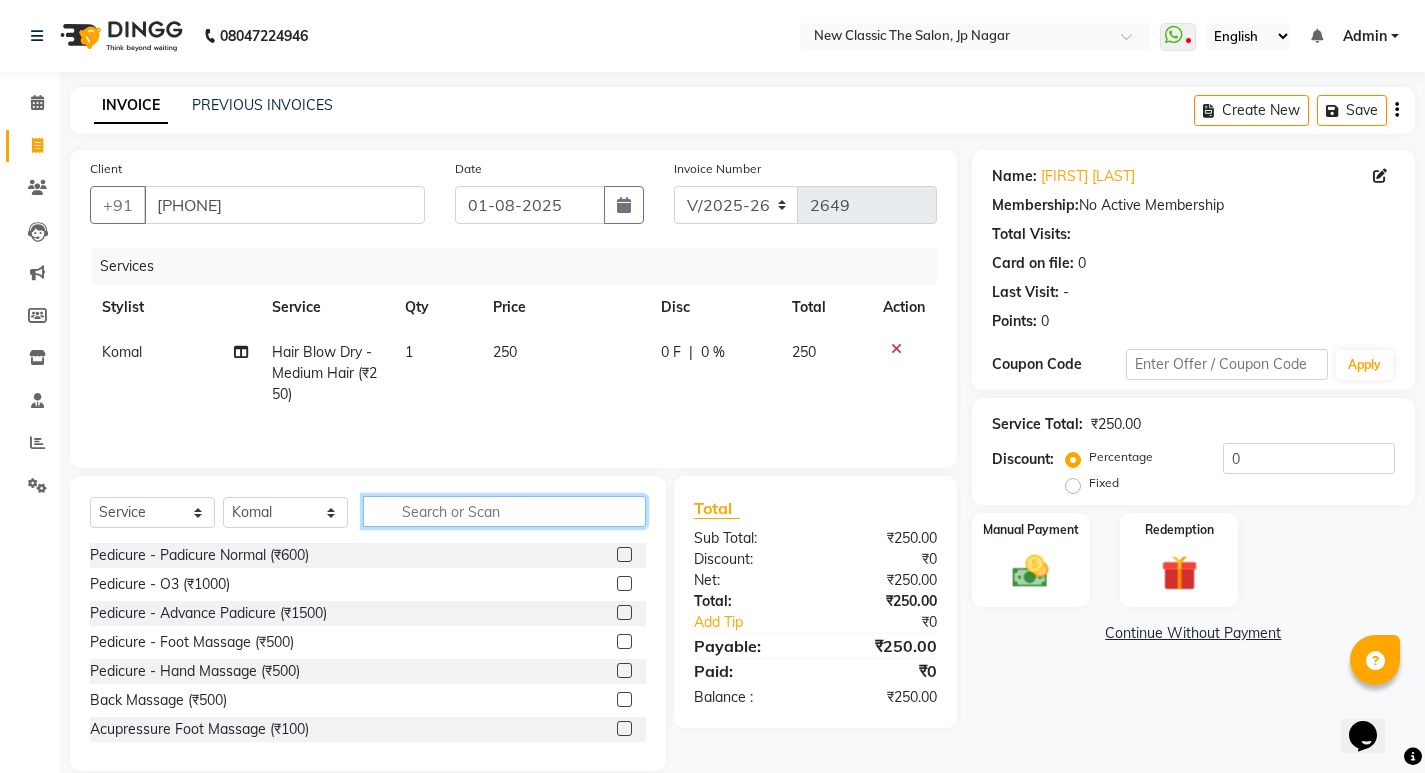 click 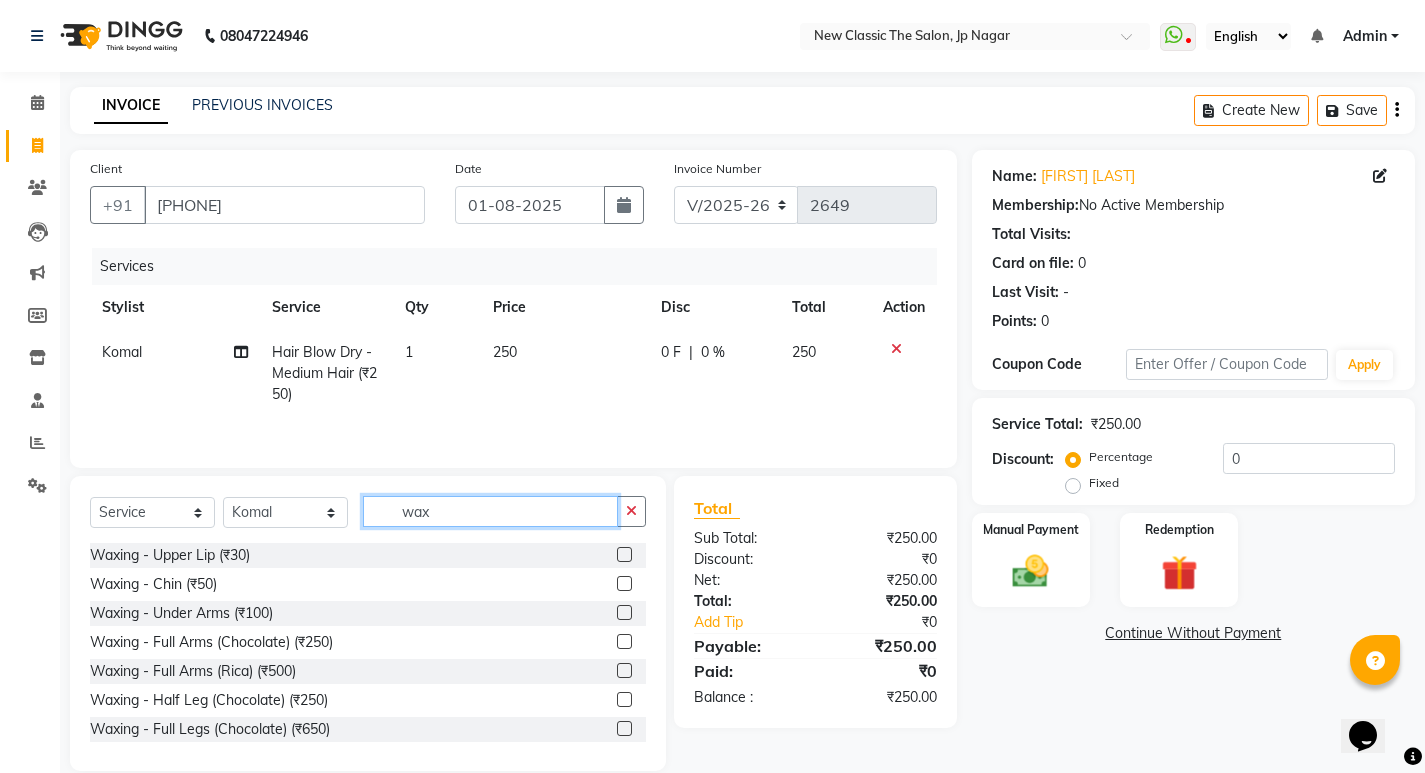 type on "wax" 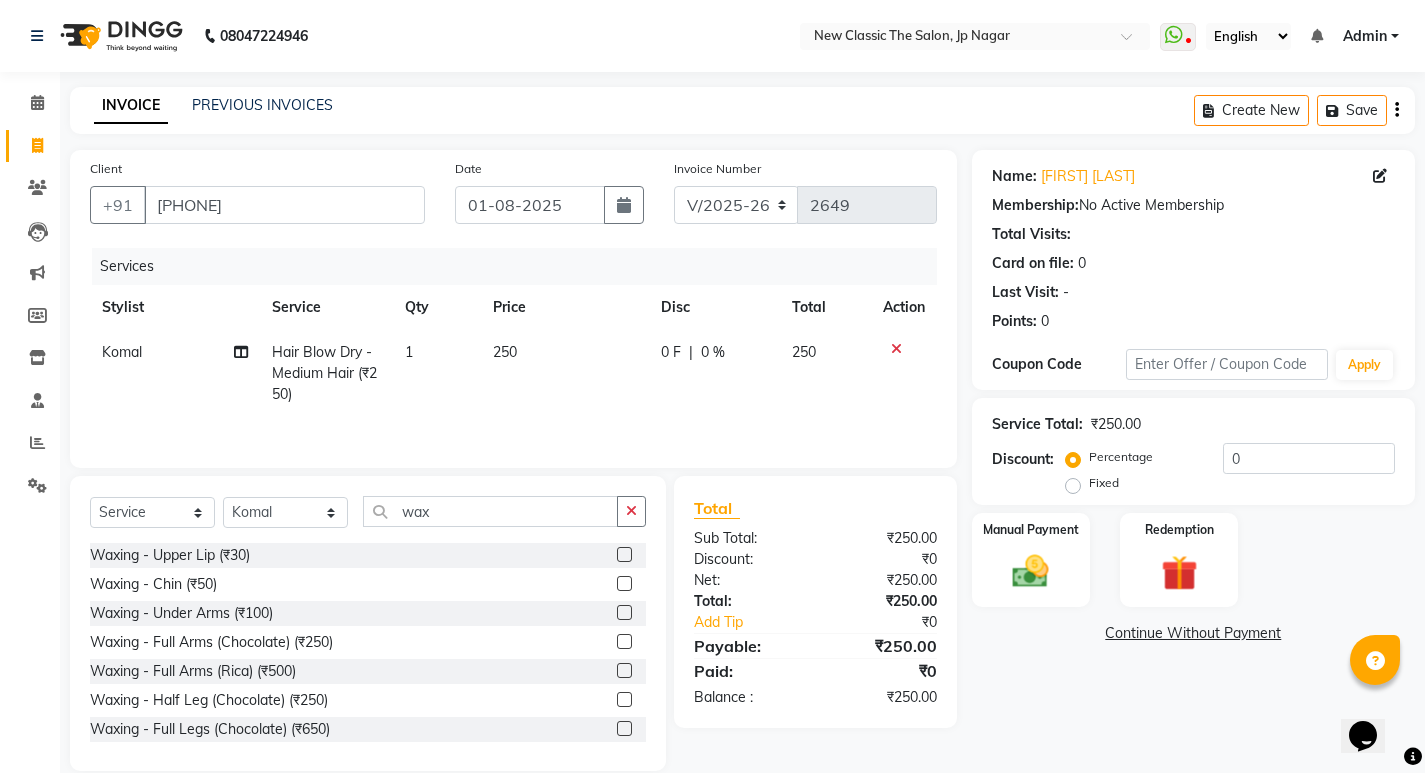 click 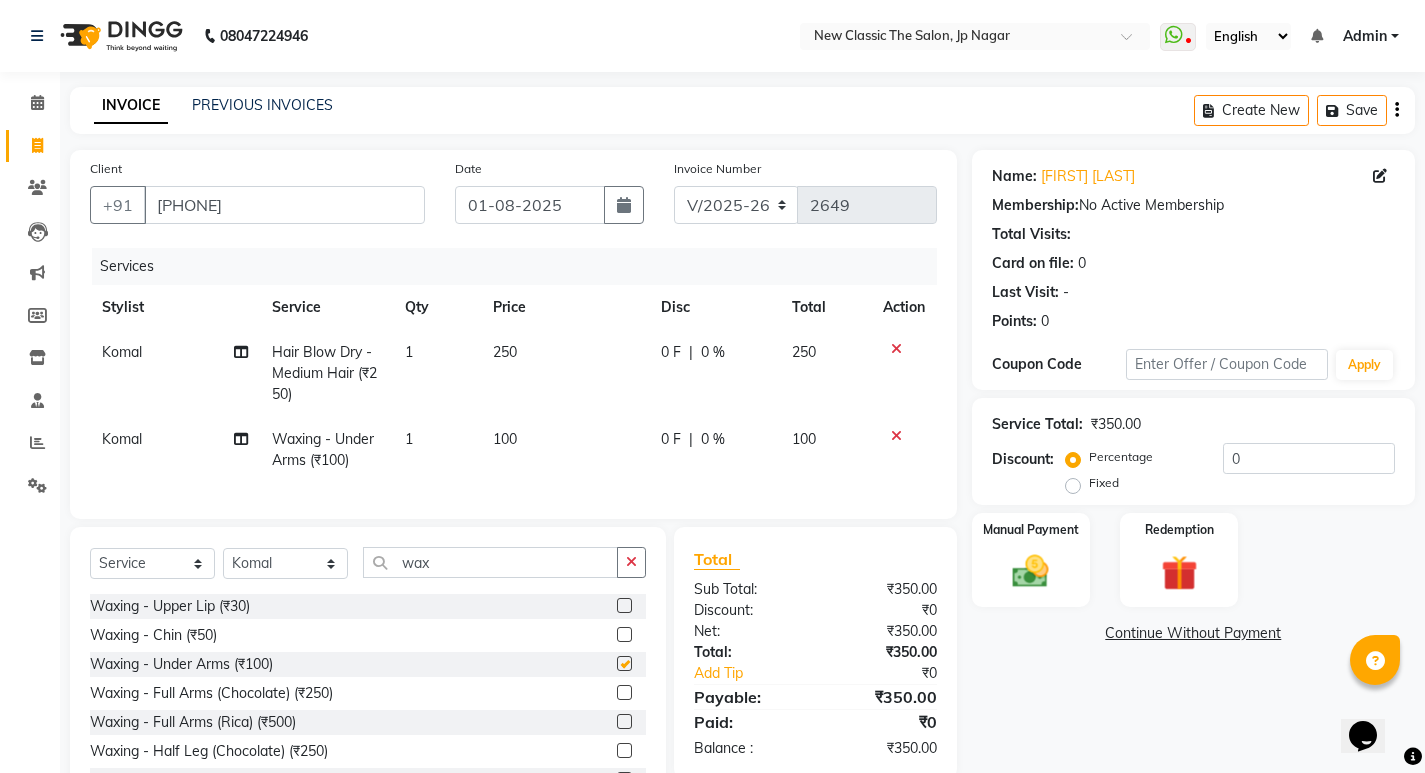 checkbox on "false" 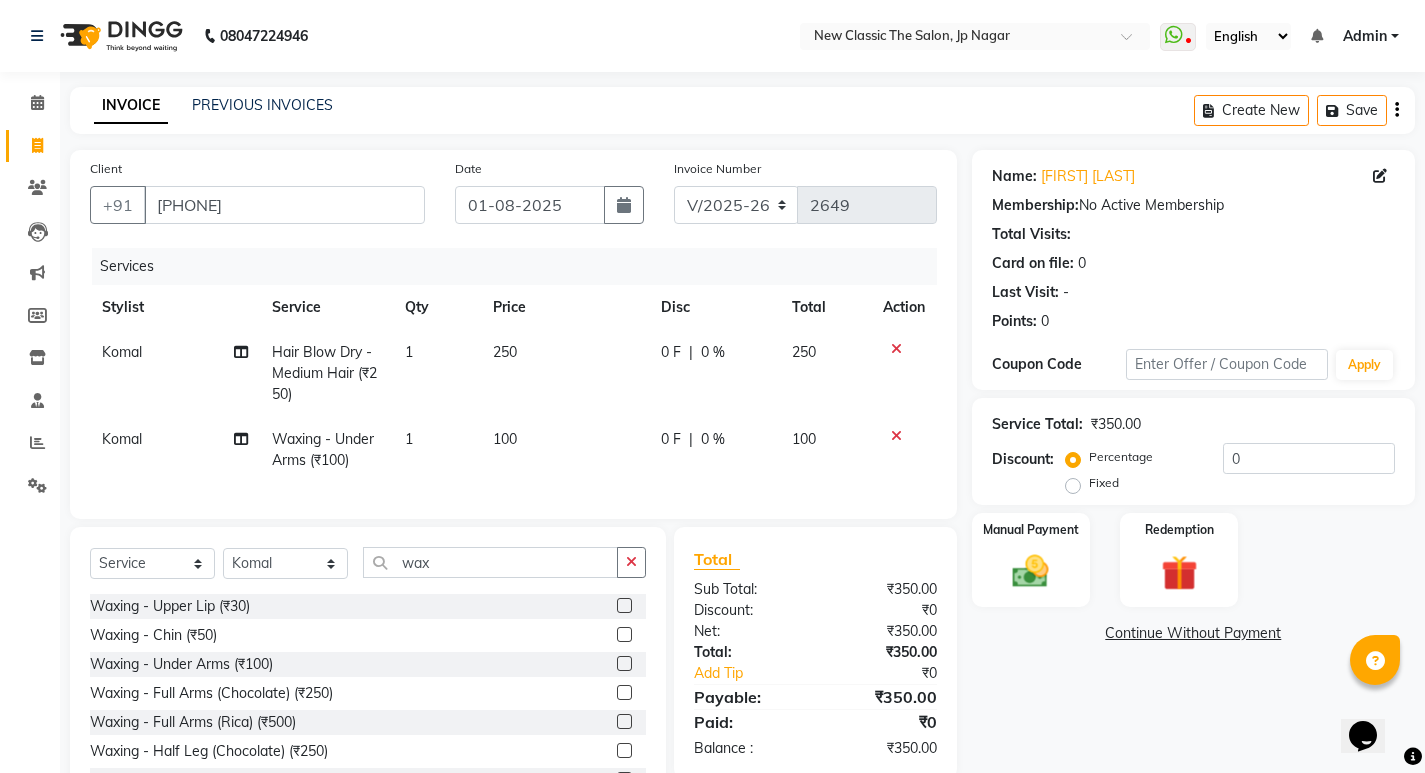 click on "Komal" 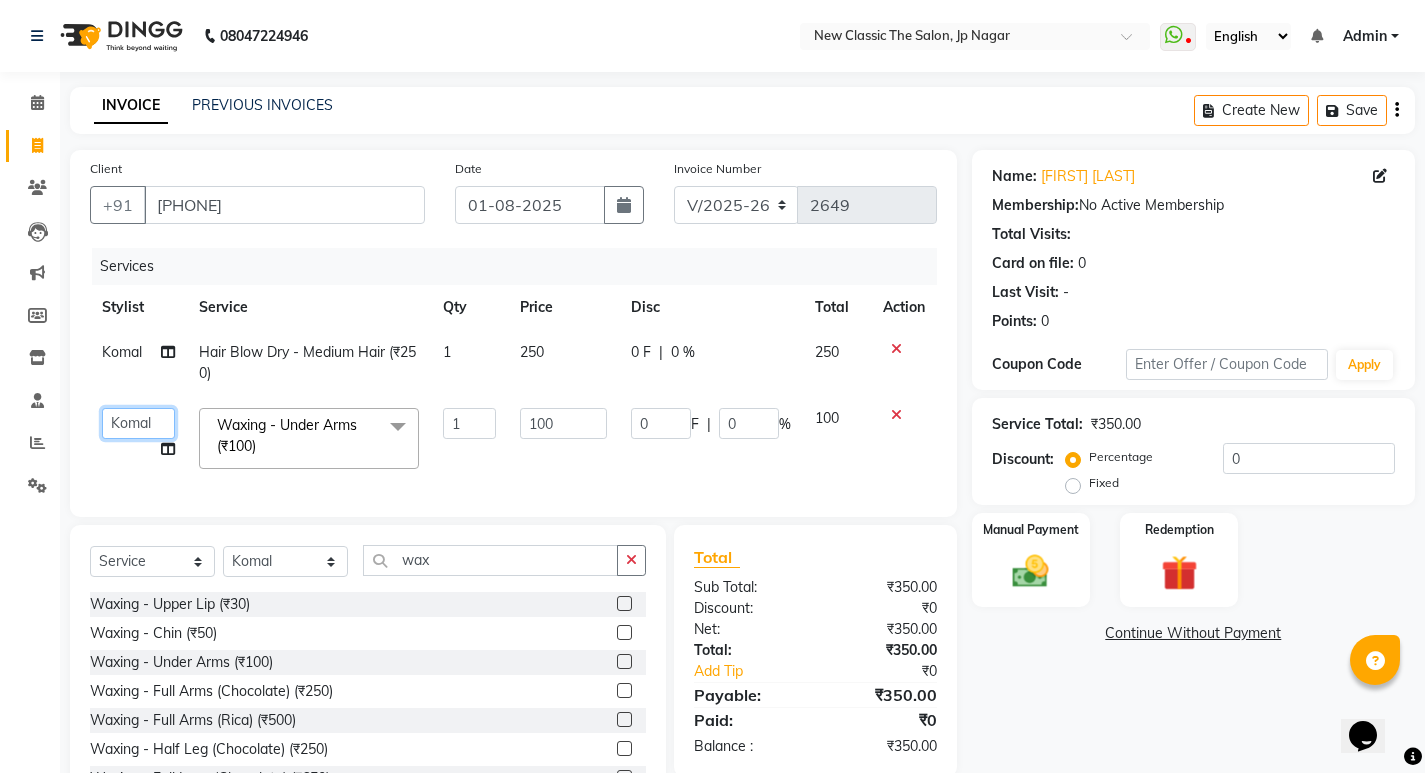 click on "Select Stylist [FIRST] [FIRST] [FIRST] [FIRST] [FIRST] [FIRST] [FIRST] [FIRST] [FIRST] [FIRST] [FIRST]" 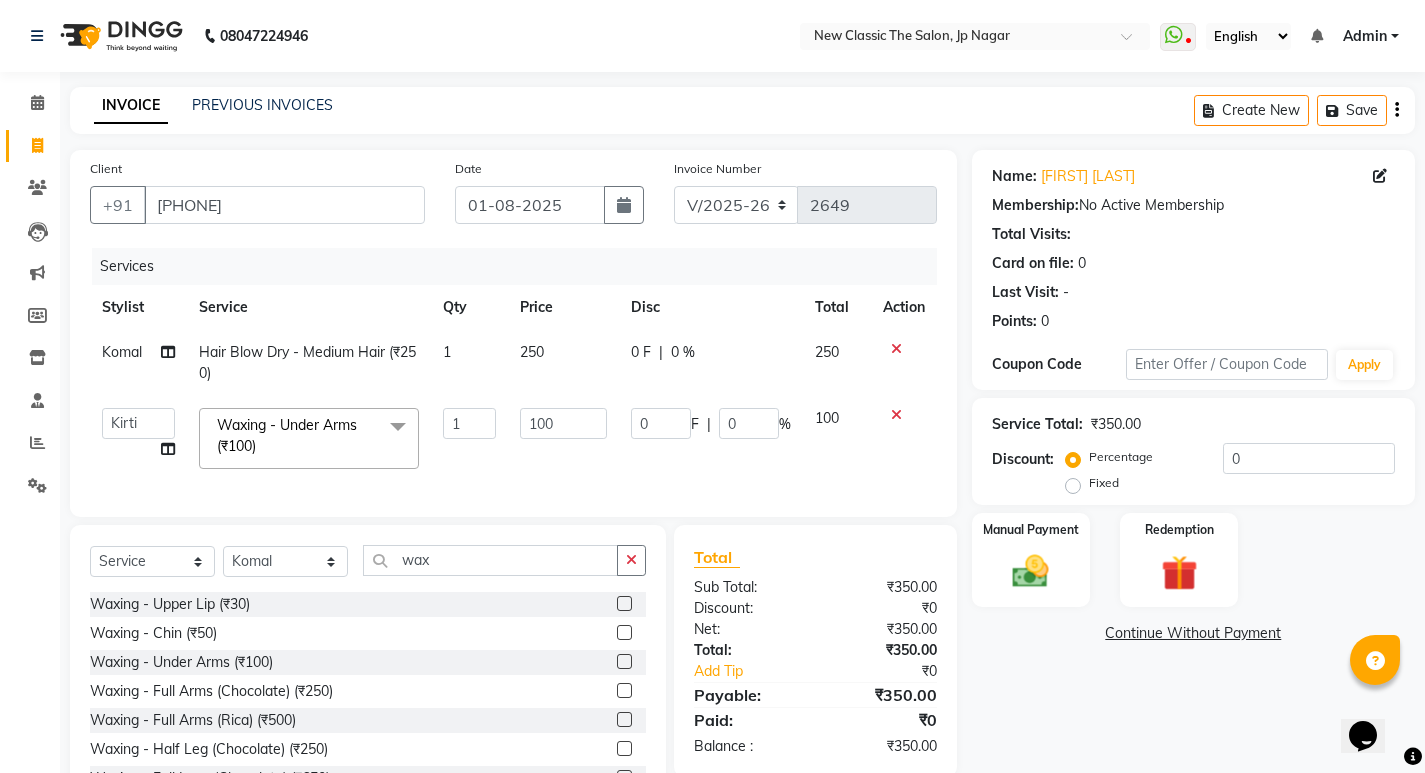 select on "27630" 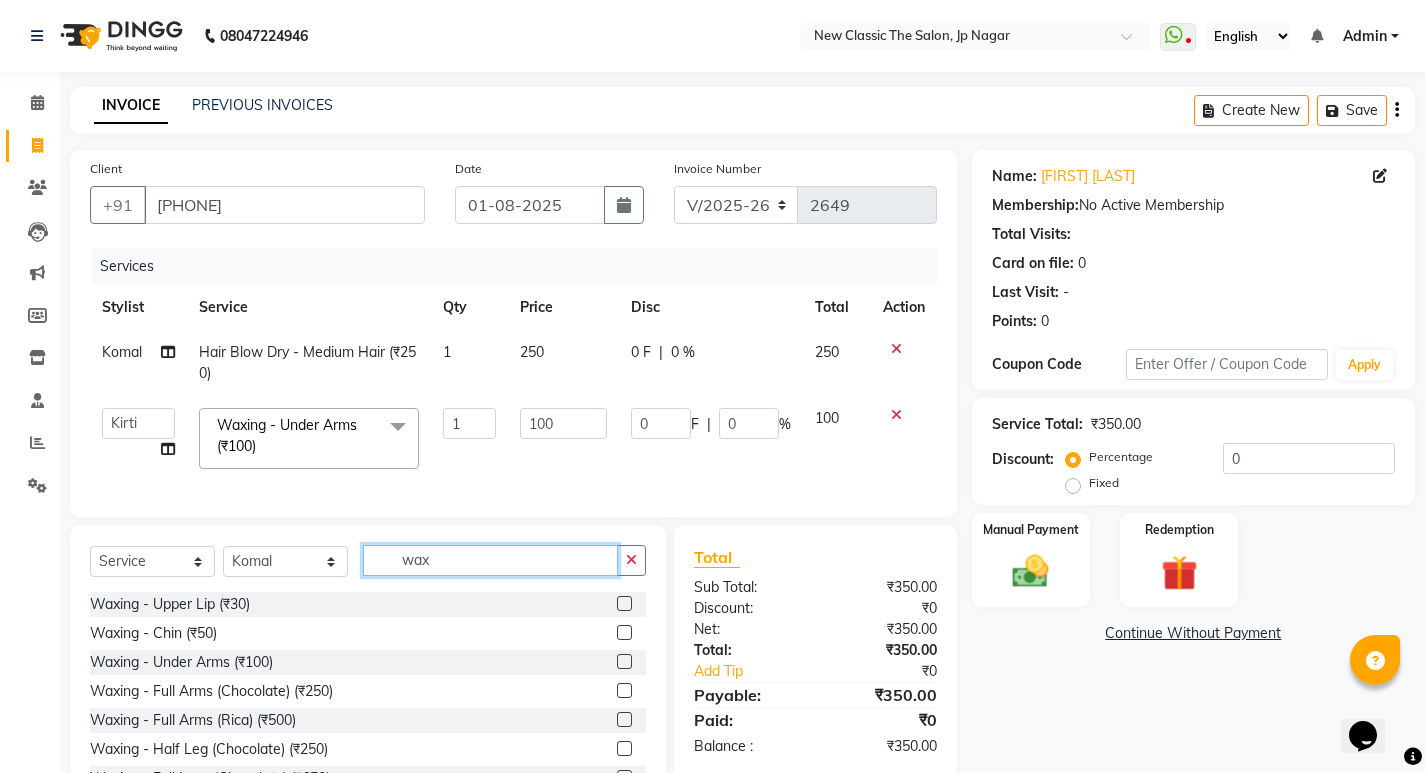 click on "wax" 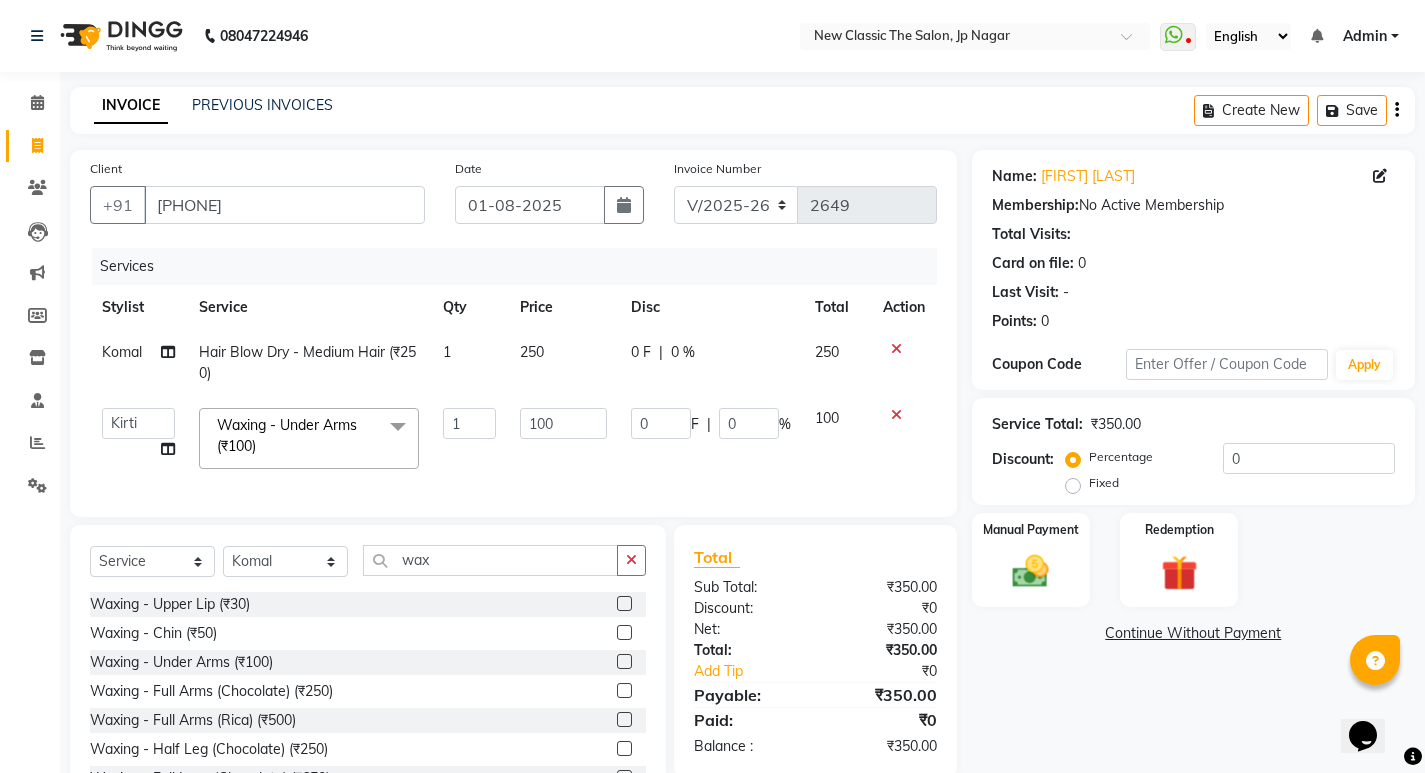 click 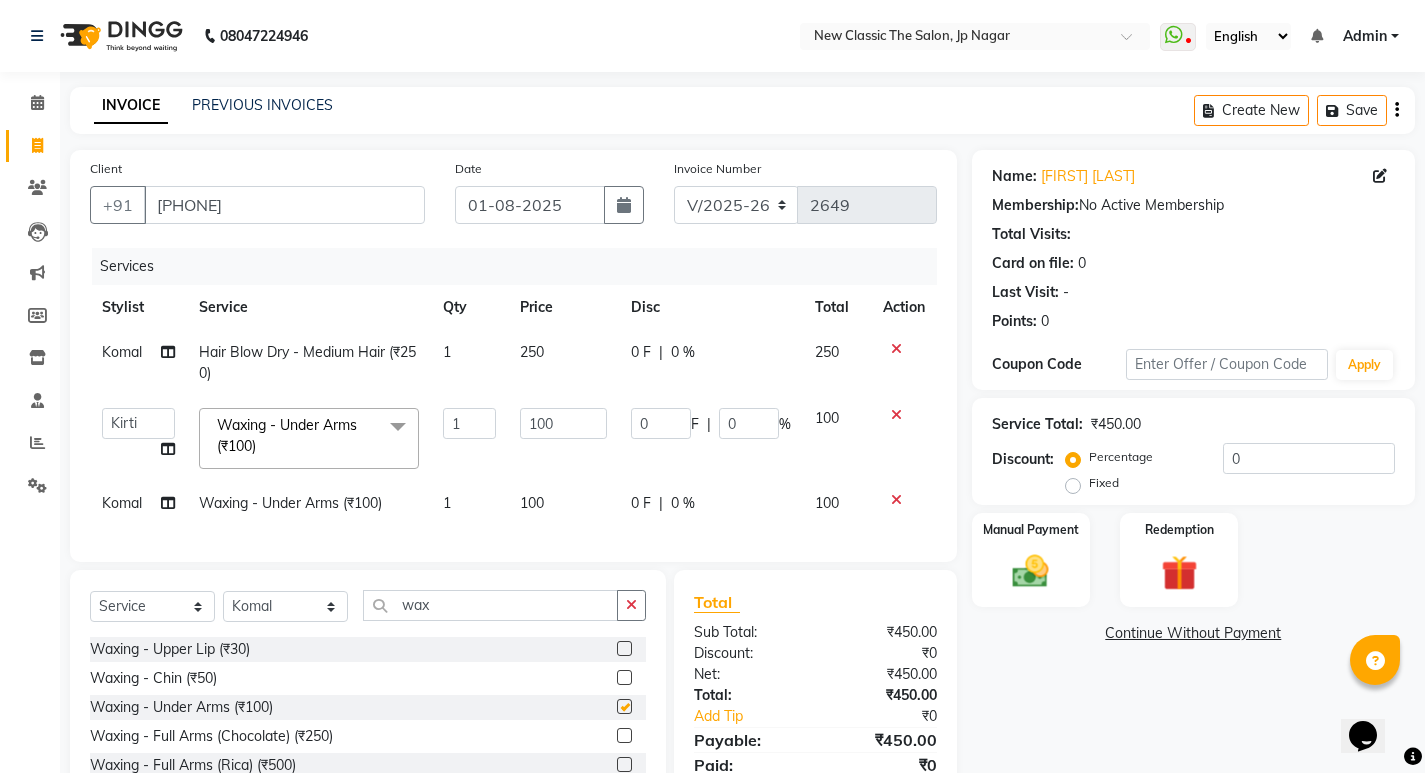 checkbox on "false" 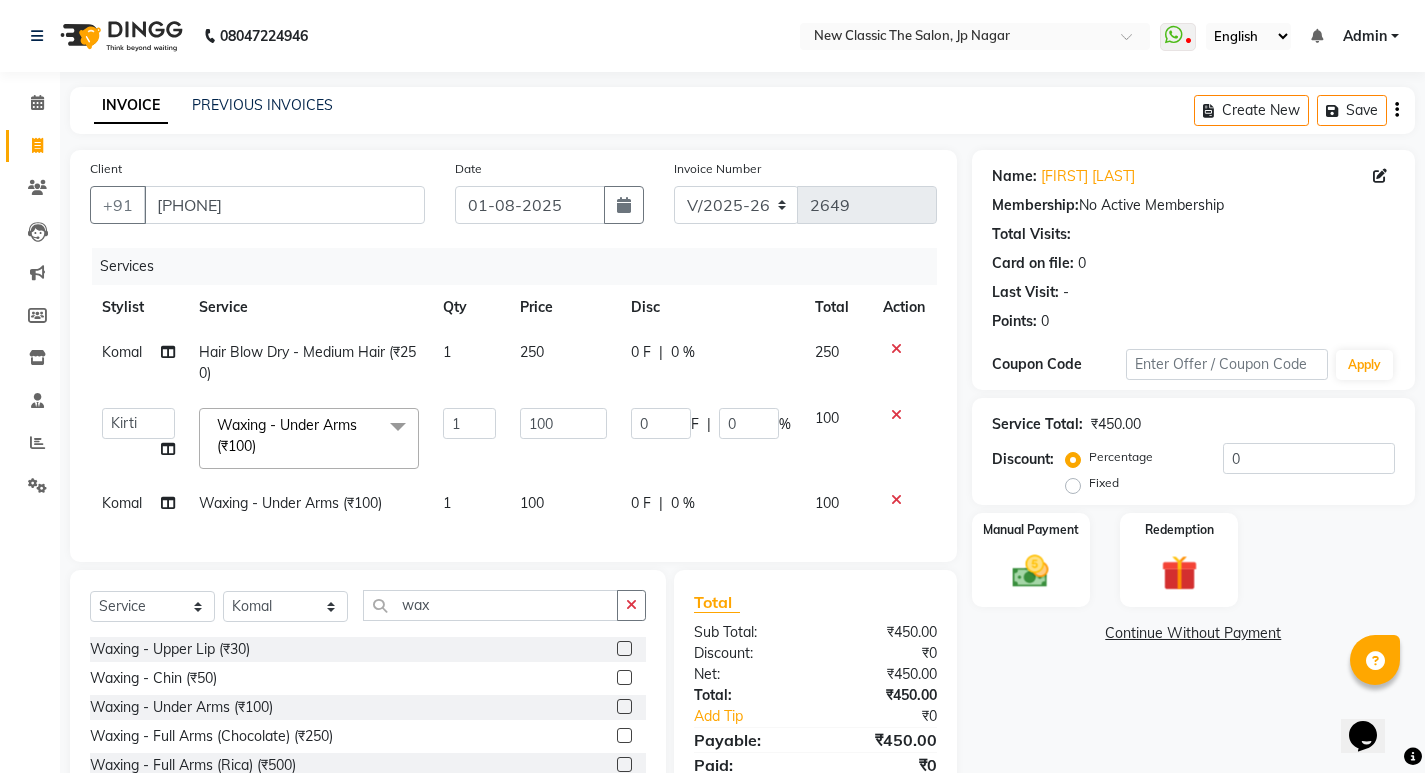 scroll, scrollTop: 137, scrollLeft: 0, axis: vertical 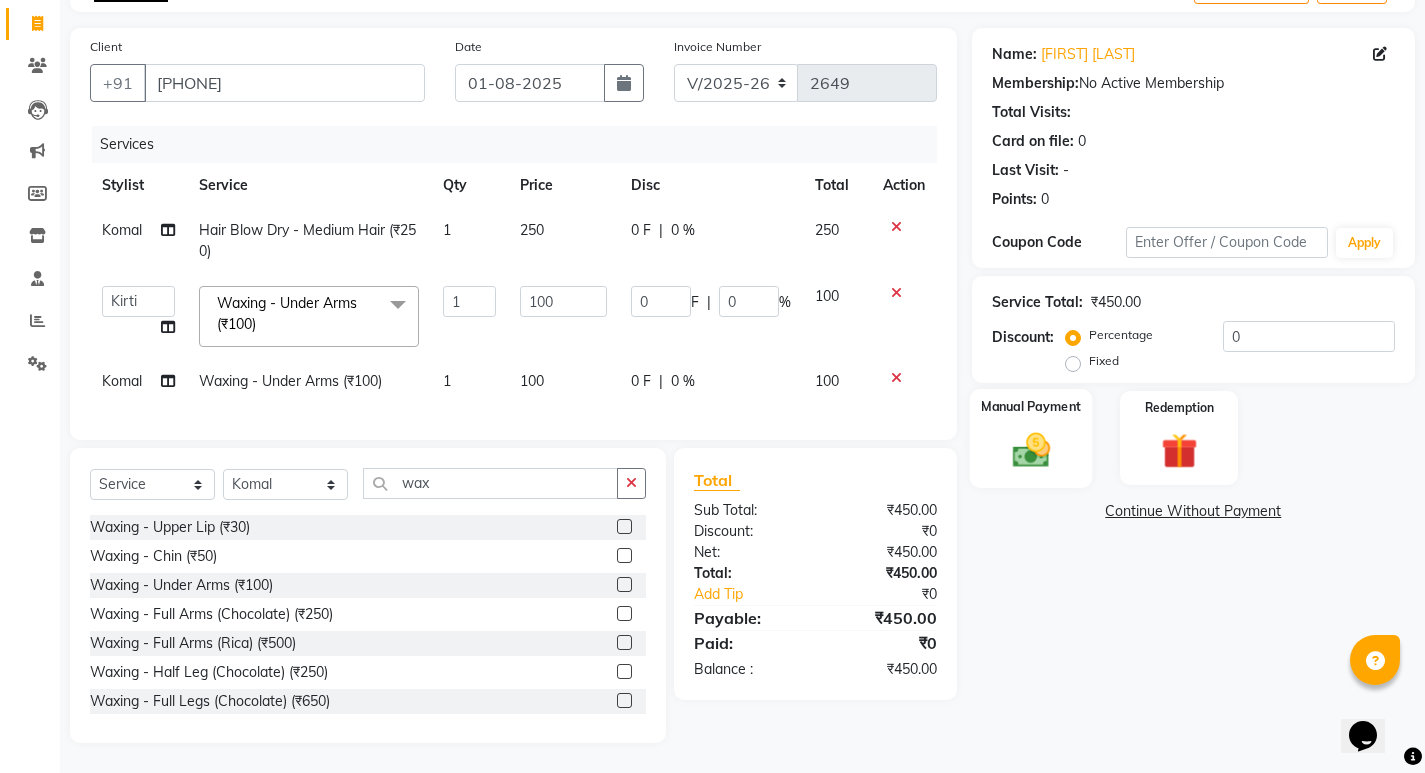 click 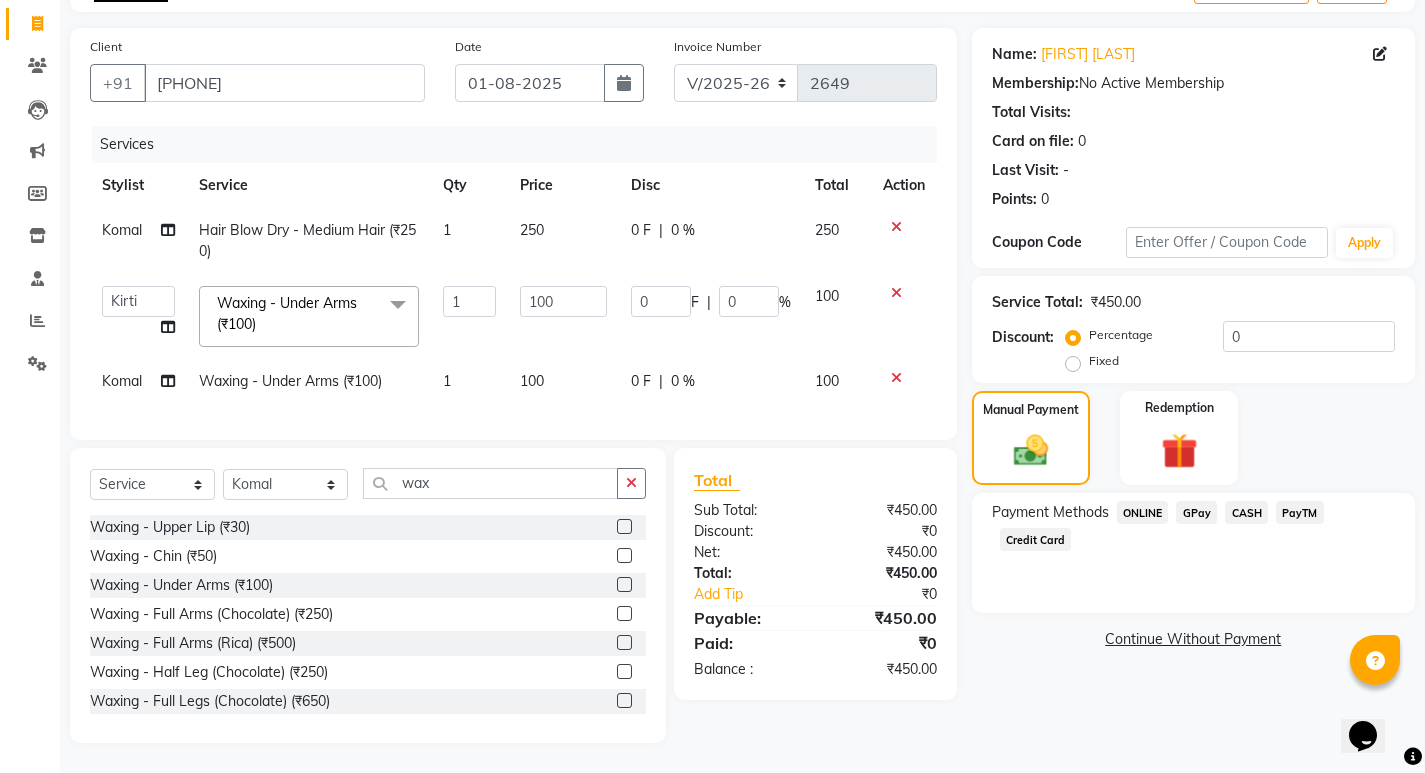 click on "ONLINE" 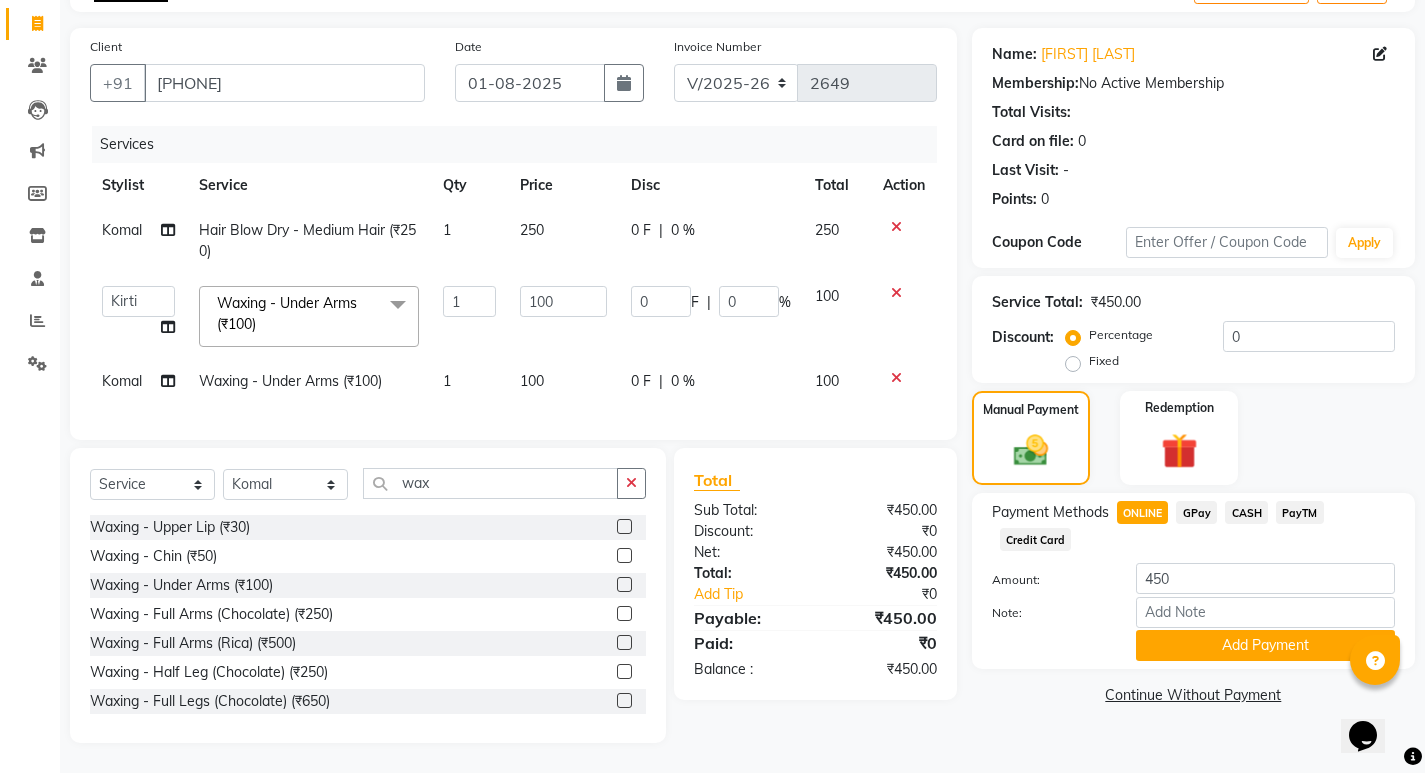 click on "PayTM" 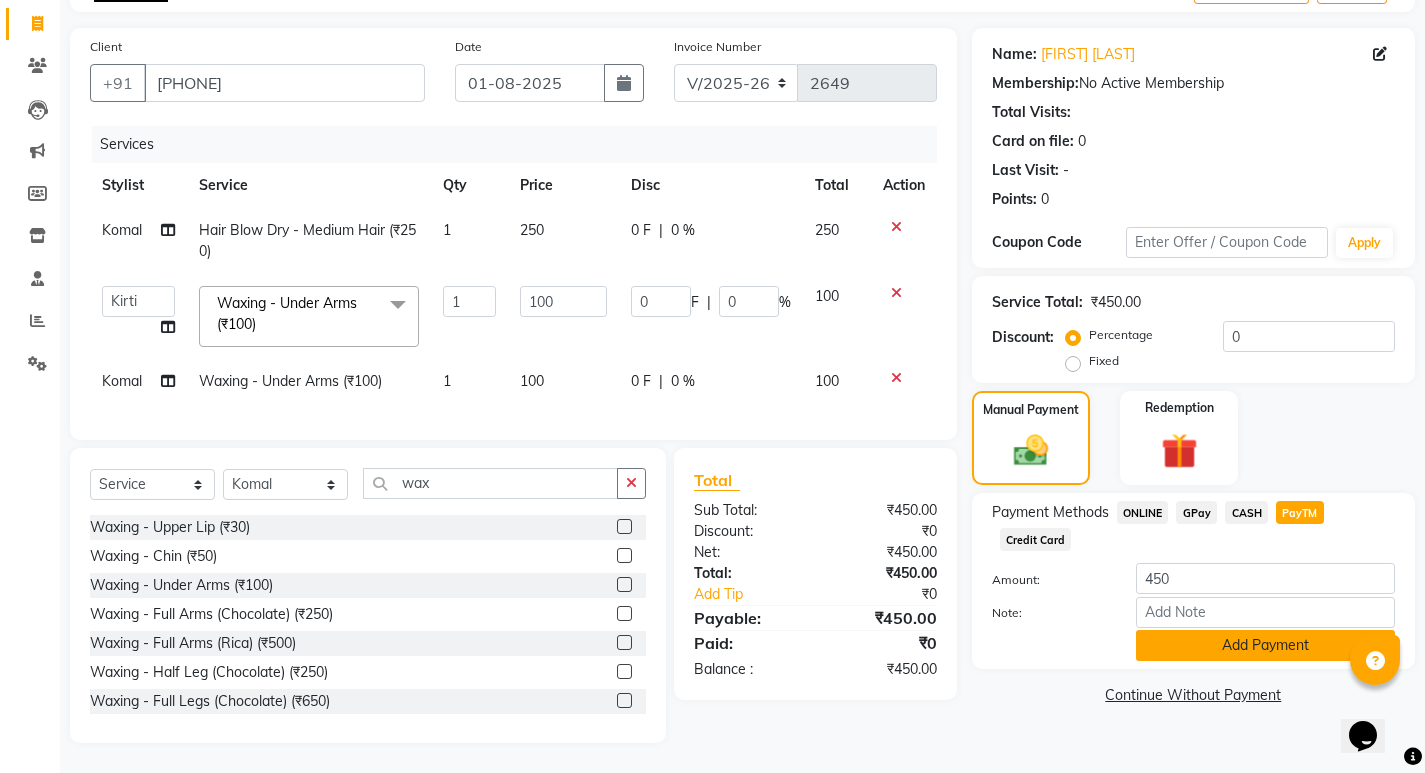 click on "Add Payment" 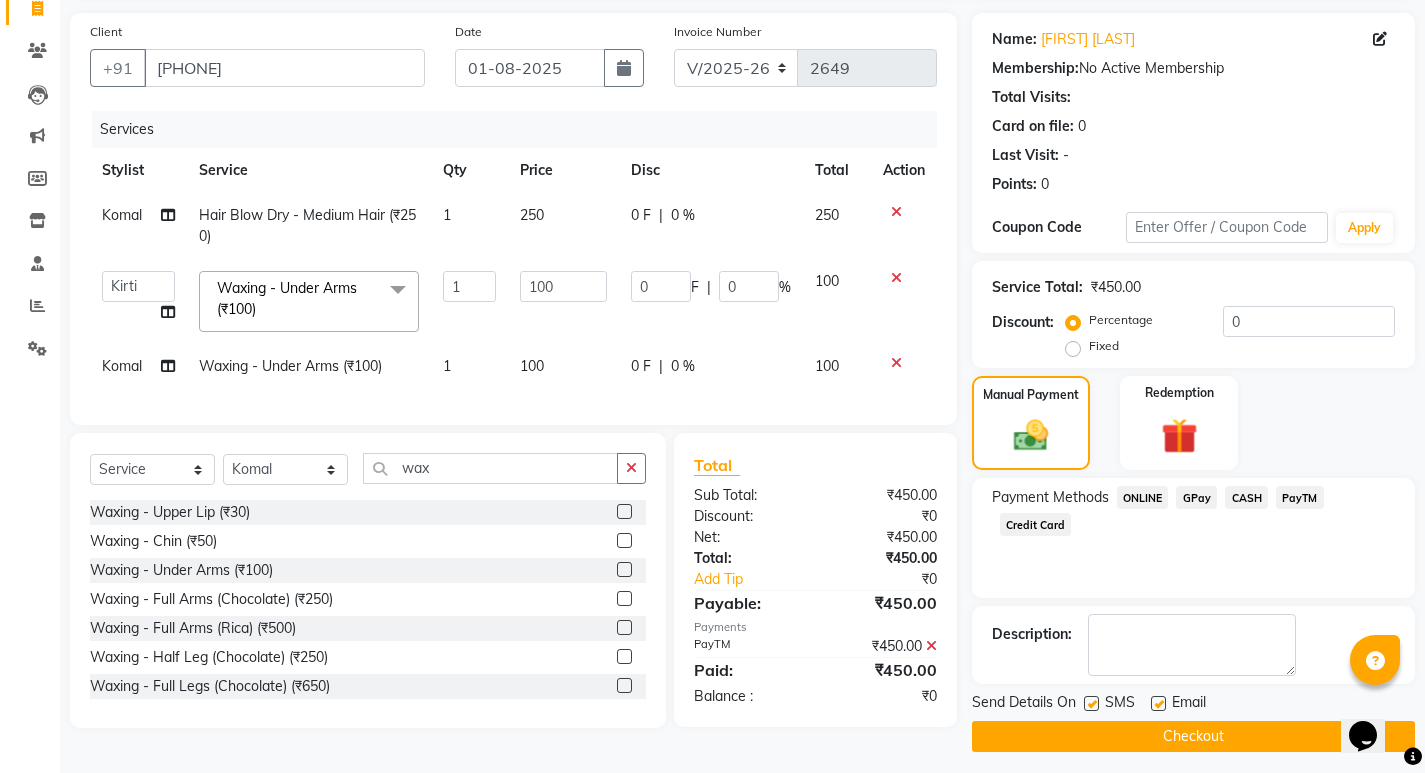 click on "Checkout" 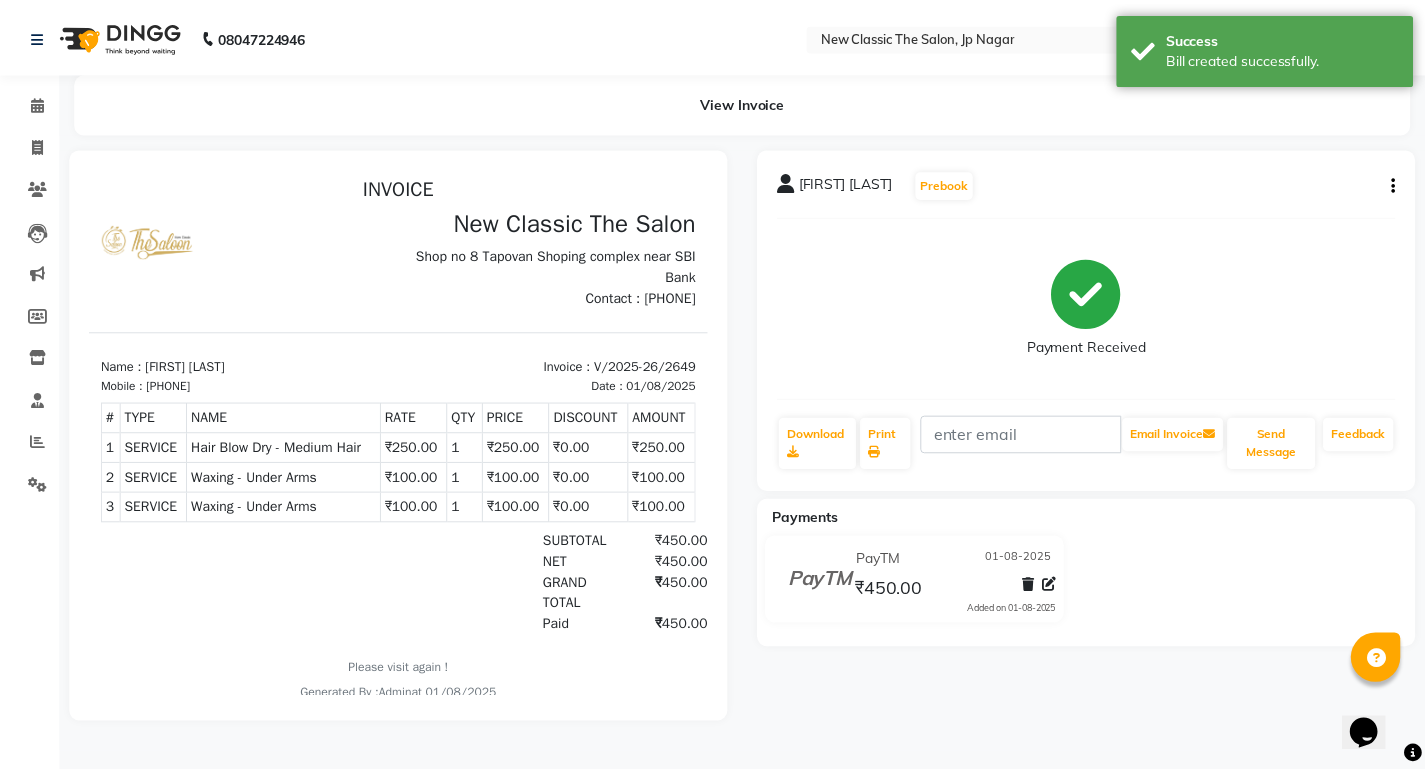 scroll, scrollTop: 0, scrollLeft: 0, axis: both 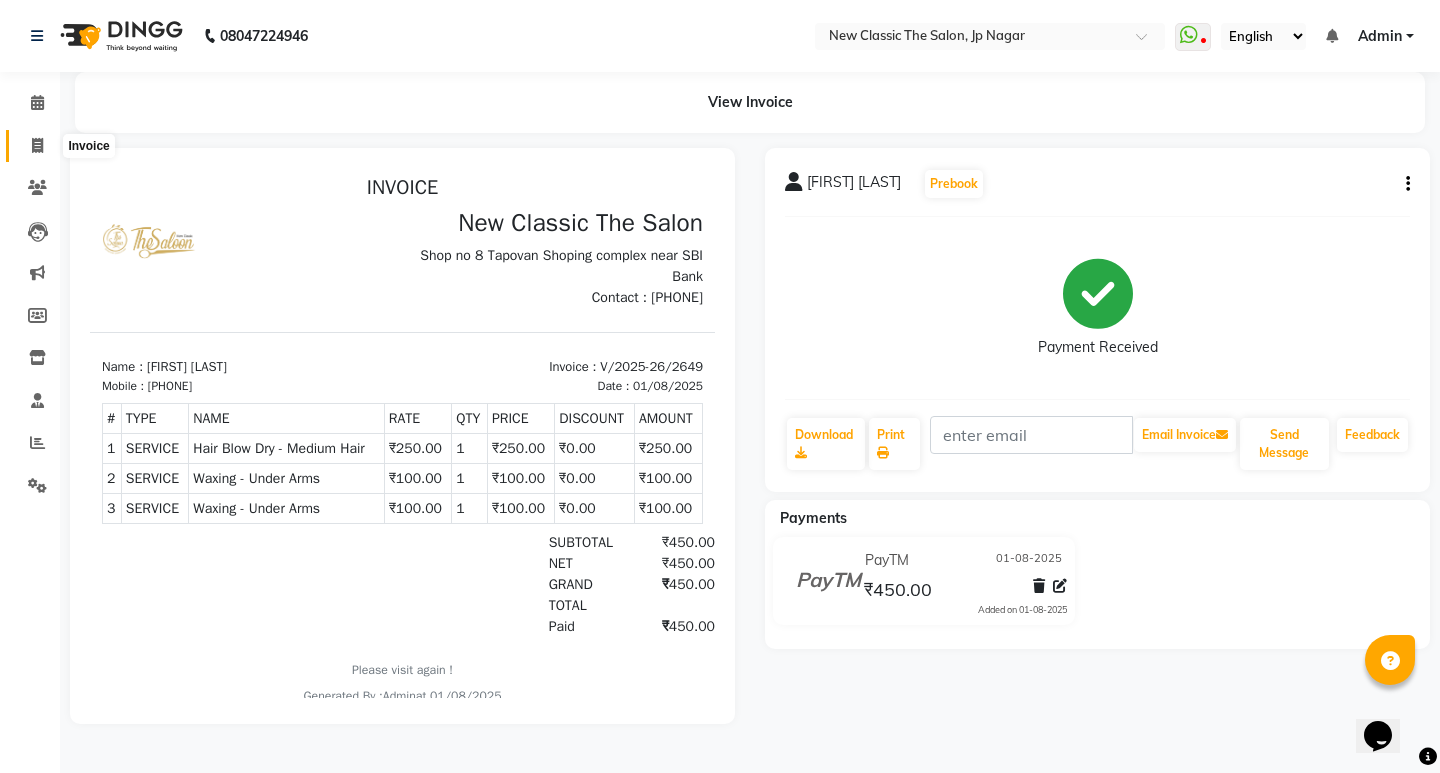 click 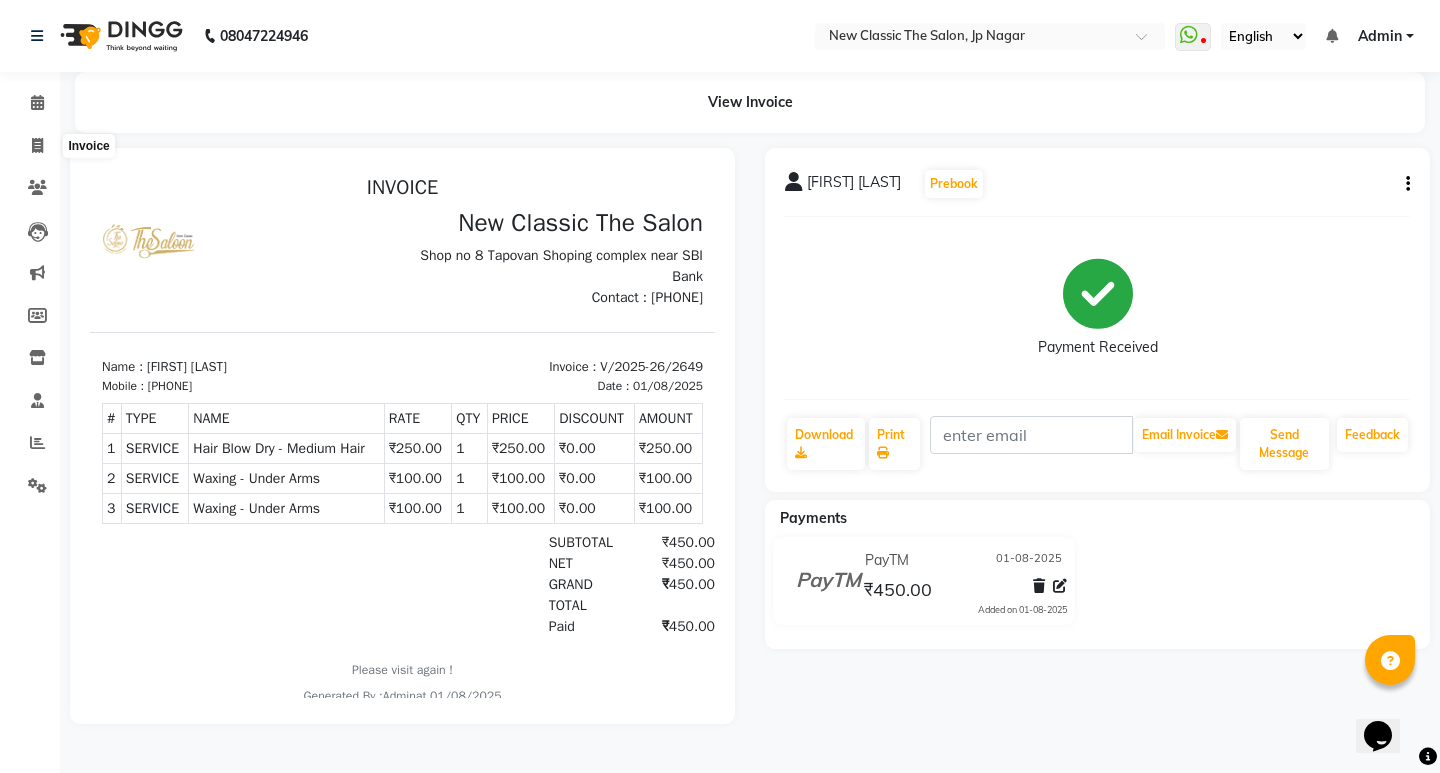 select on "4678" 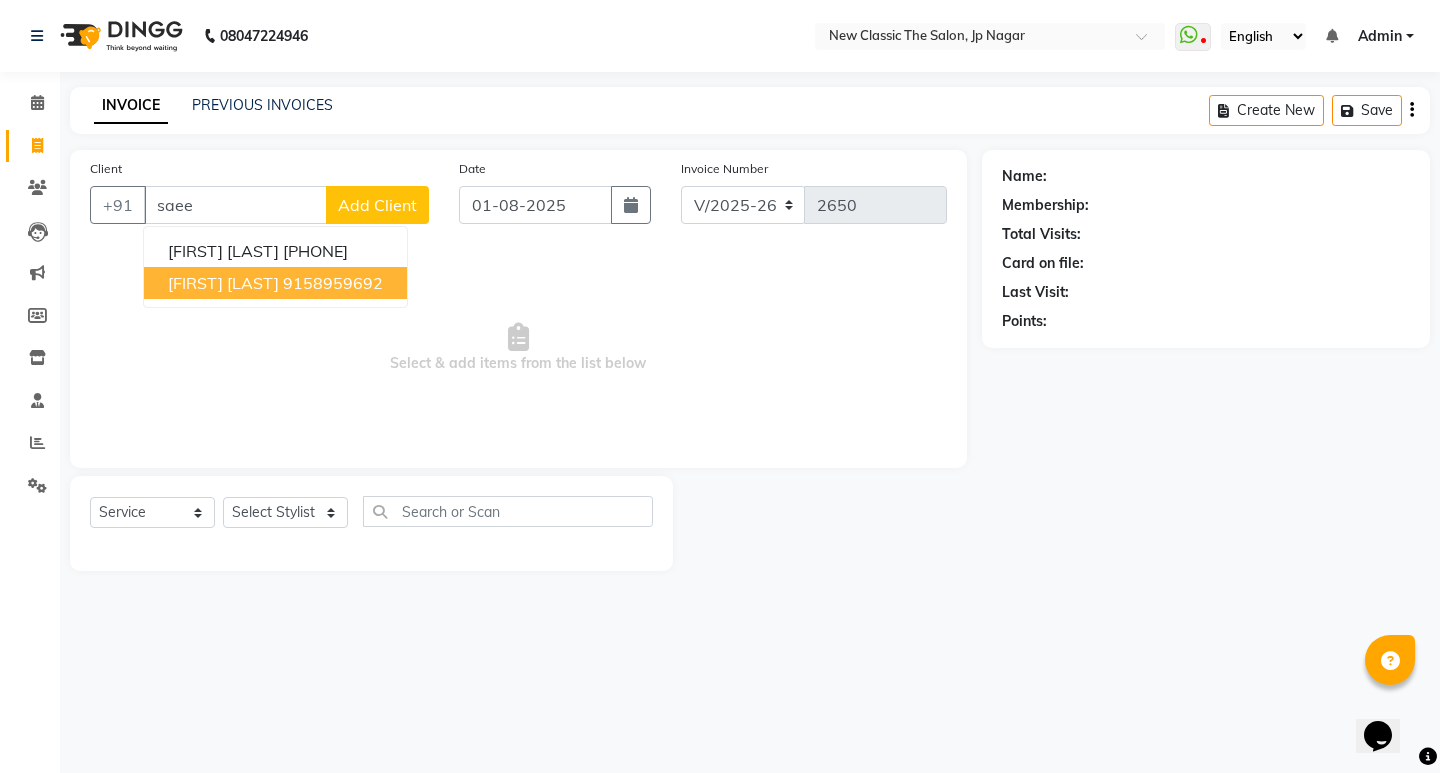 click on "[FIRST] [LAST] [PHONE]" at bounding box center [275, 283] 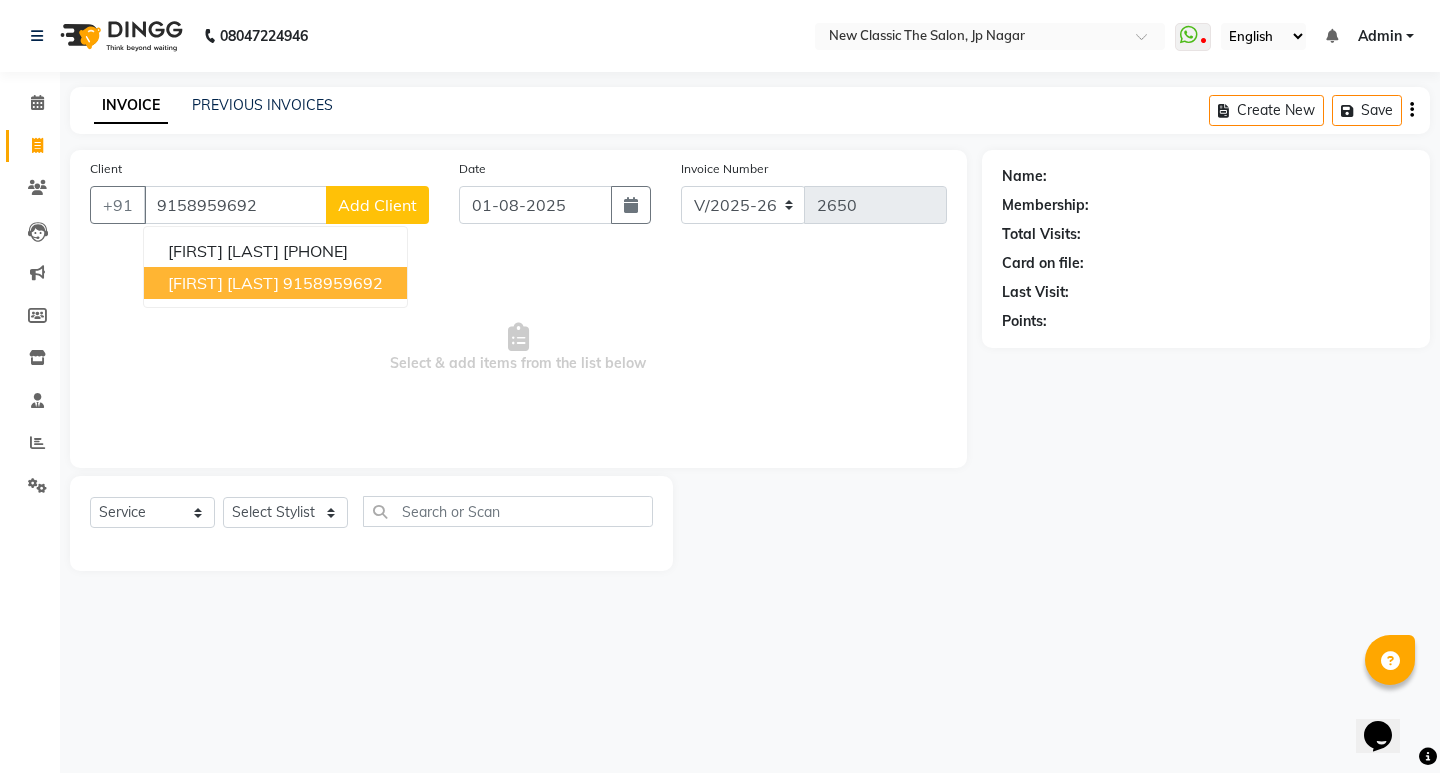type on "9158959692" 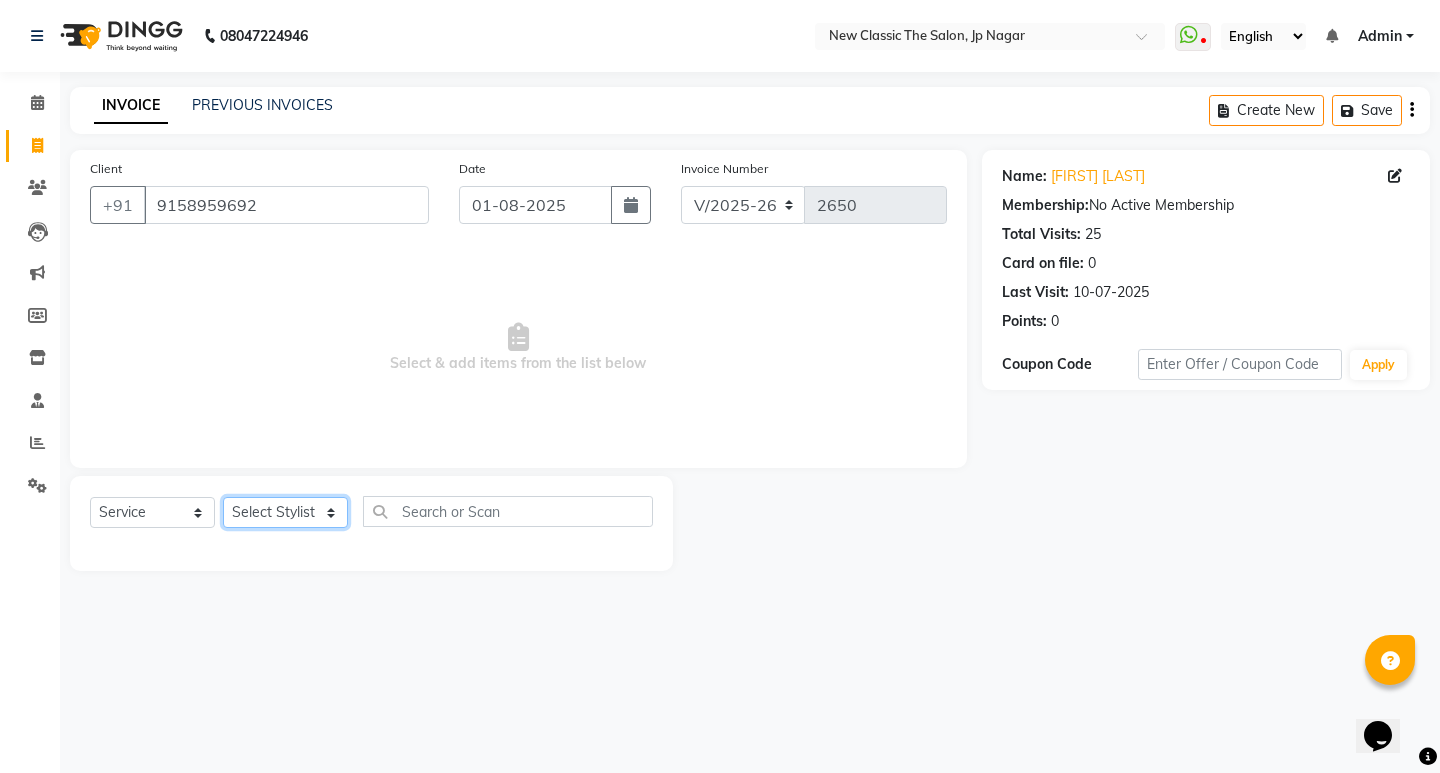 click on "Select Stylist [FIRST] [FIRST] [FIRST] [FIRST] [FIRST] [FIRST] [FIRST] [FIRST] [FIRST] [FIRST] [FIRST]" 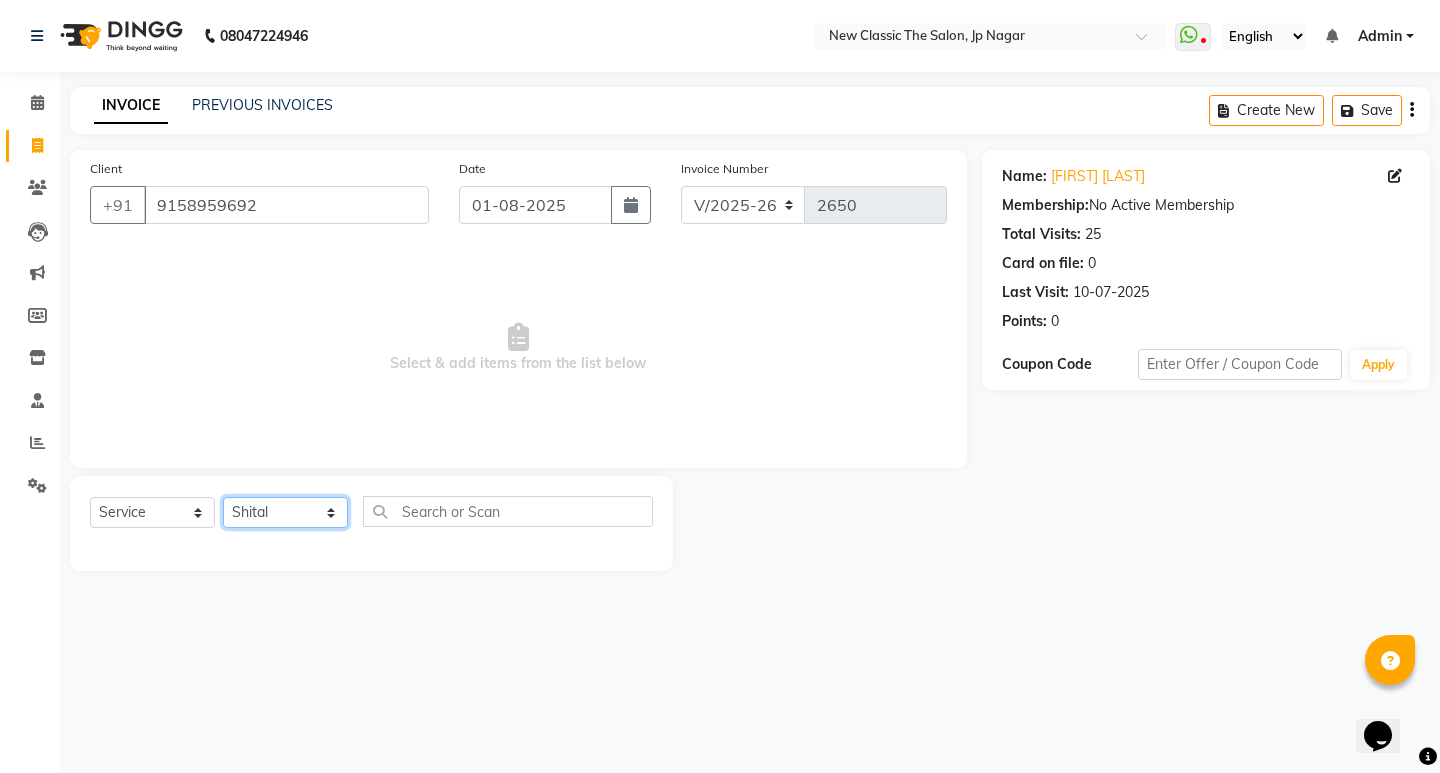 click on "Select Stylist [FIRST] [FIRST] [FIRST] [FIRST] [FIRST] [FIRST] [FIRST] [FIRST] [FIRST] [FIRST] [FIRST]" 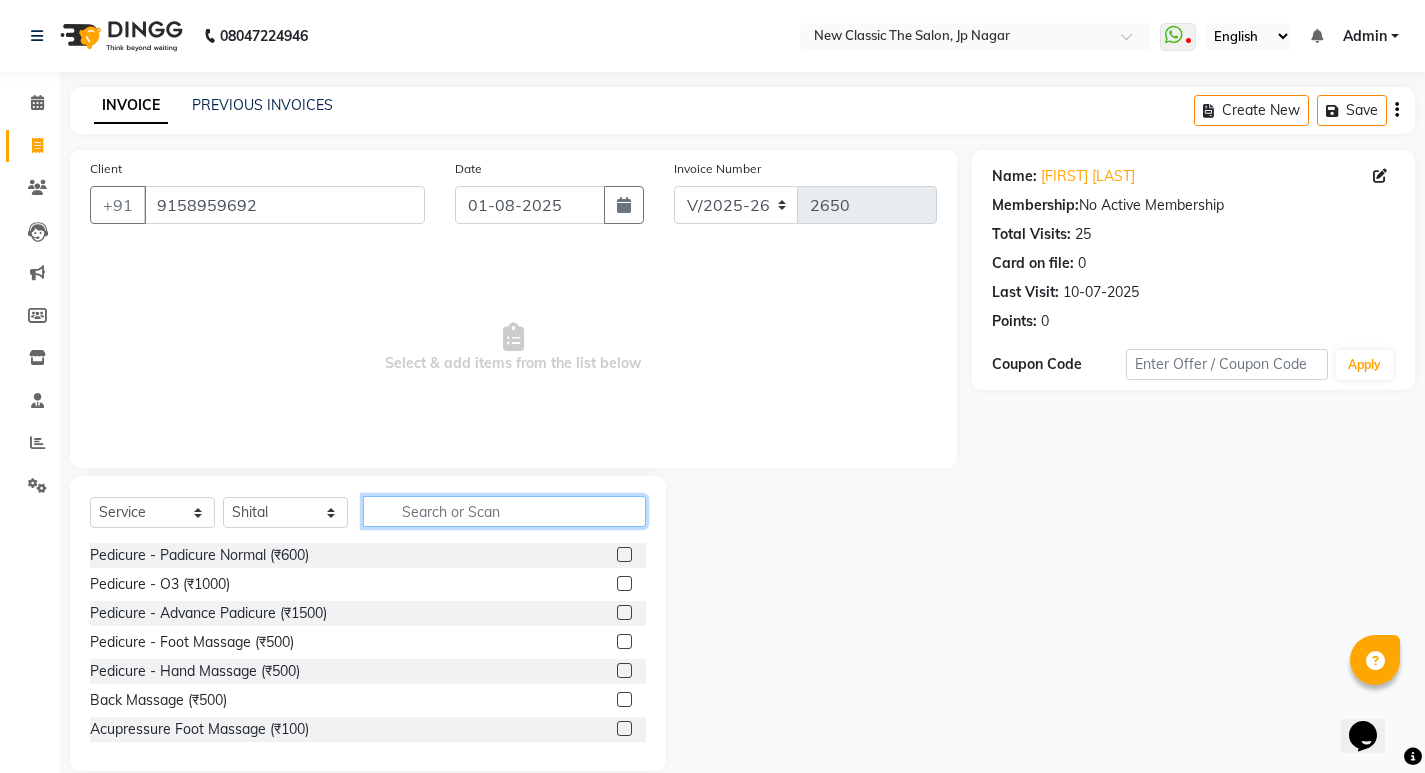 click 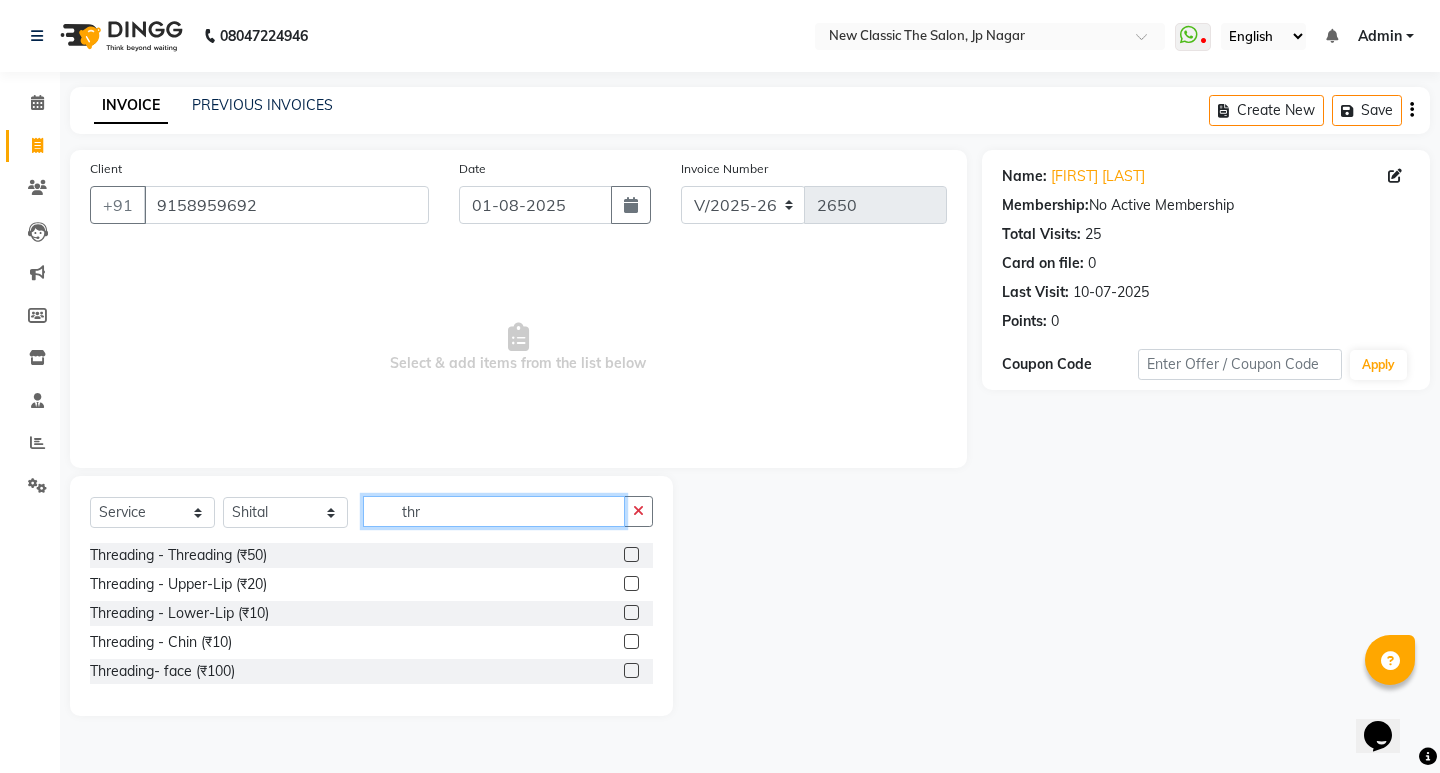 type on "thr" 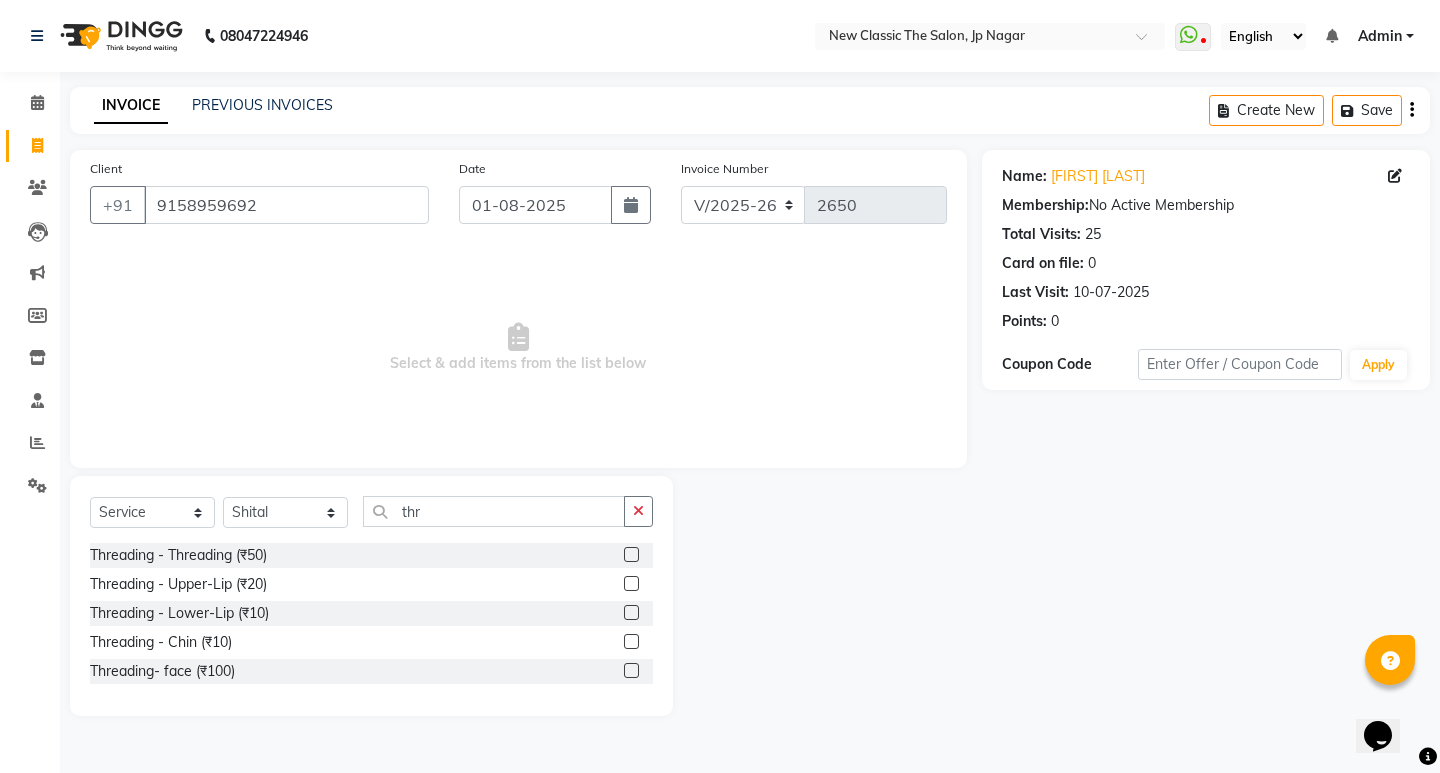 click 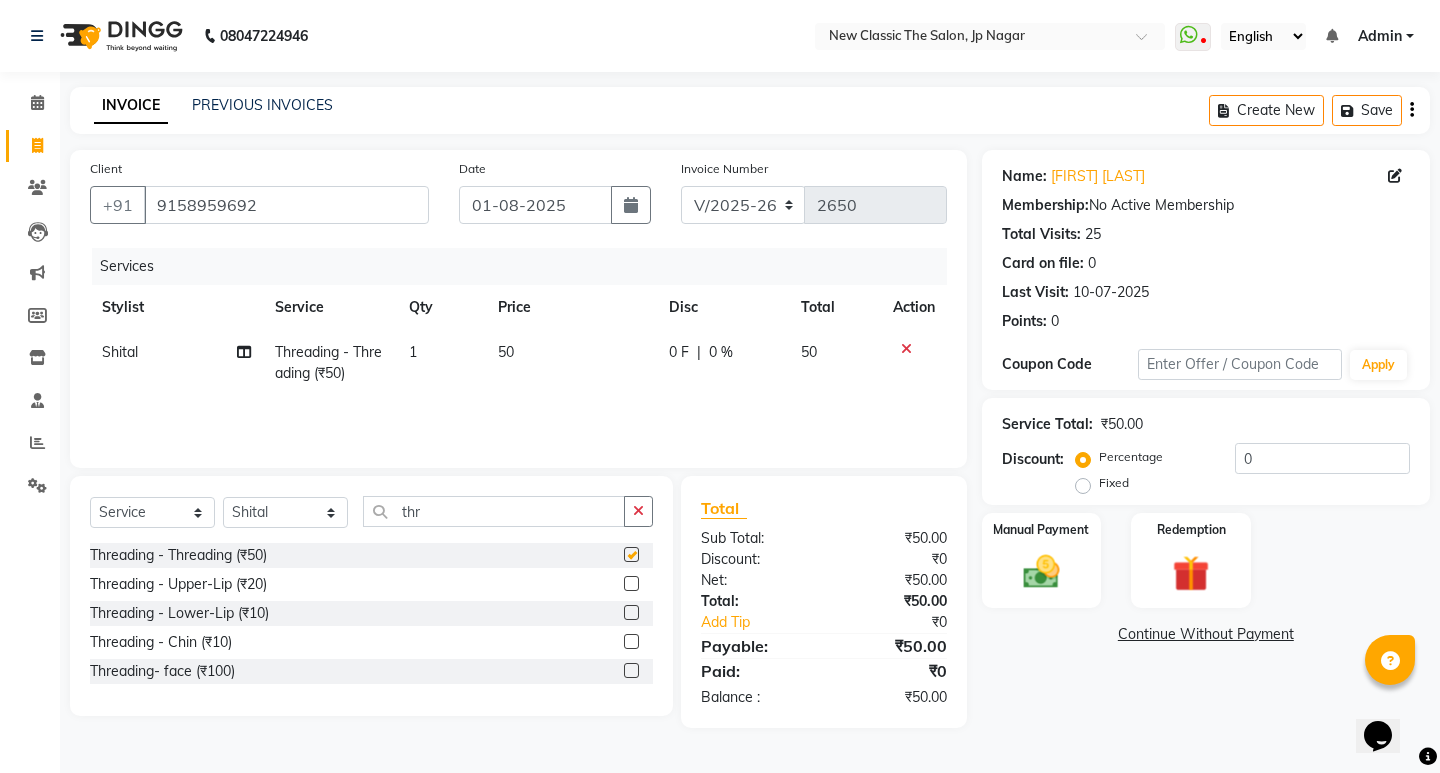 checkbox on "false" 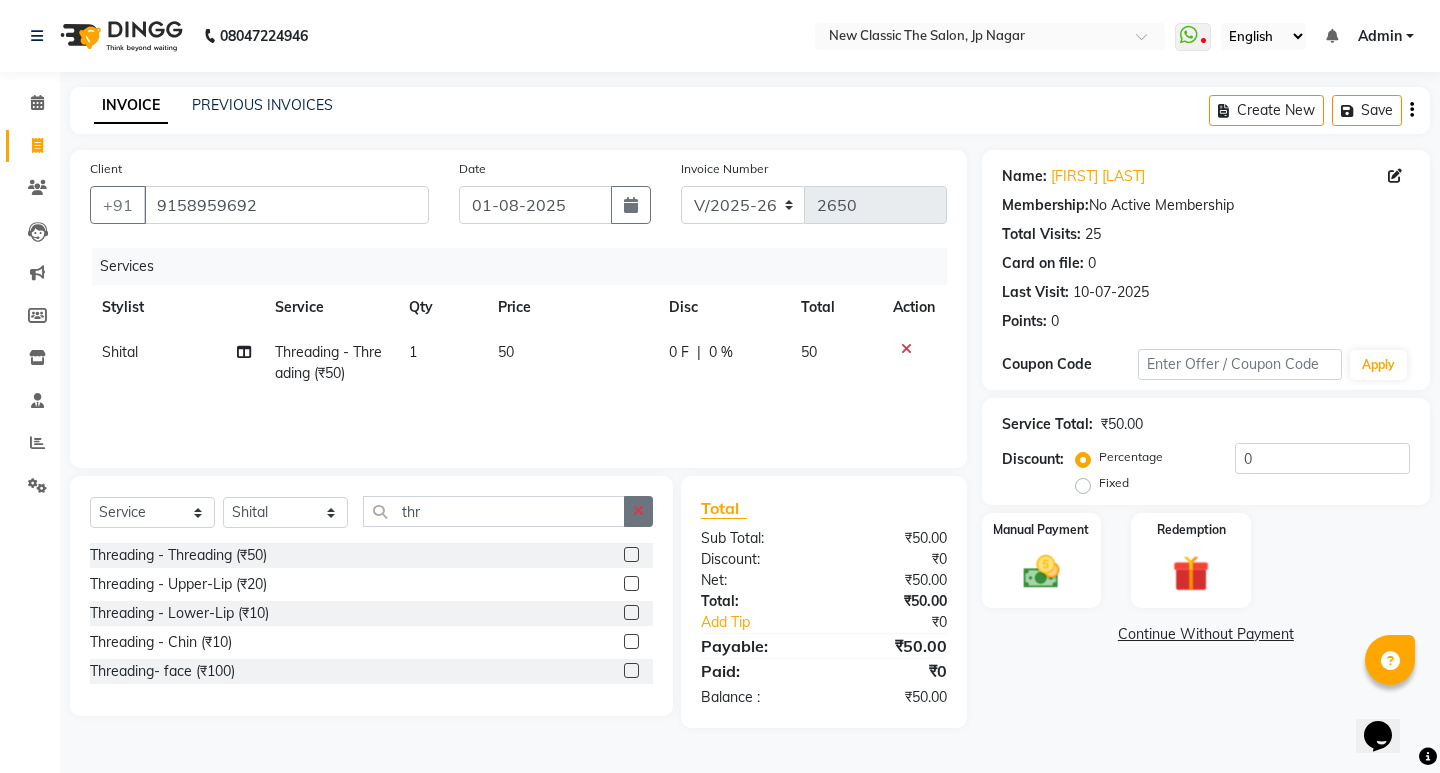 click 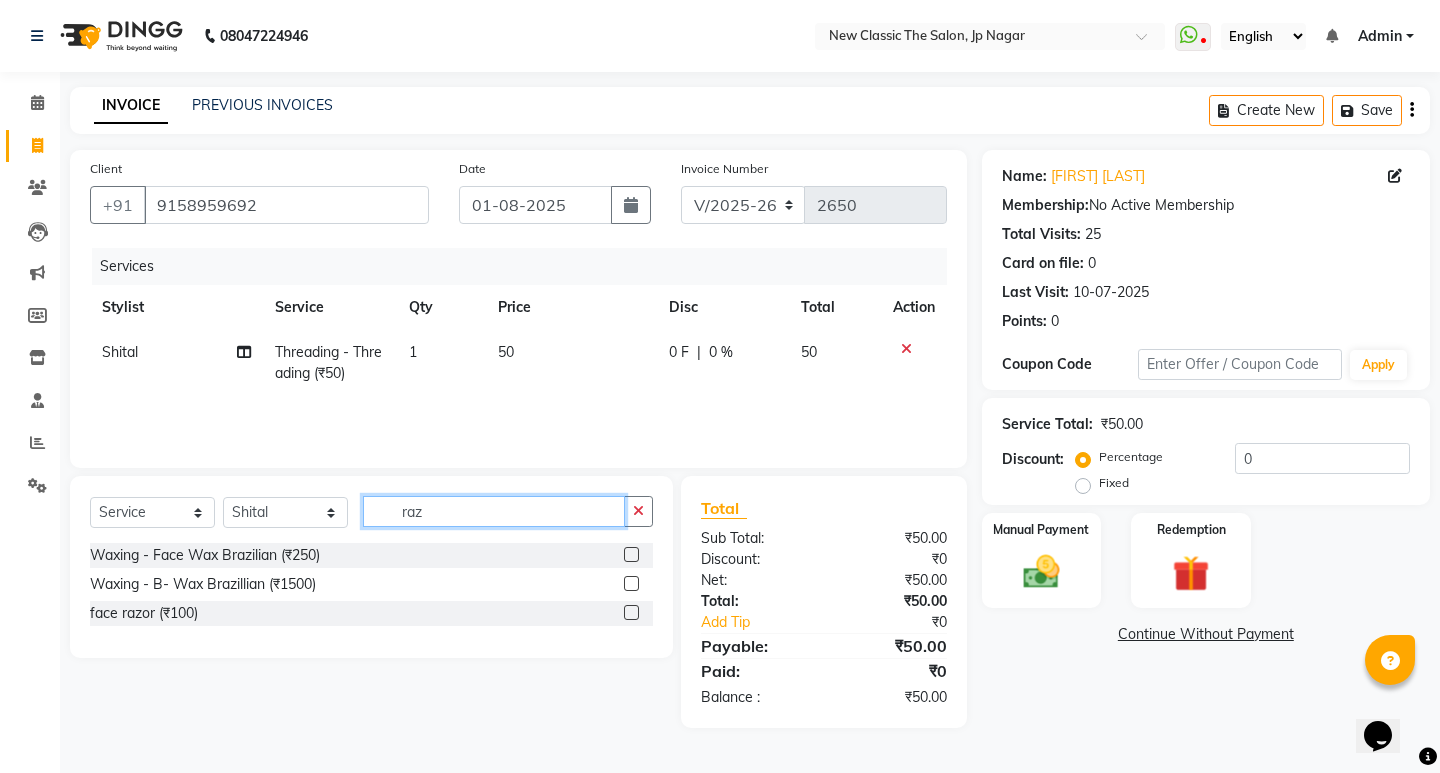 type on "raz" 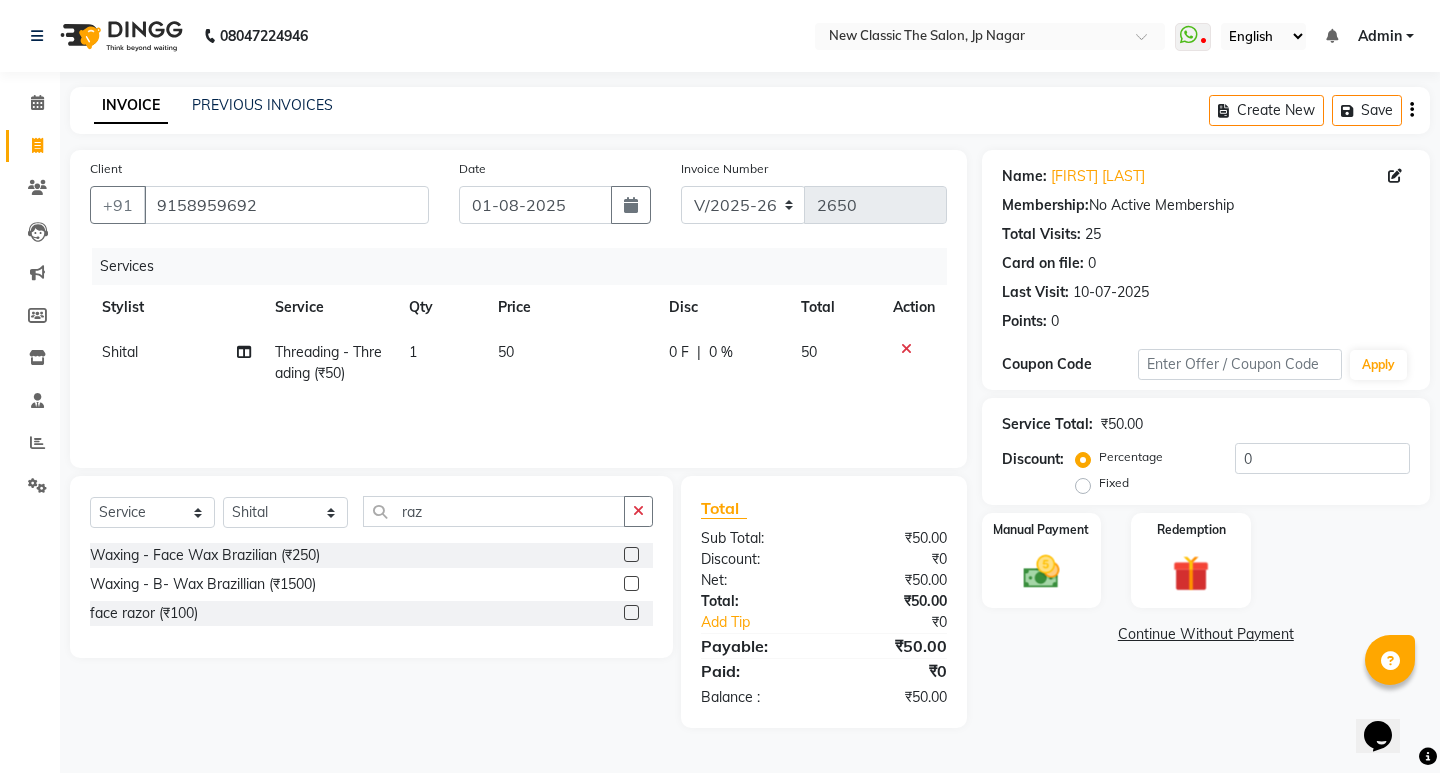 click 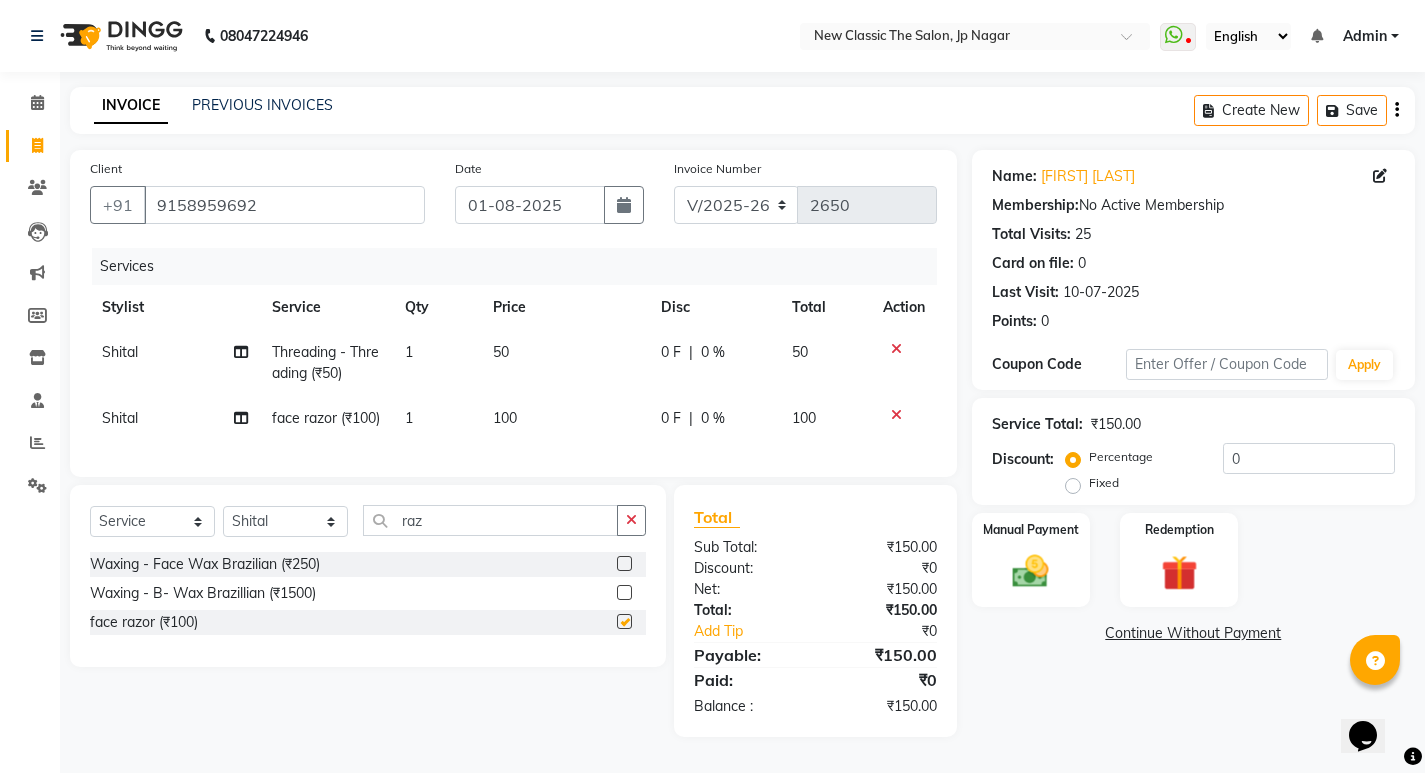 checkbox on "false" 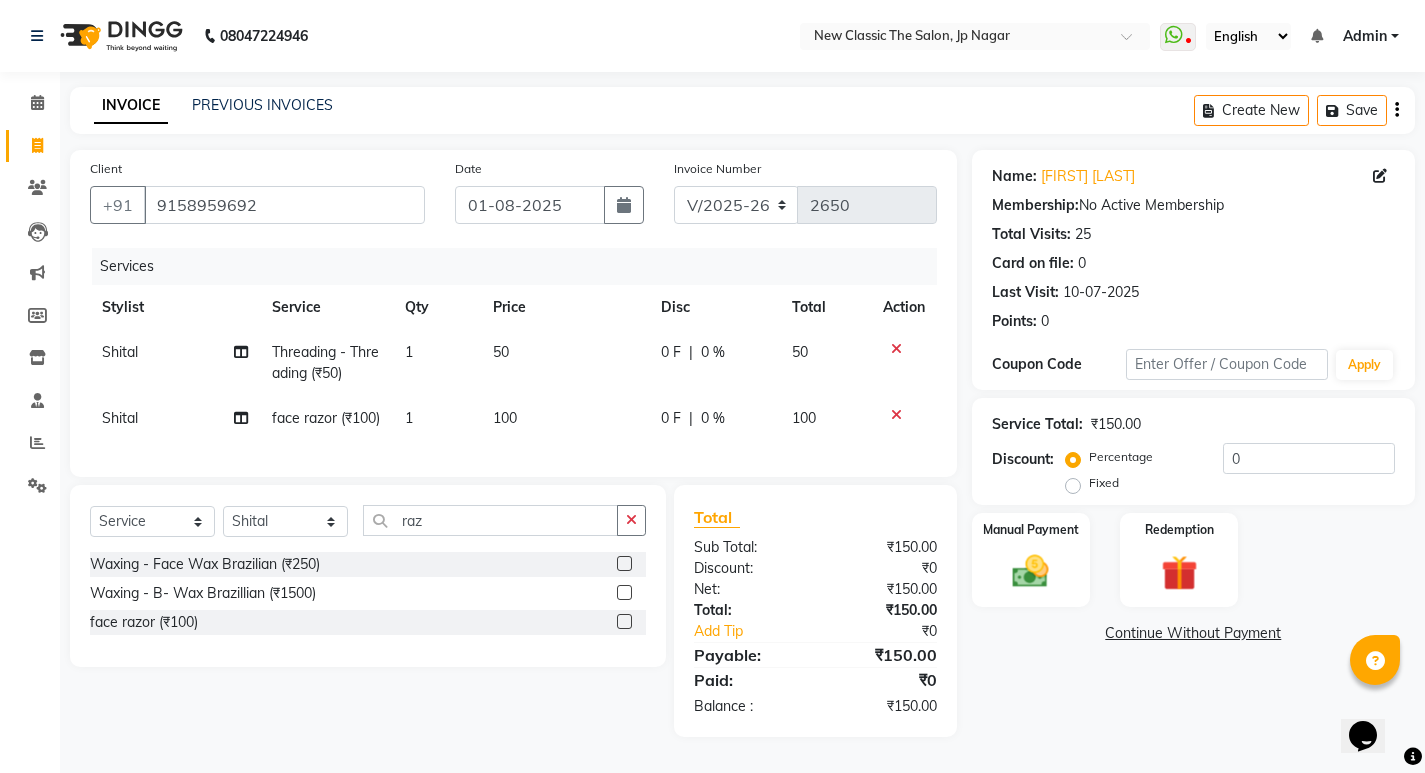 click on "100" 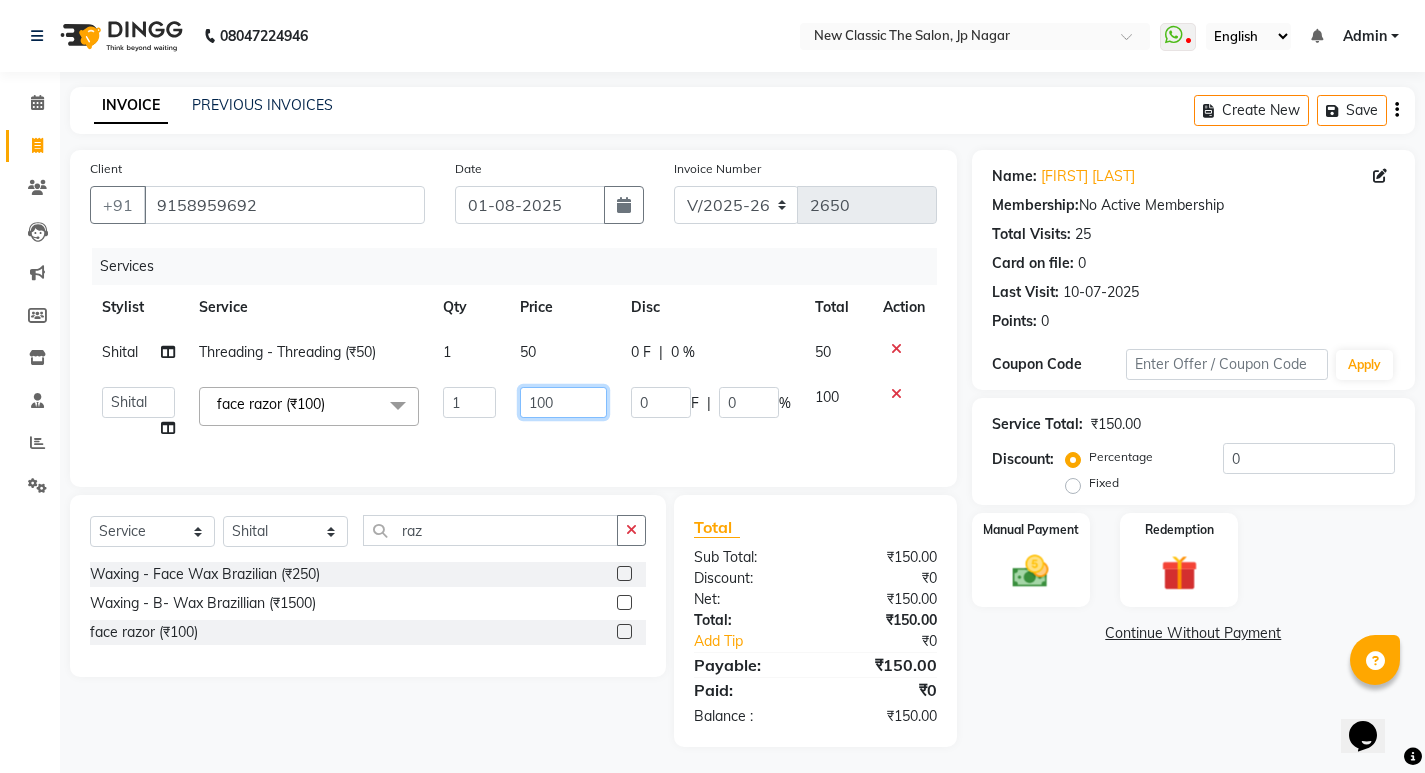 click on "100" 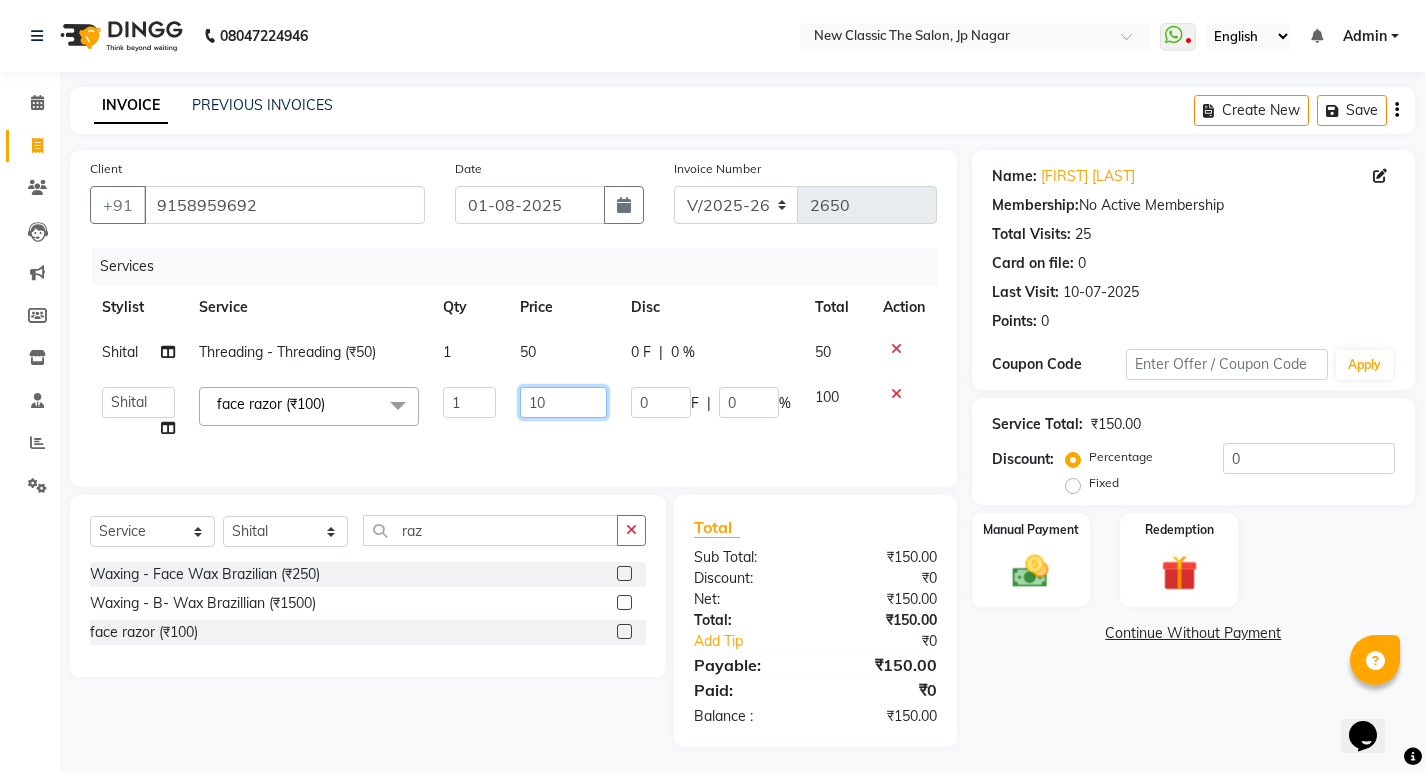 type on "180" 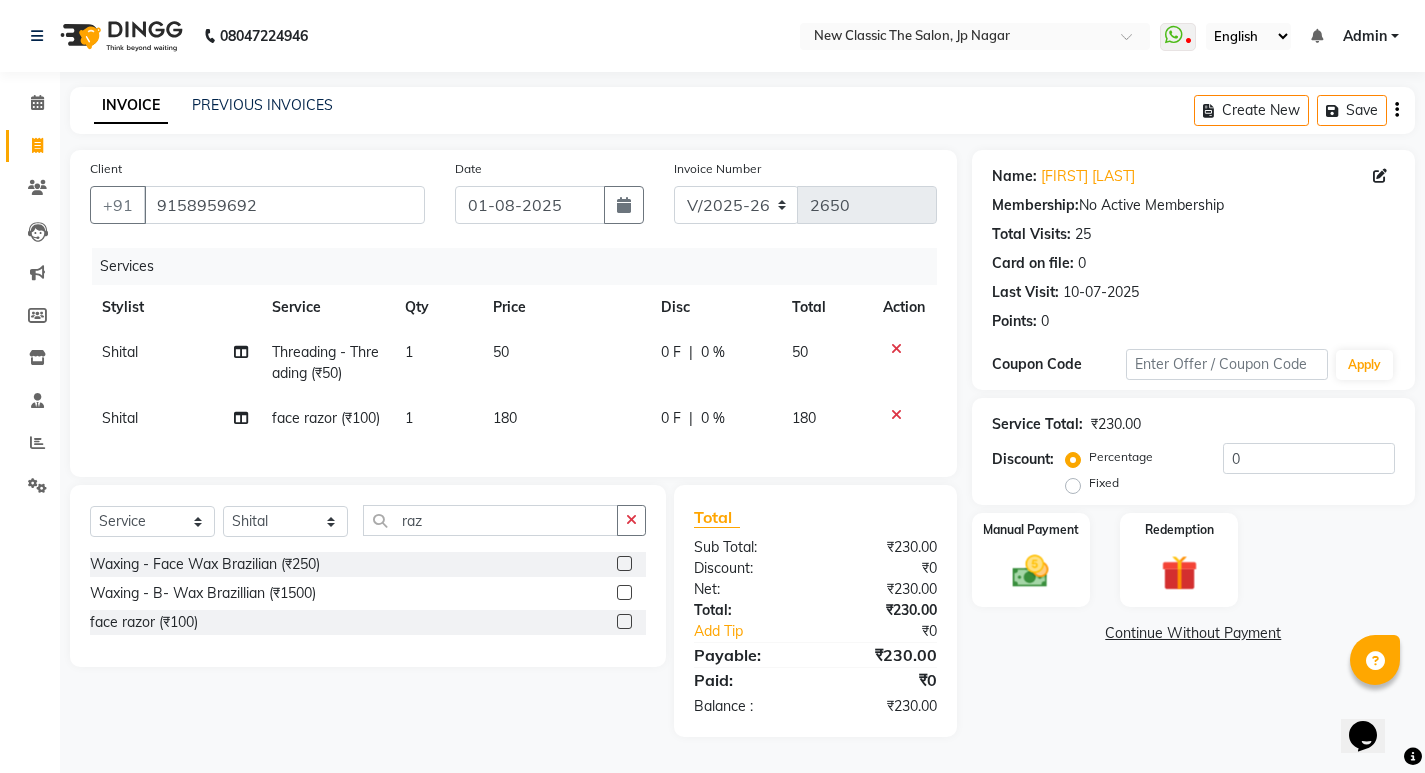 click on "180" 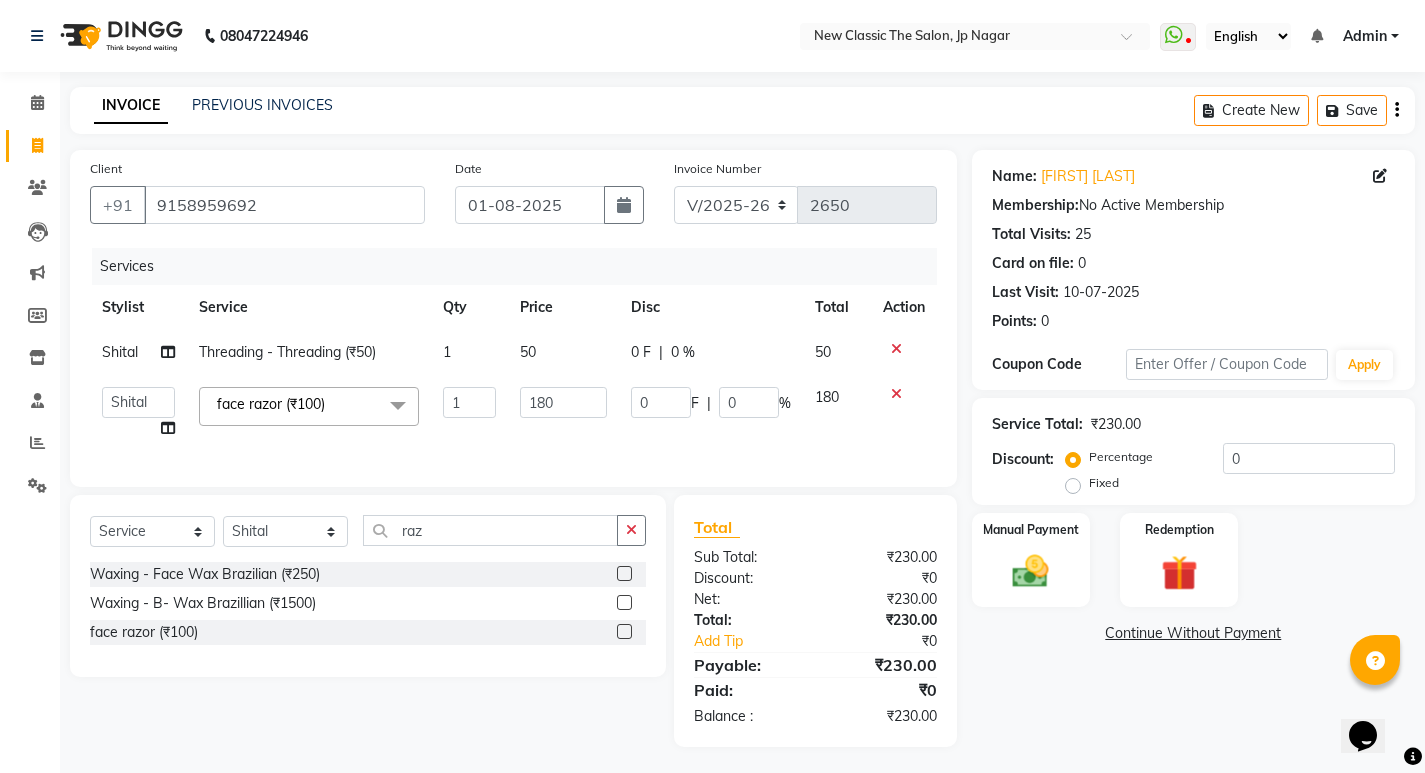 drag, startPoint x: 636, startPoint y: 555, endPoint x: 585, endPoint y: 551, distance: 51.156624 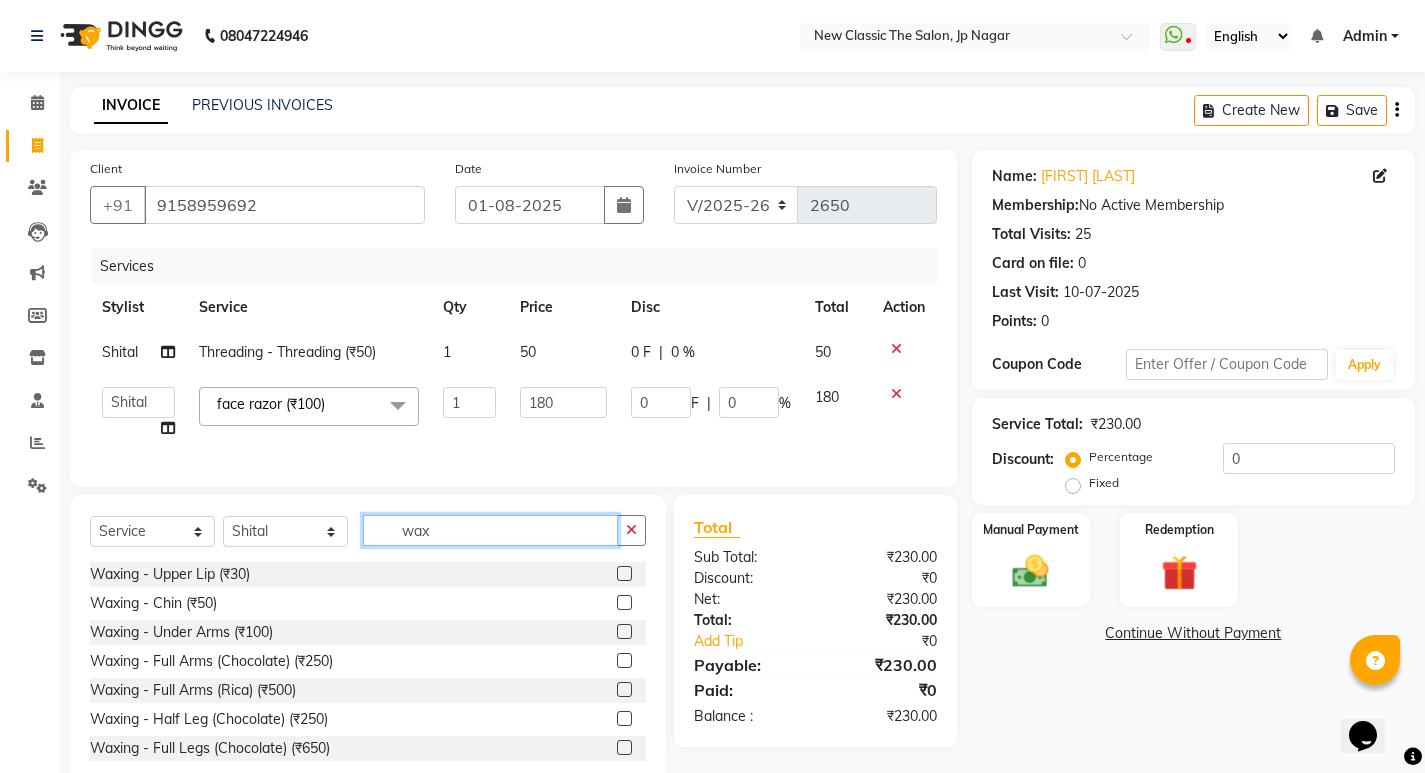 type on "wax" 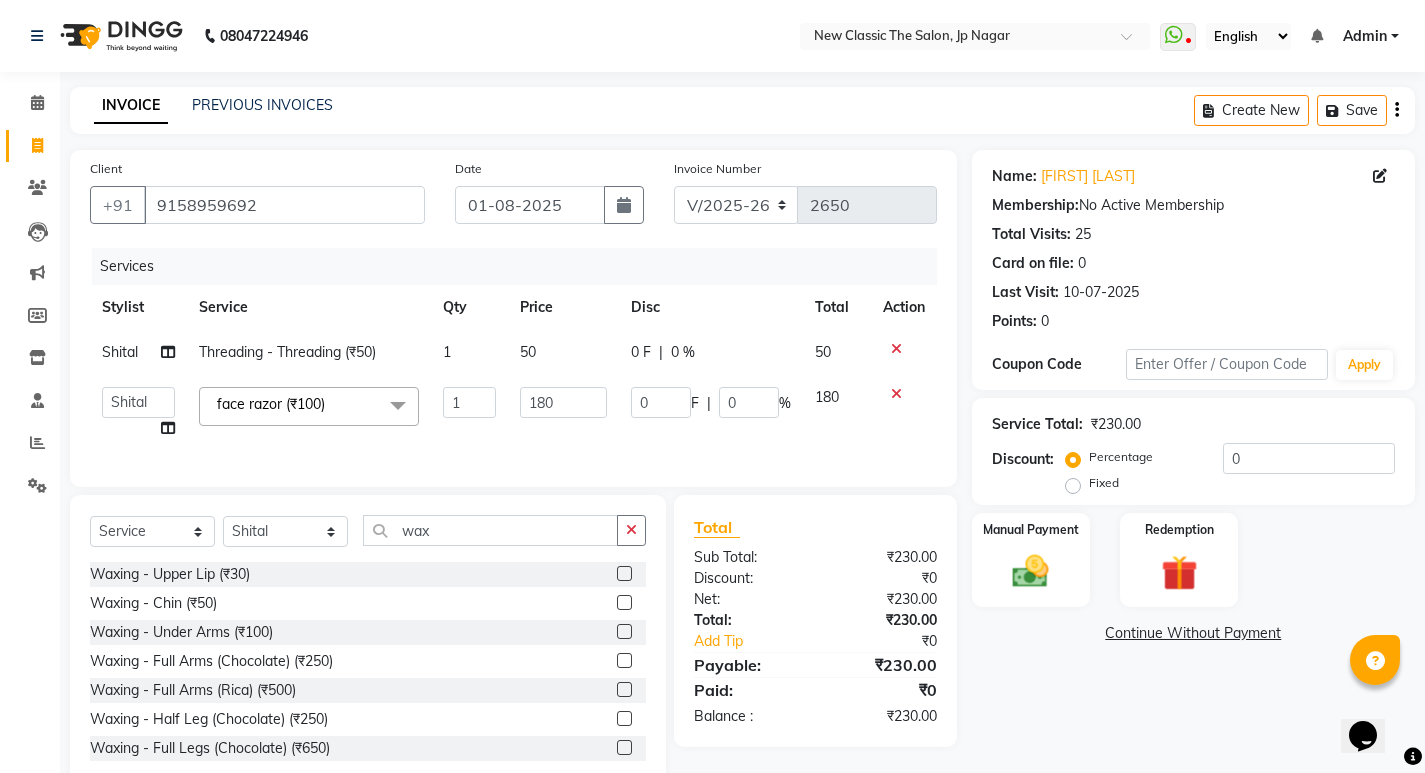 click 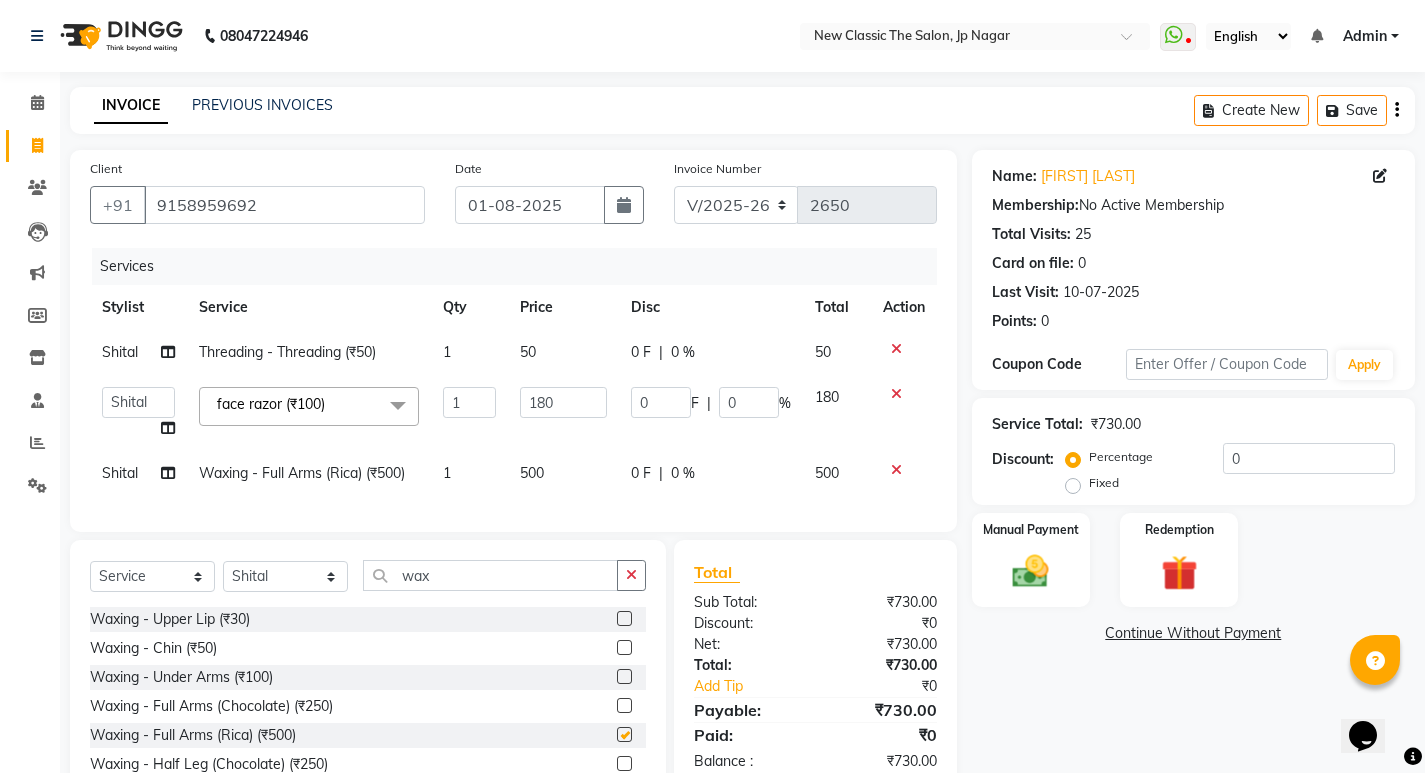 checkbox on "false" 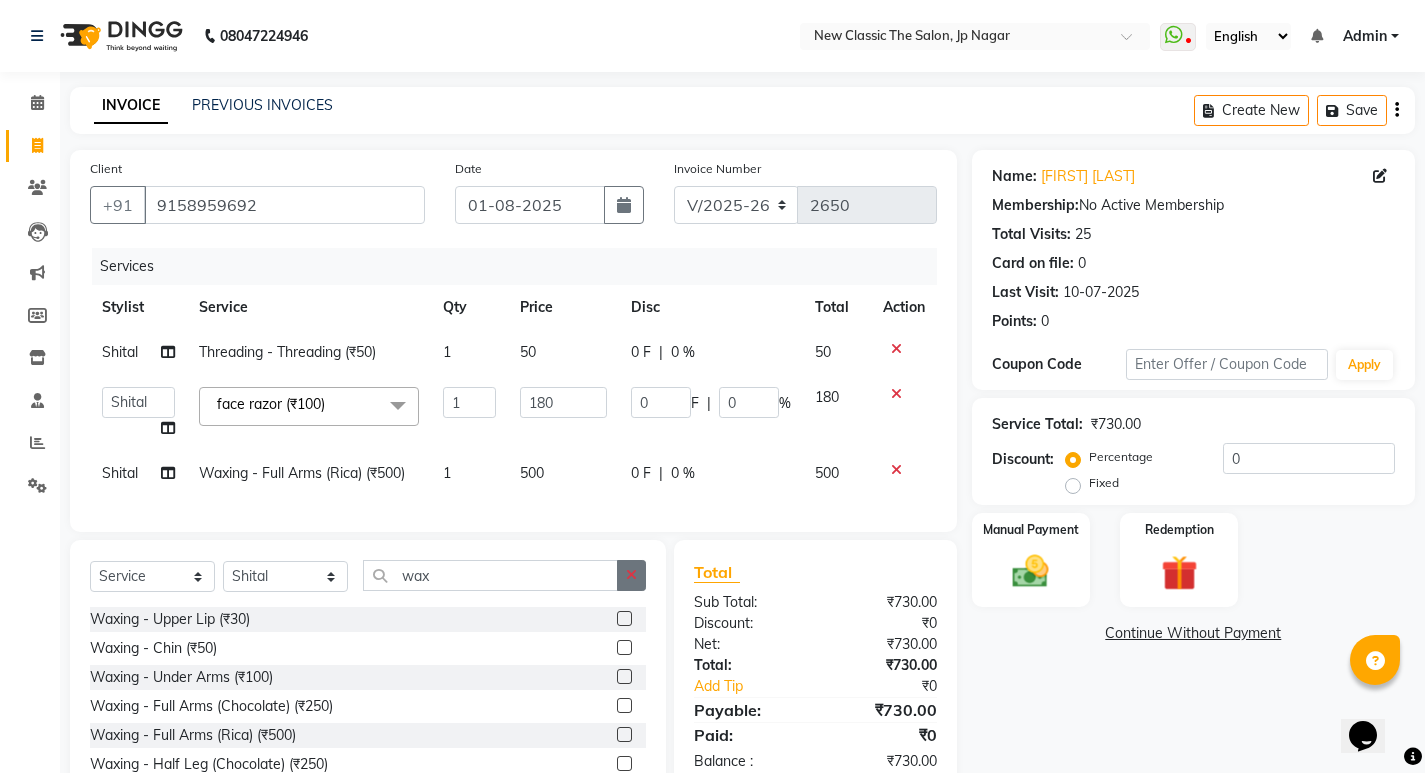 click 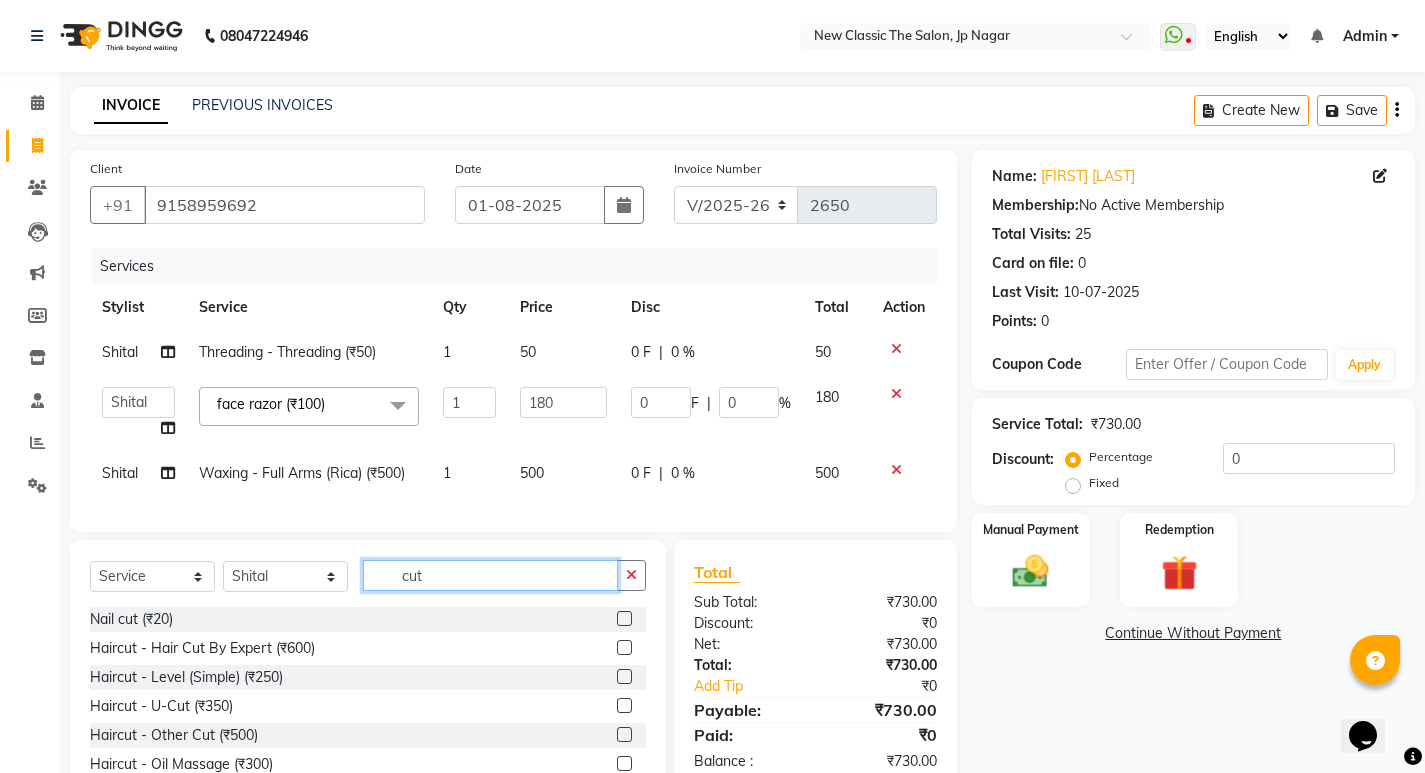 type on "cut" 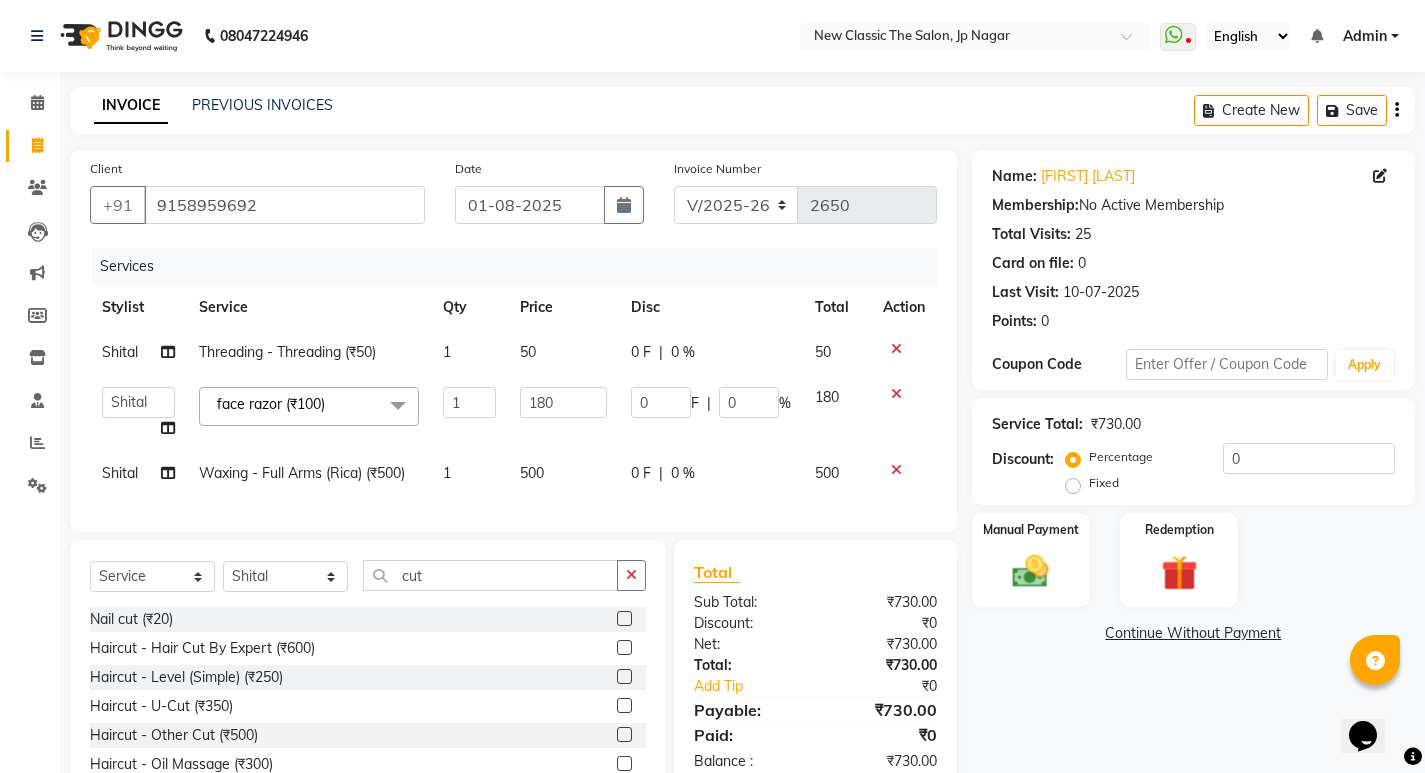click on "Shital" 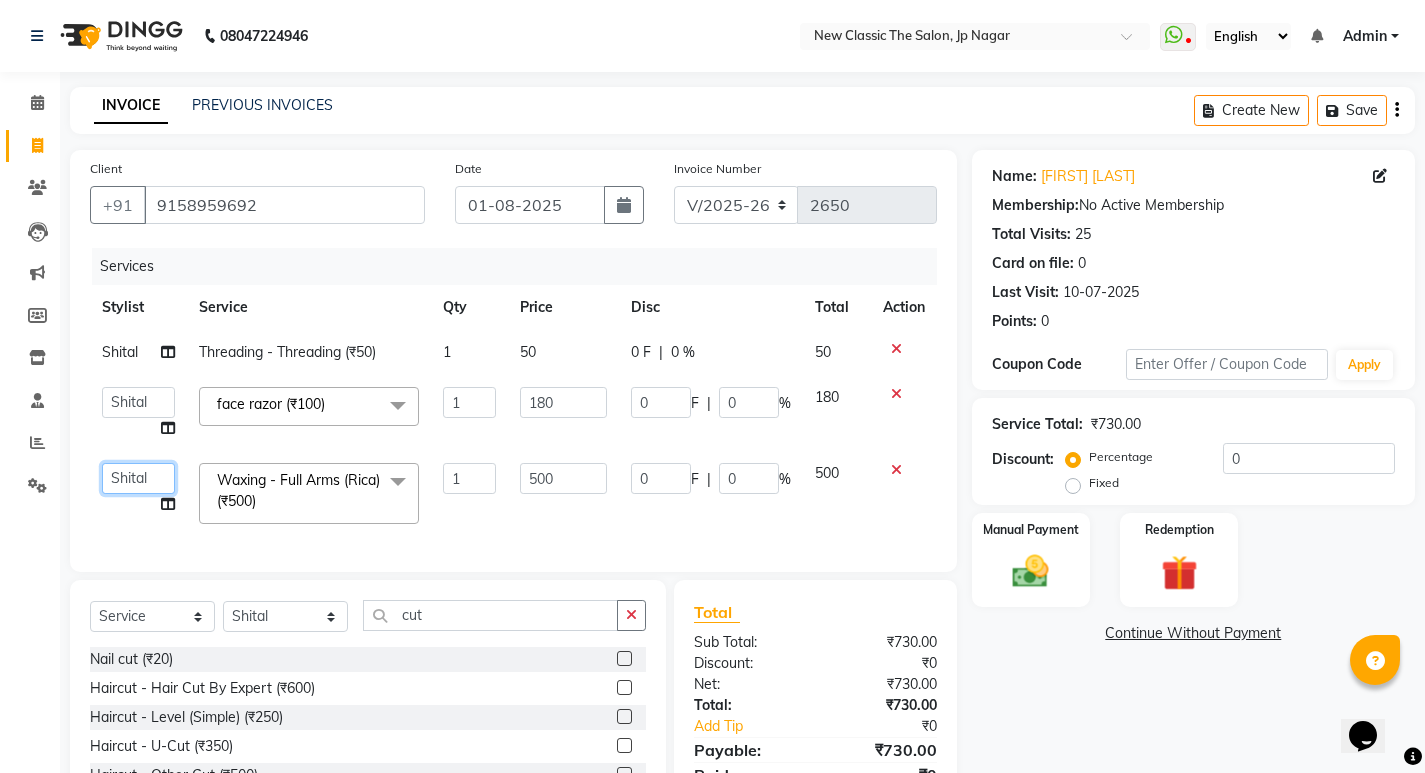 click on "Select Stylist [FIRST] [FIRST] [FIRST] [FIRST] [FIRST] [FIRST] [FIRST] [FIRST] [FIRST] [FIRST] [FIRST]" 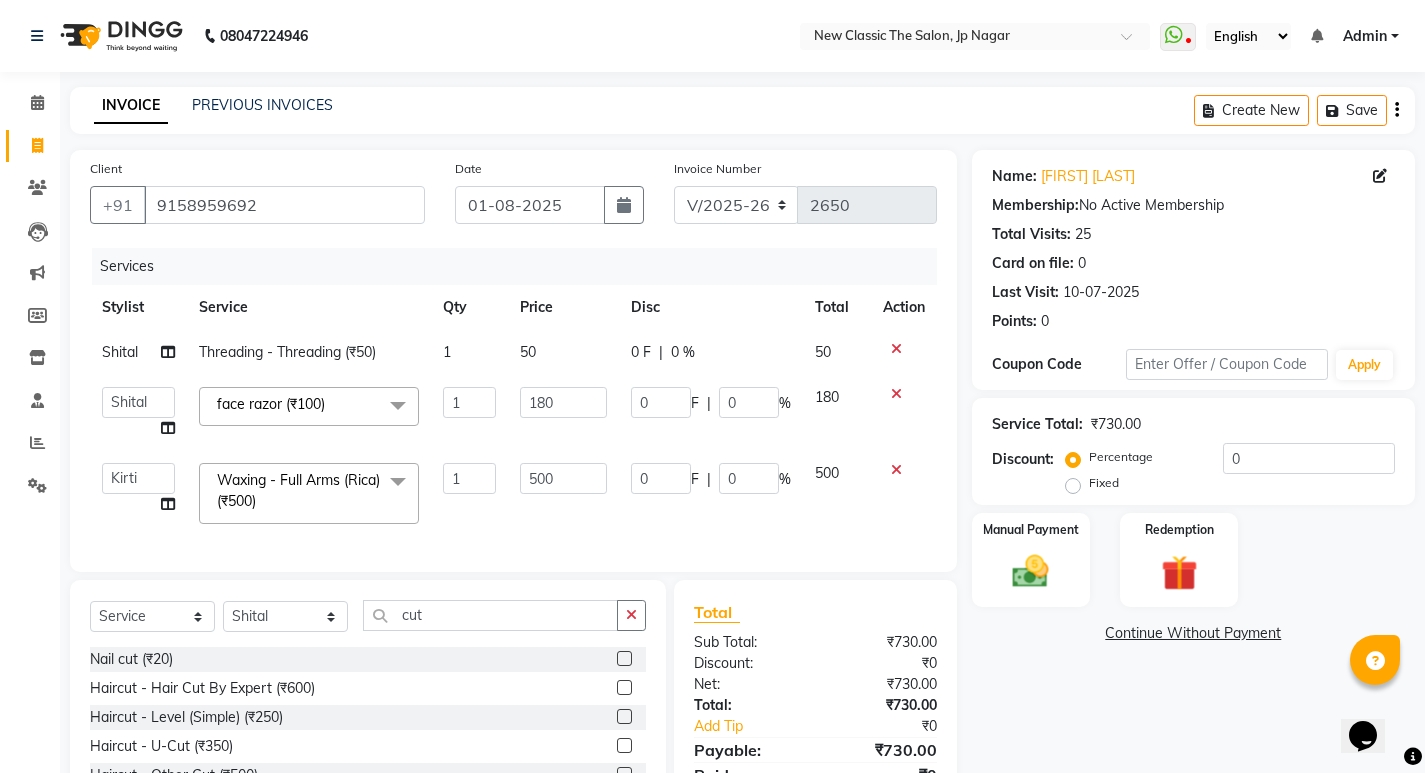 select on "27630" 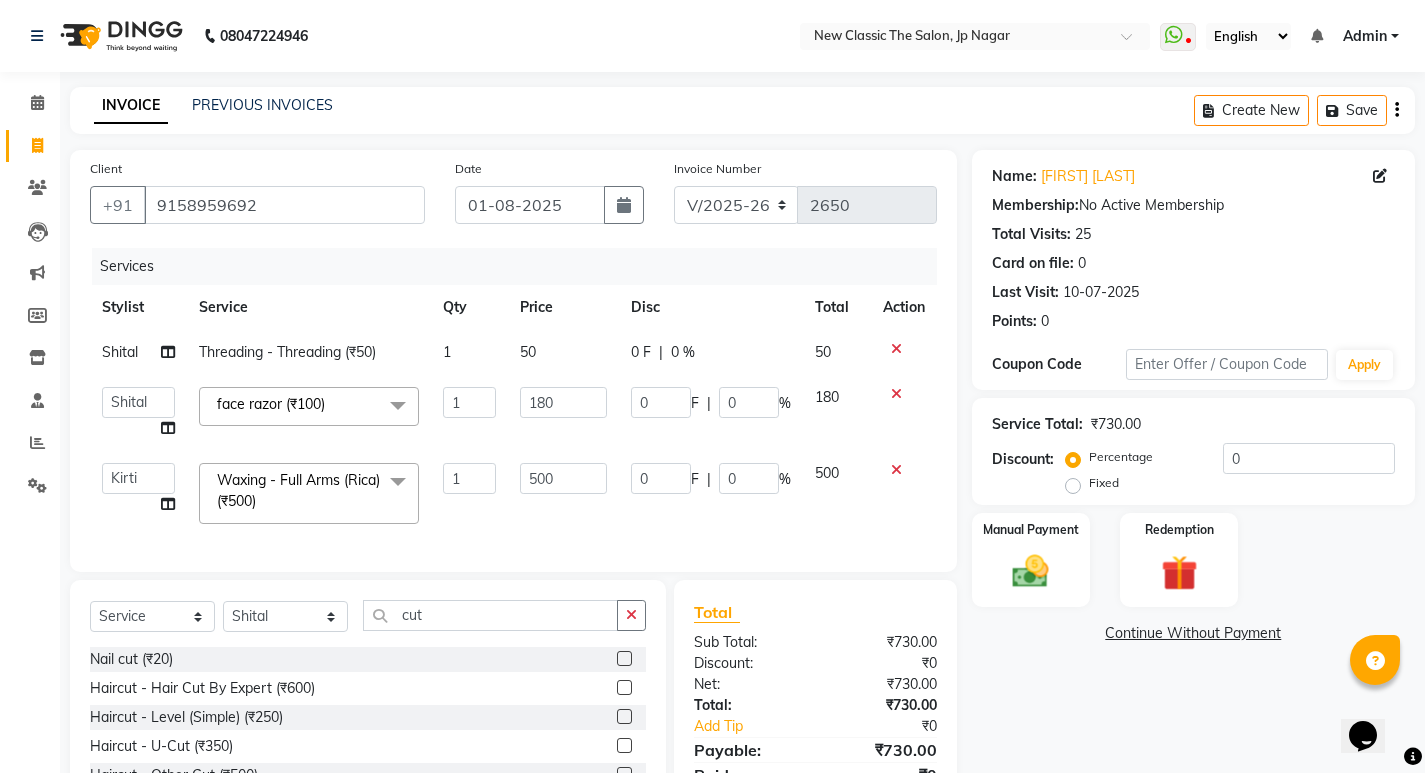 click 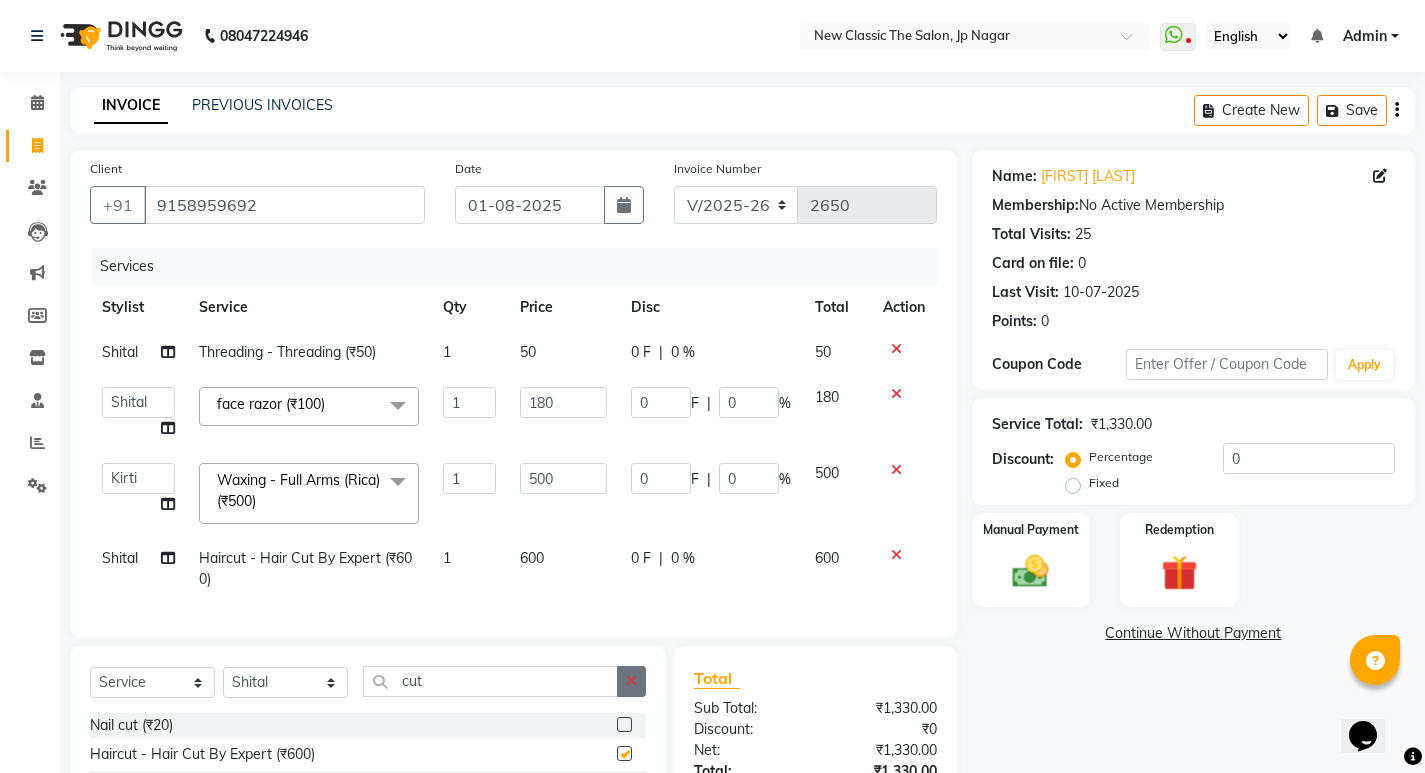 checkbox on "false" 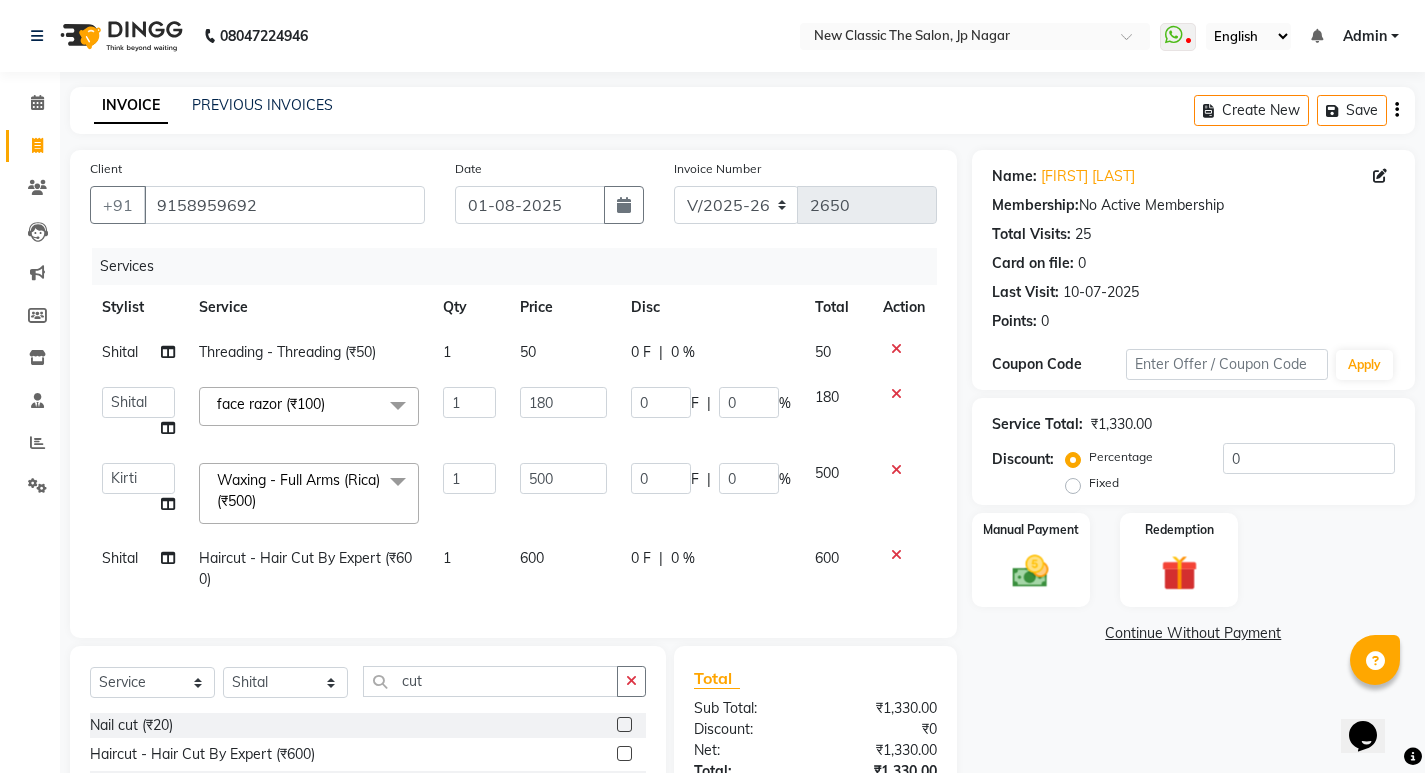 scroll, scrollTop: 213, scrollLeft: 0, axis: vertical 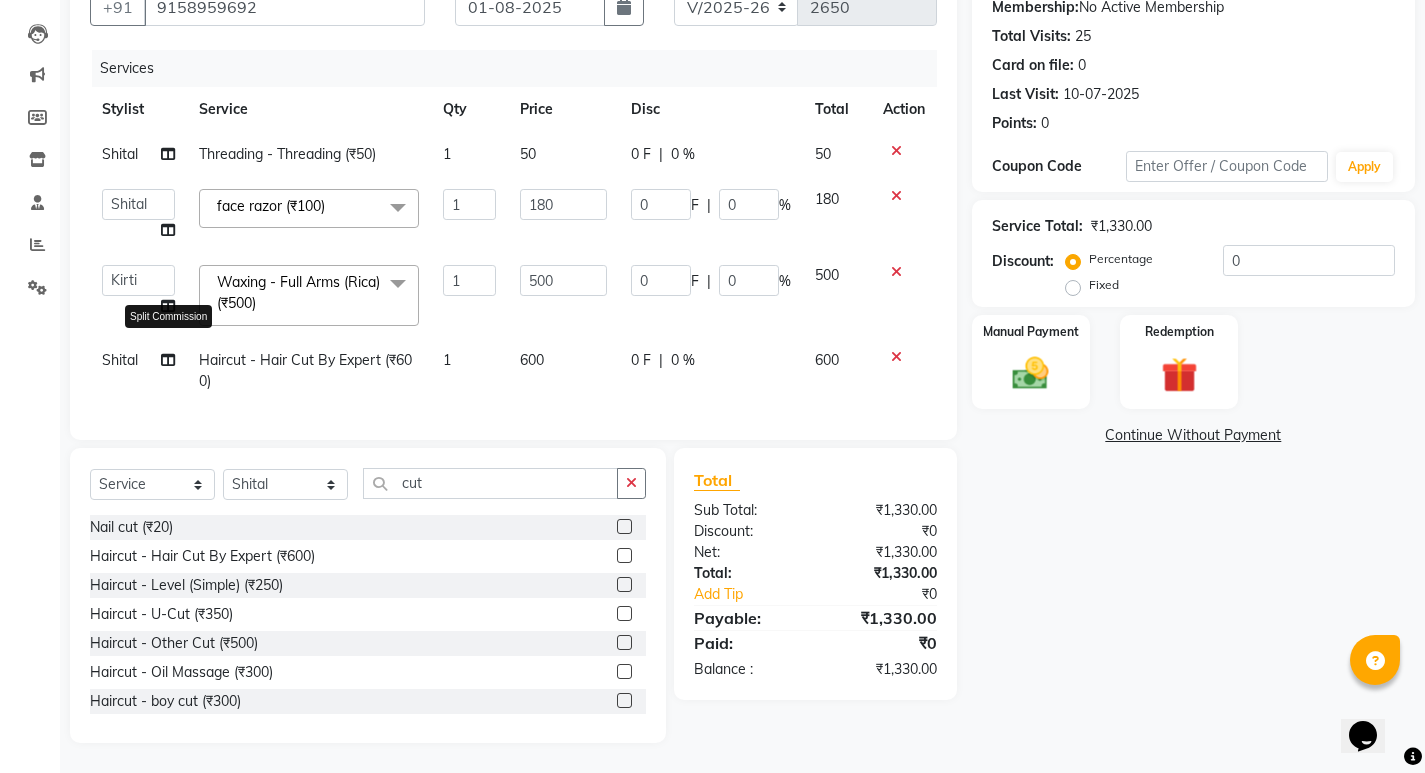 click 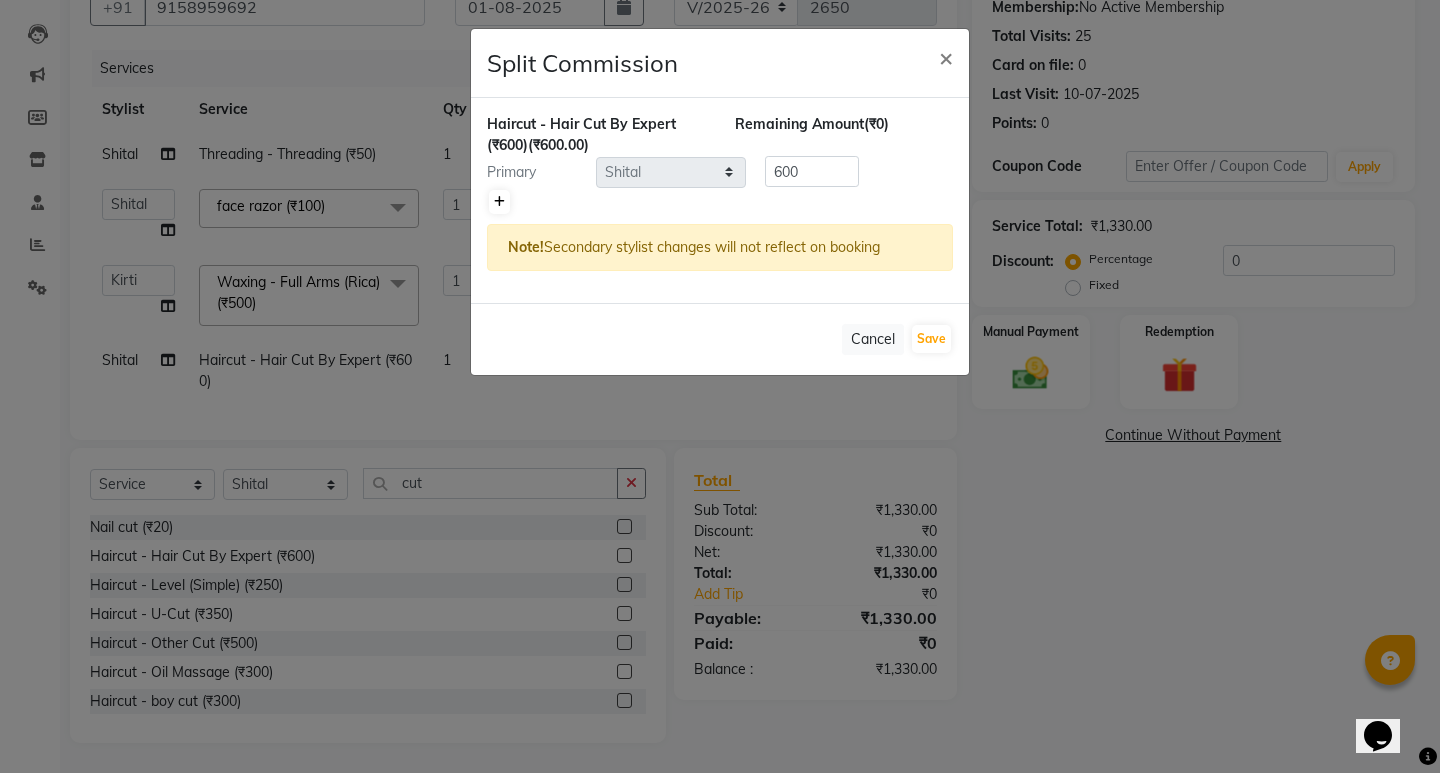 click 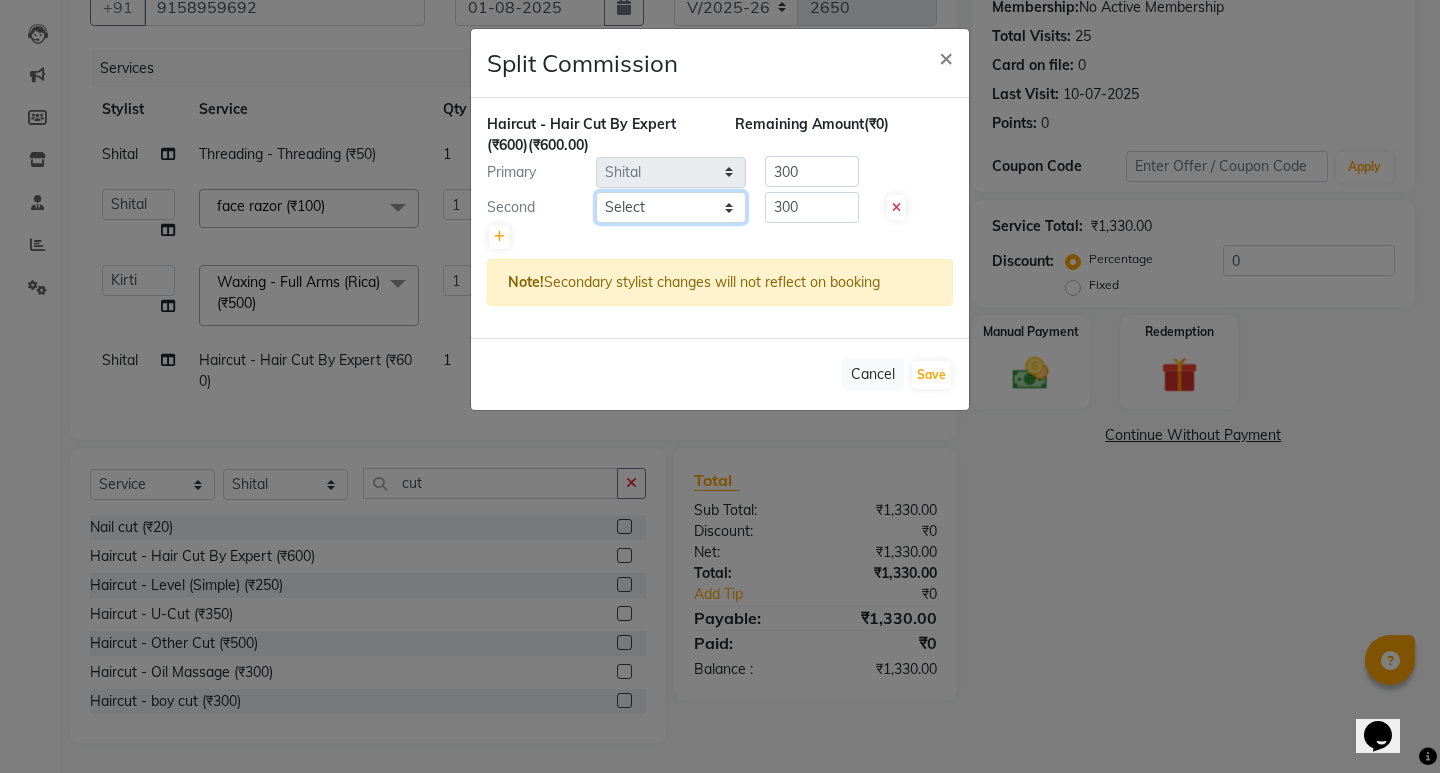 click on "Select [FIRST] [FIRST] [FIRST] [FIRST] [FIRST] [FIRST] [FIRST] [FIRST] [FIRST] [FIRST] [FIRST]" 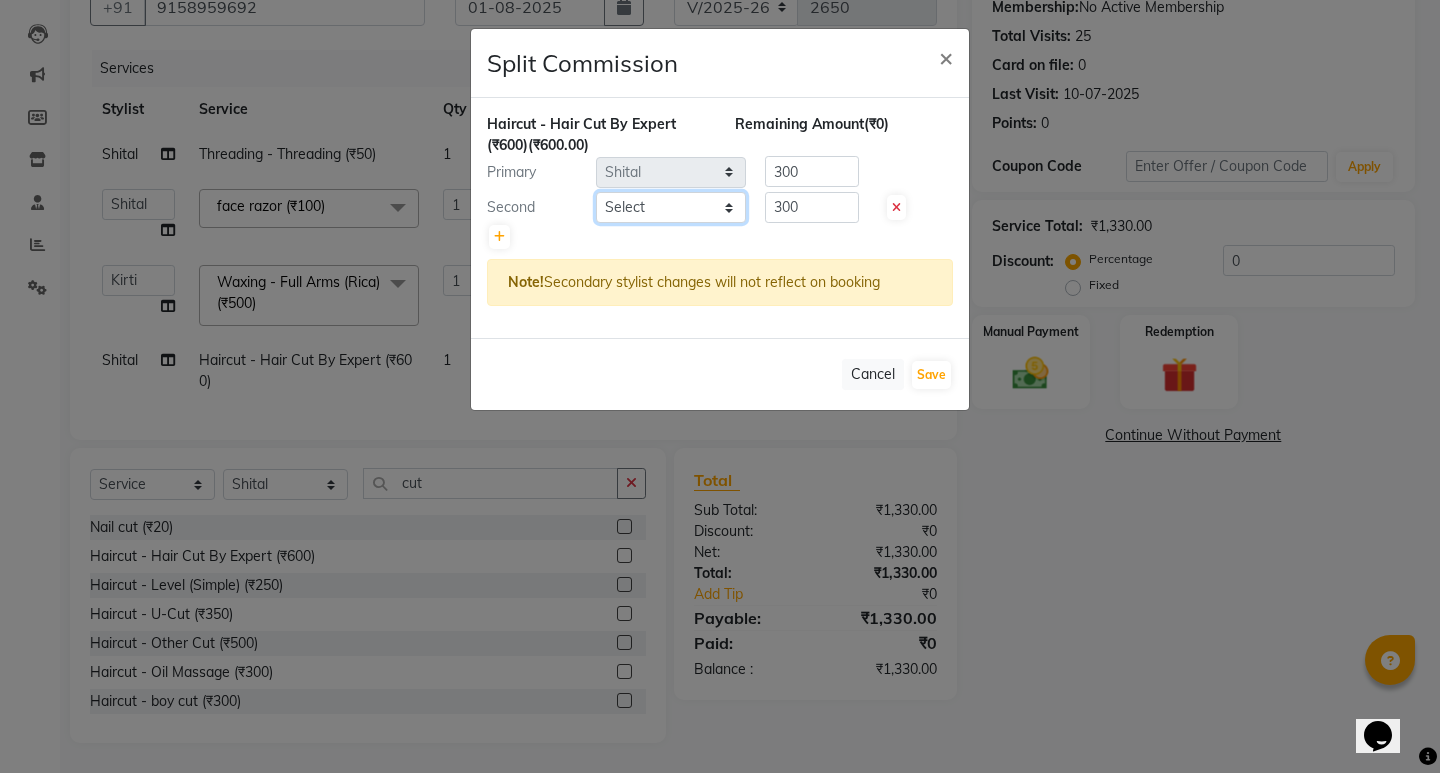 select on "27780" 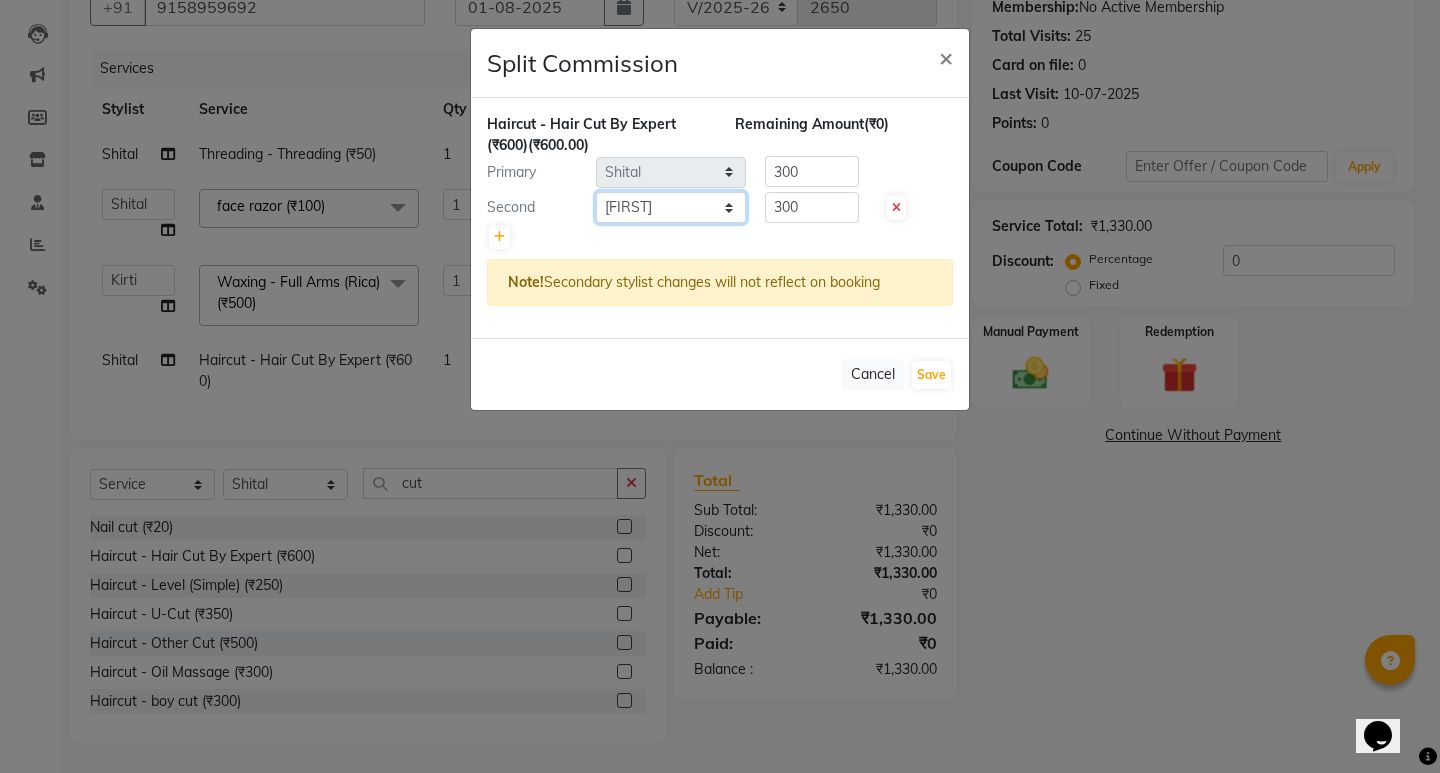 click on "Select [FIRST] [FIRST] [FIRST] [FIRST] [FIRST] [FIRST] [FIRST] [FIRST] [FIRST] [FIRST] [FIRST]" 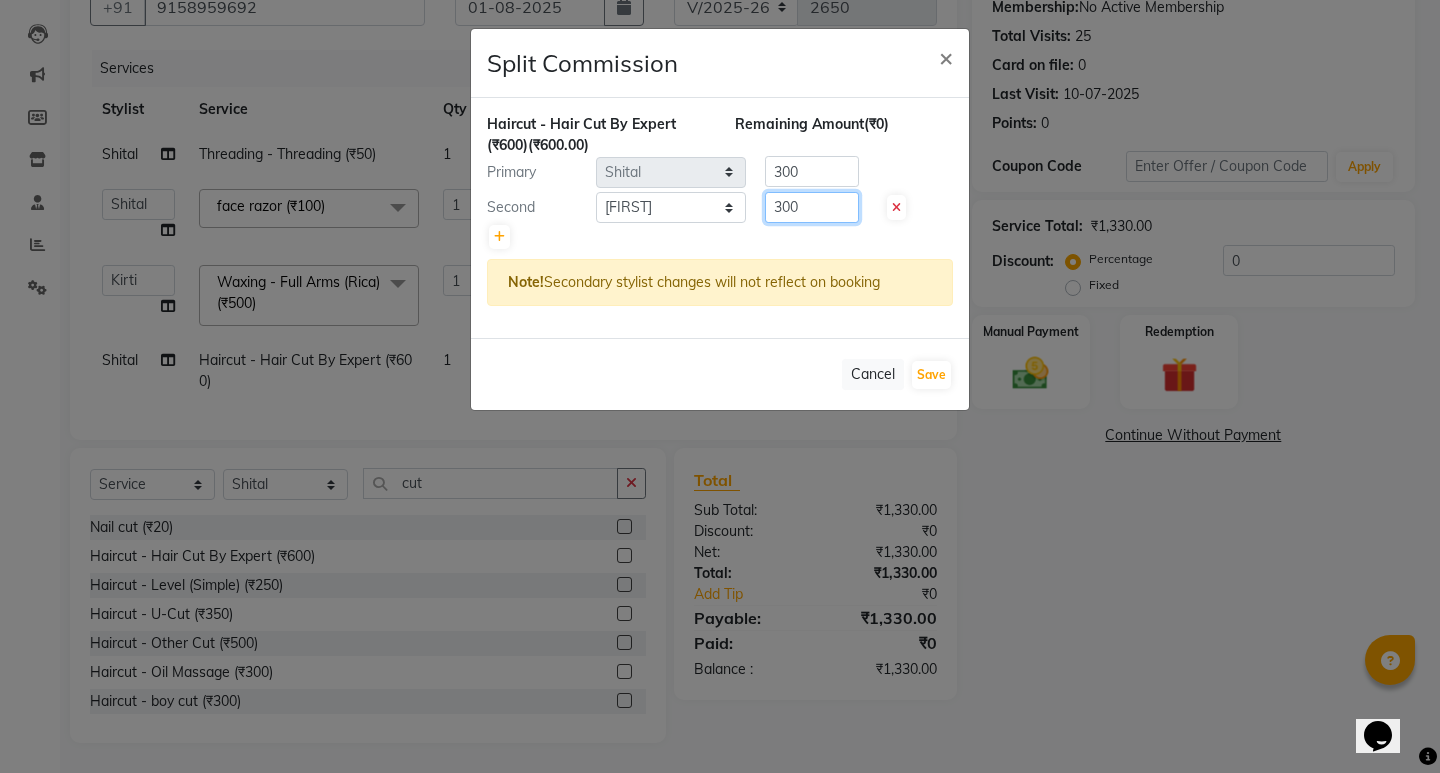 click on "300" 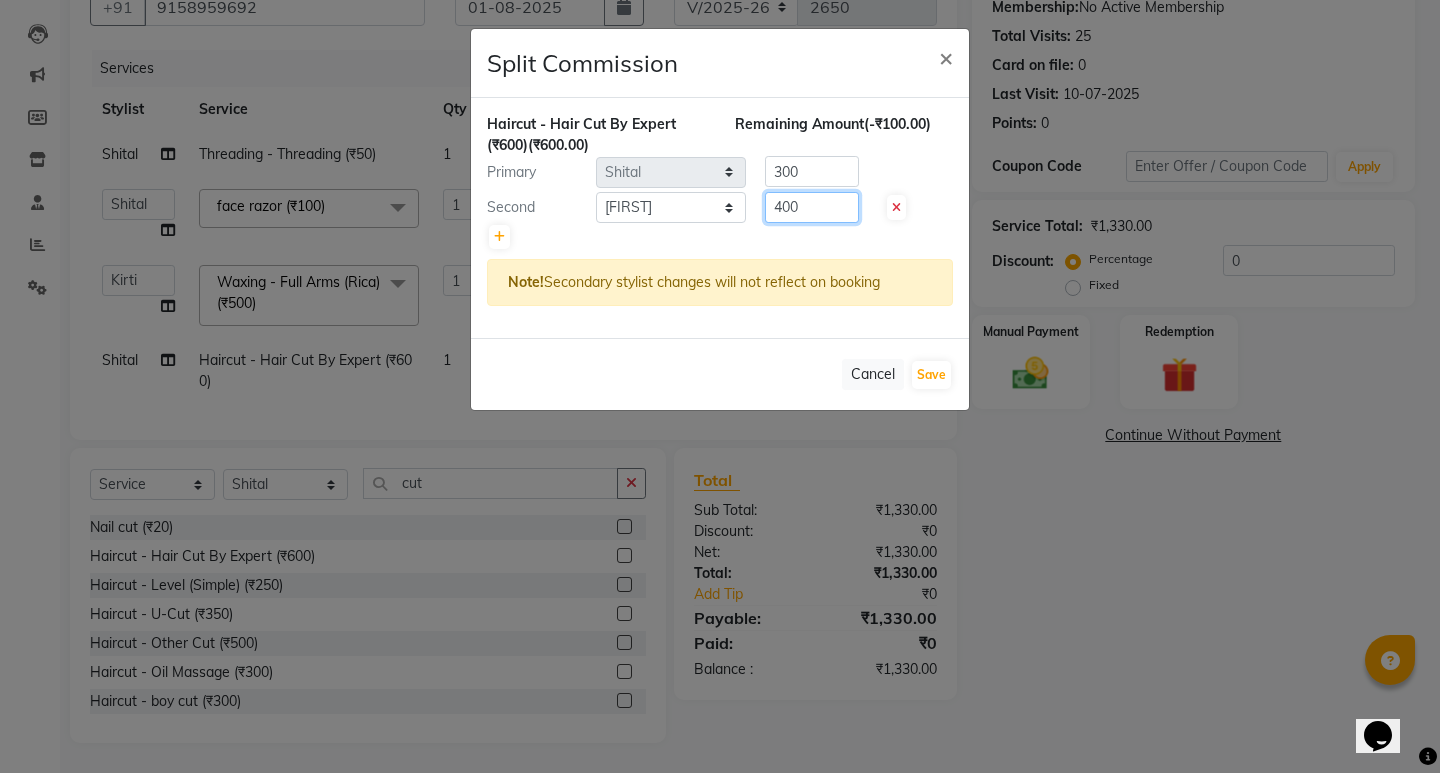 type on "400" 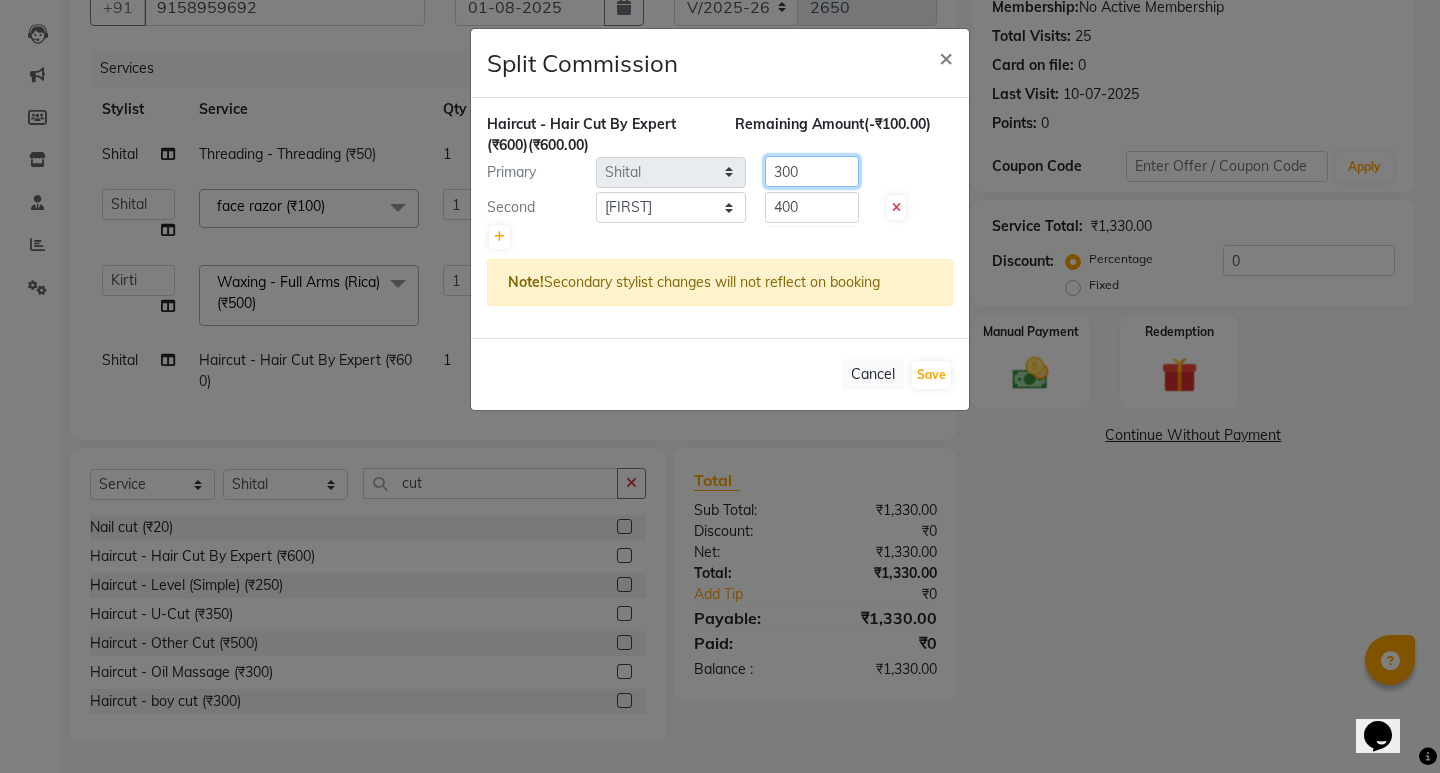click on "300" 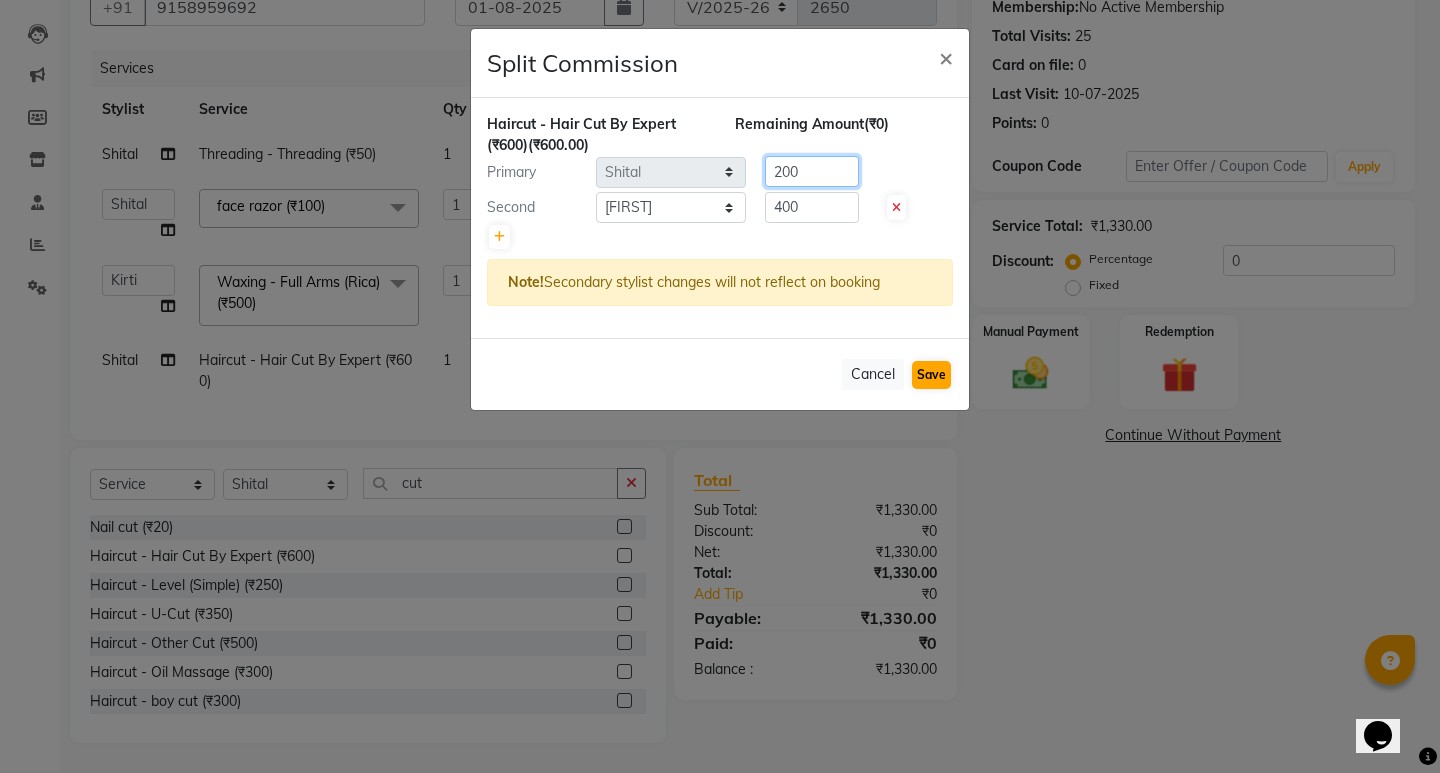 type on "200" 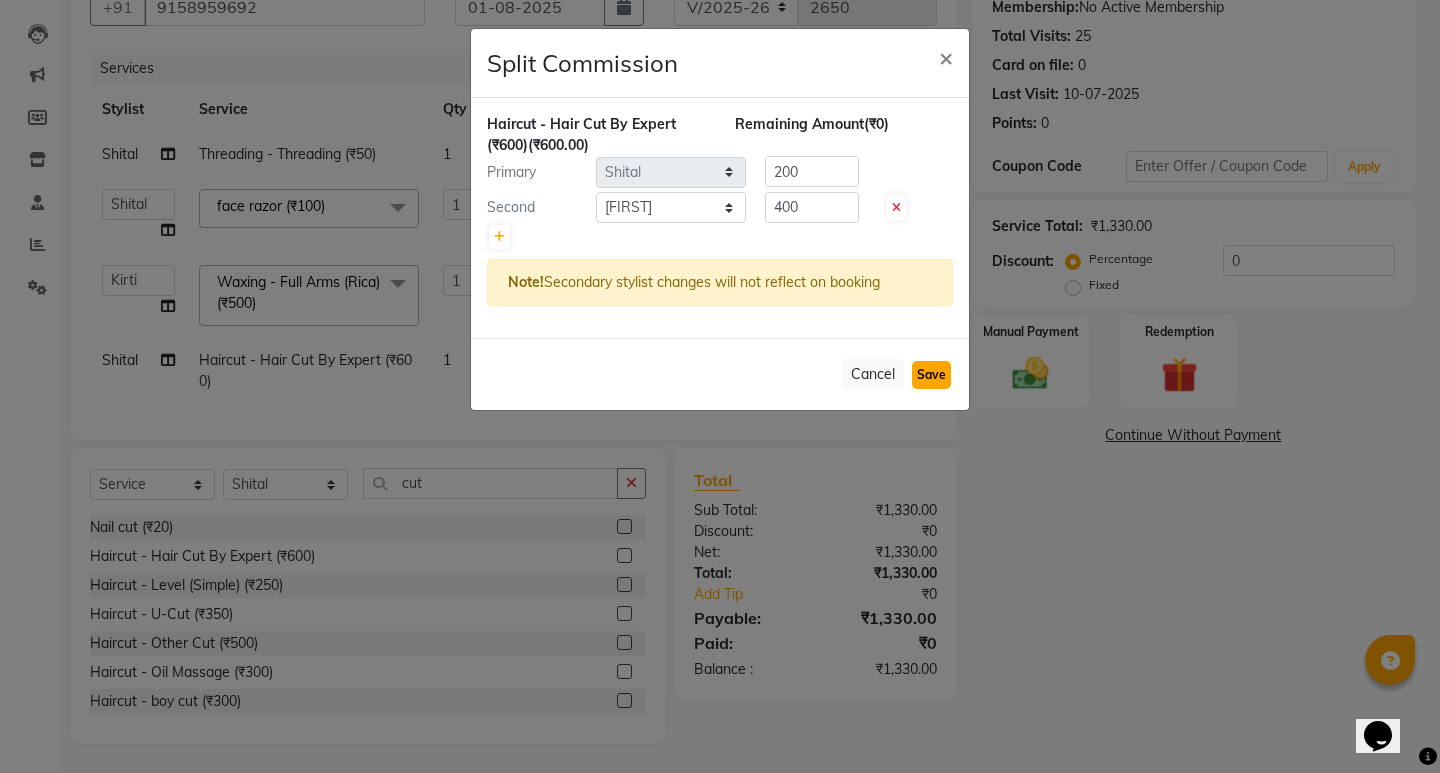 click on "Save" 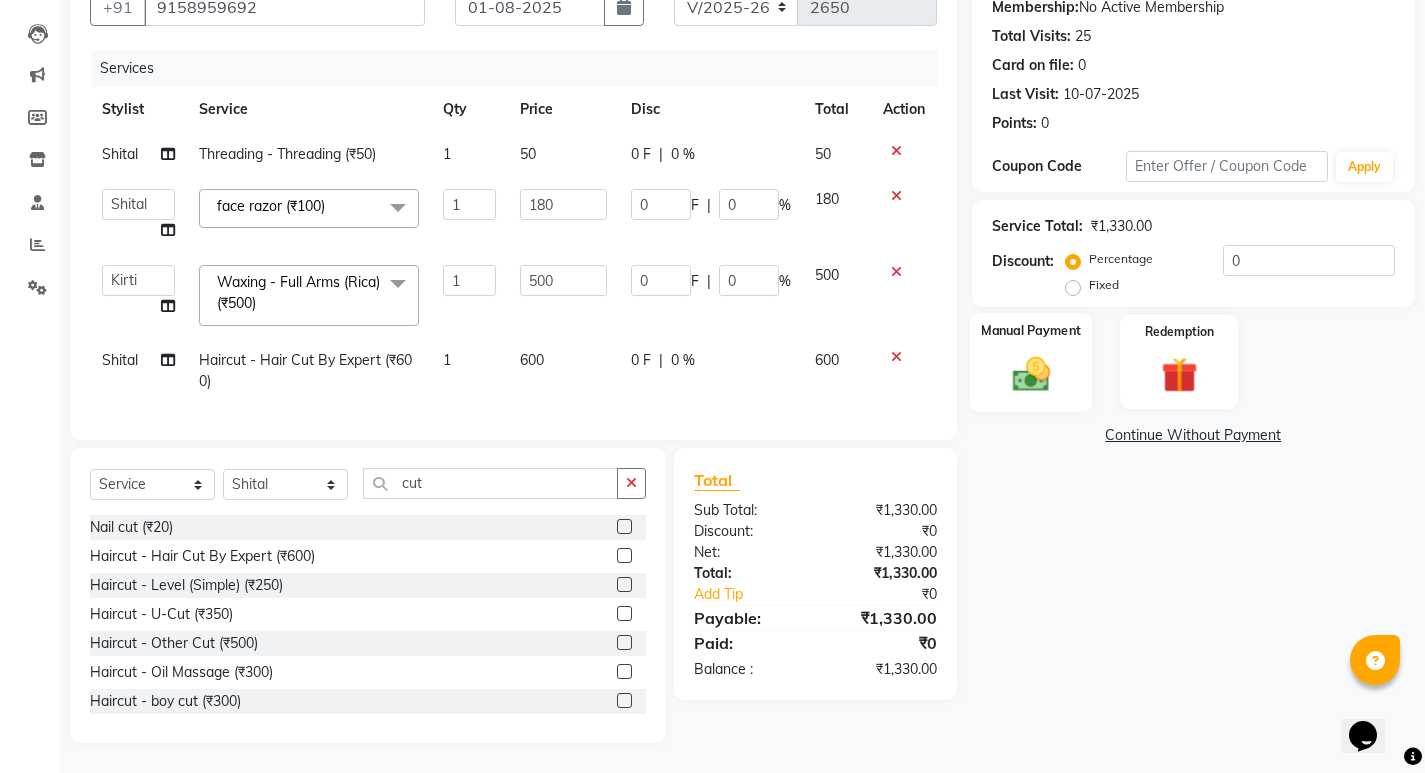 click 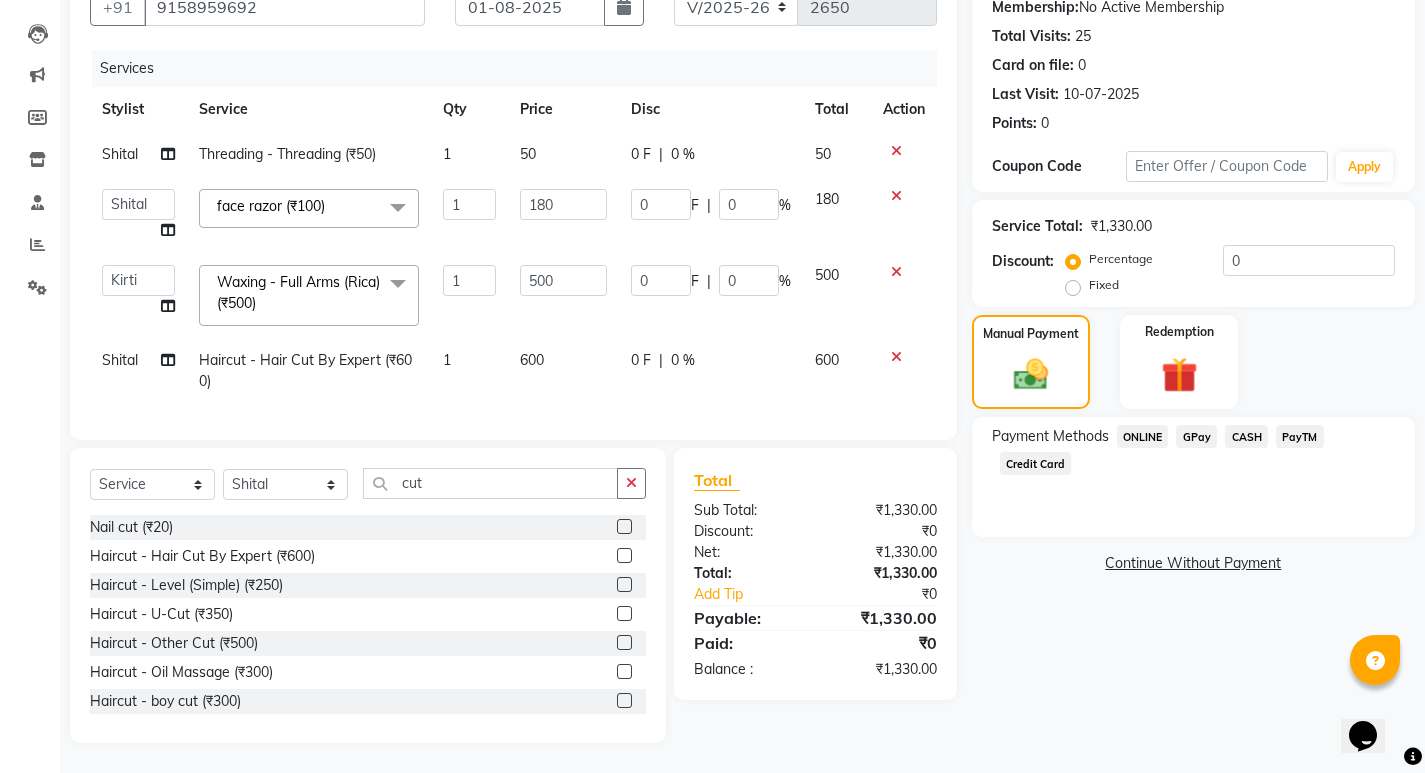 click on "ONLINE" 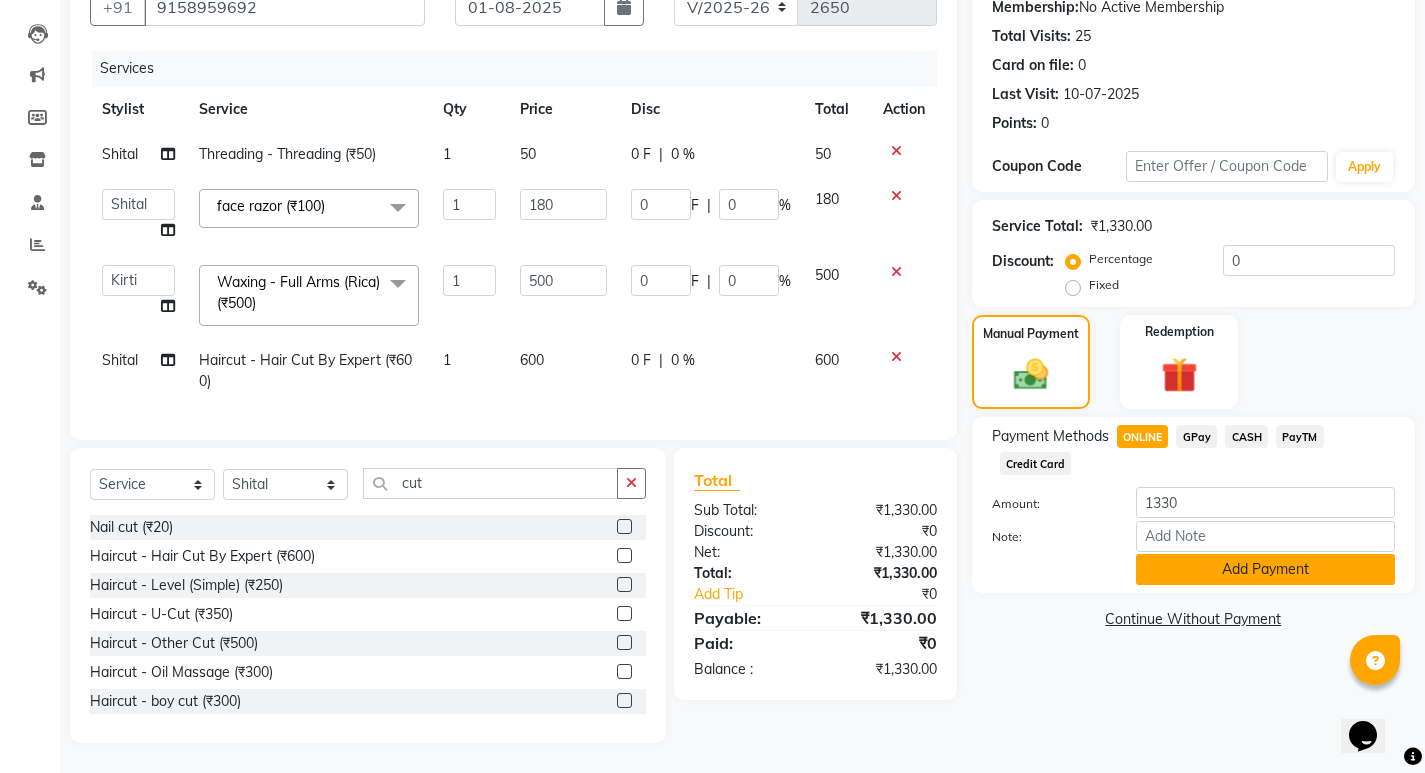 click on "Add Payment" 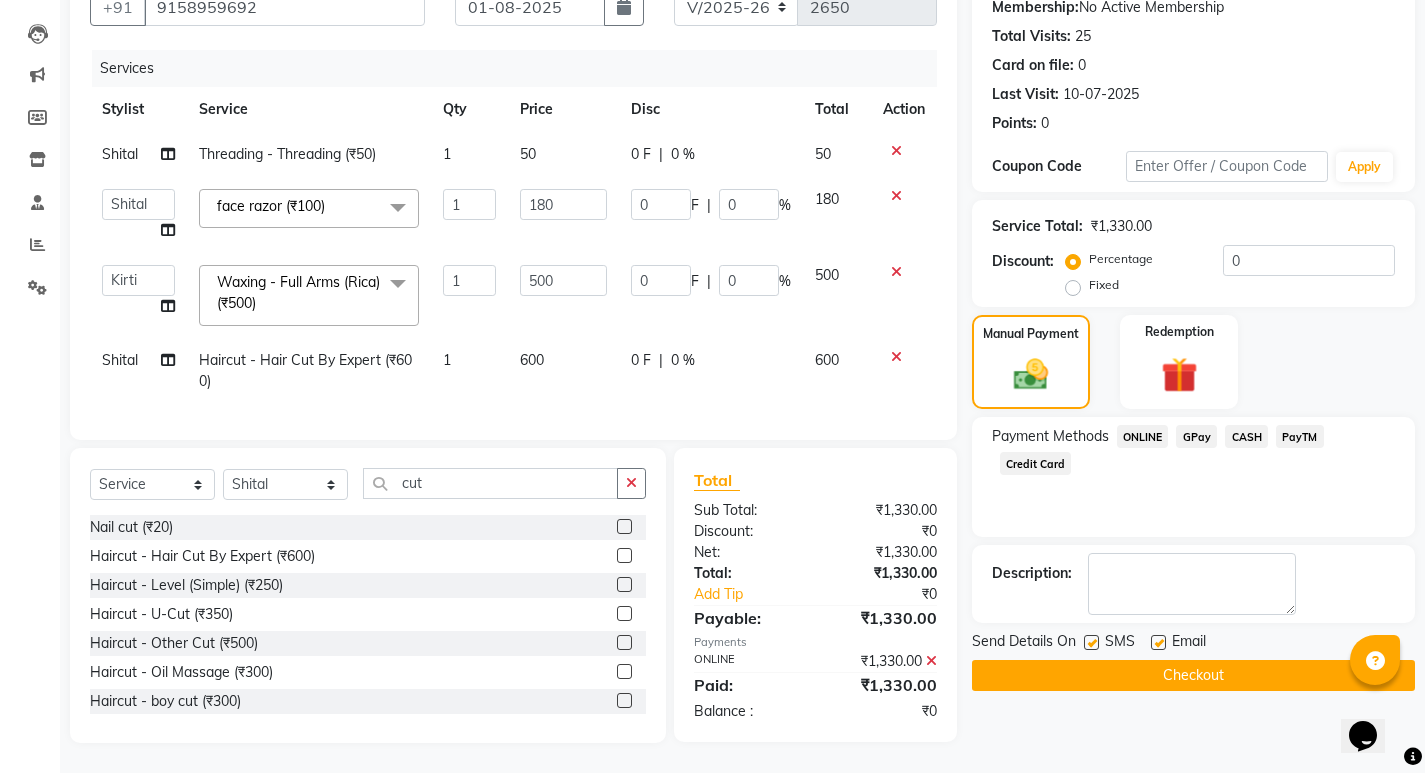 click on "Checkout" 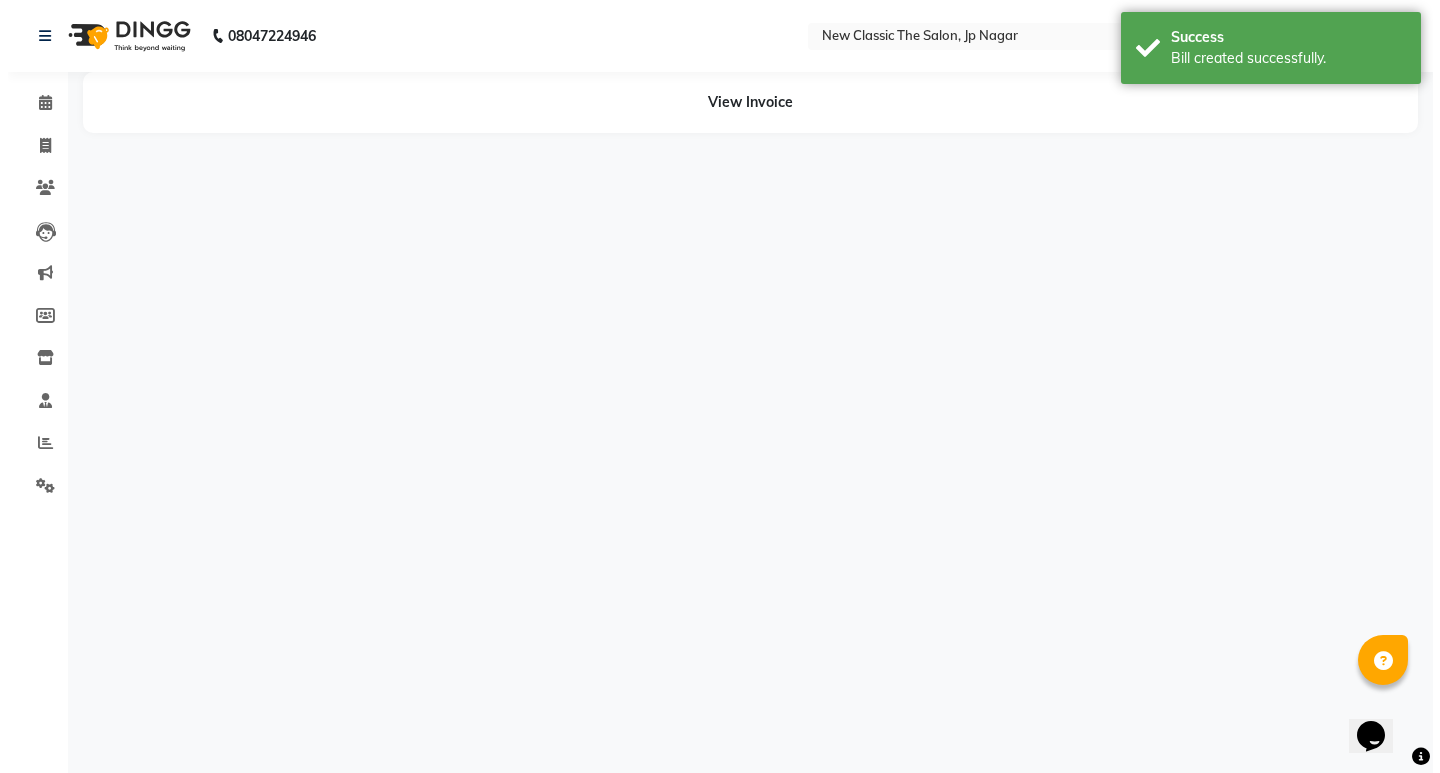 scroll, scrollTop: 0, scrollLeft: 0, axis: both 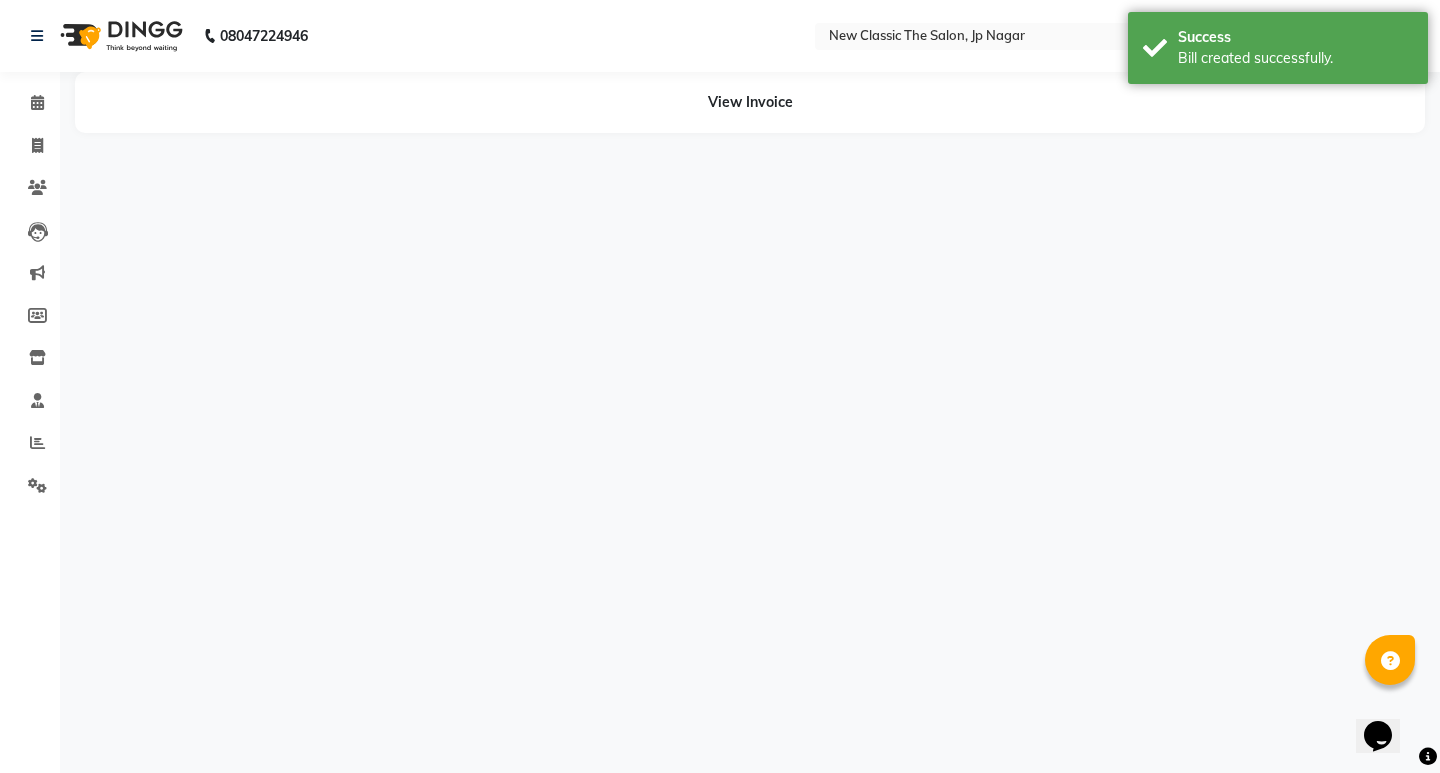 select on "27628" 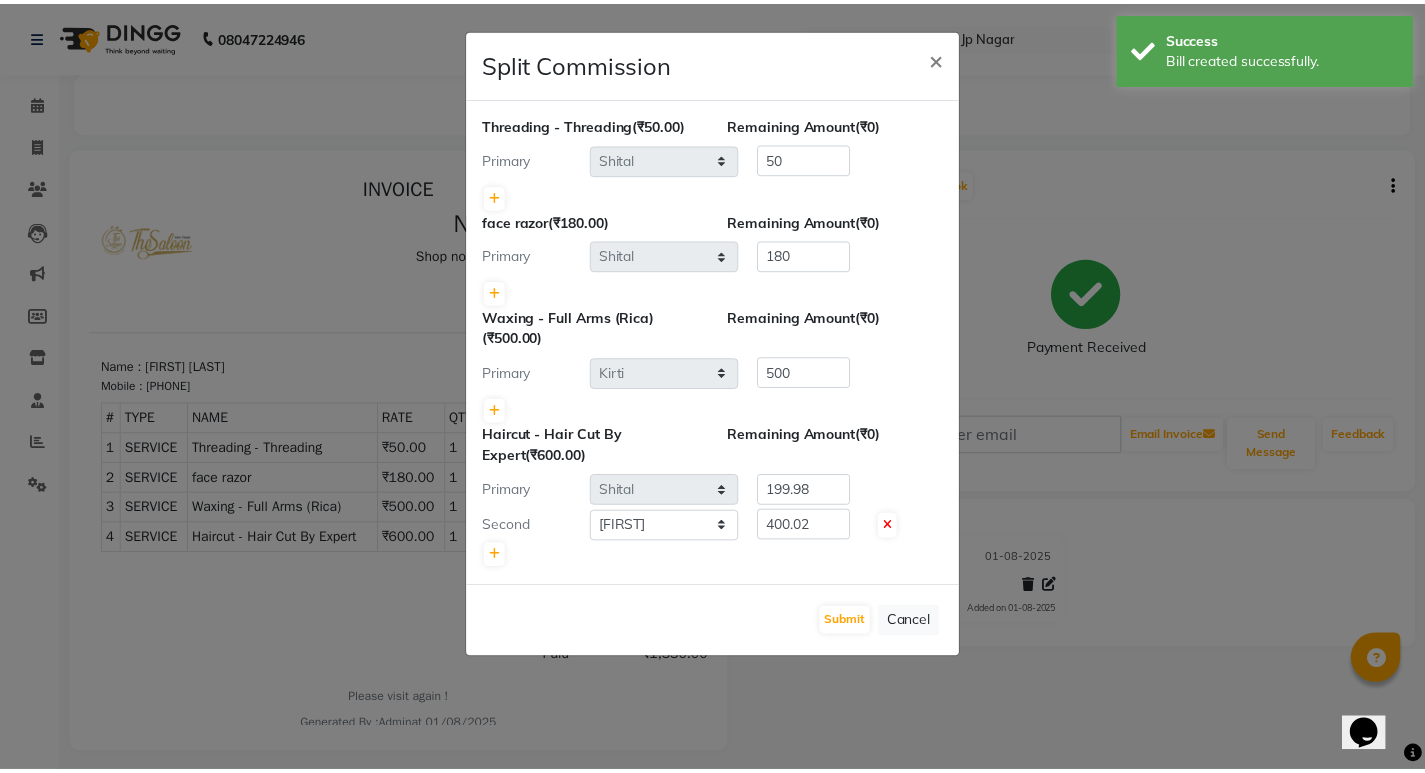 scroll, scrollTop: 0, scrollLeft: 0, axis: both 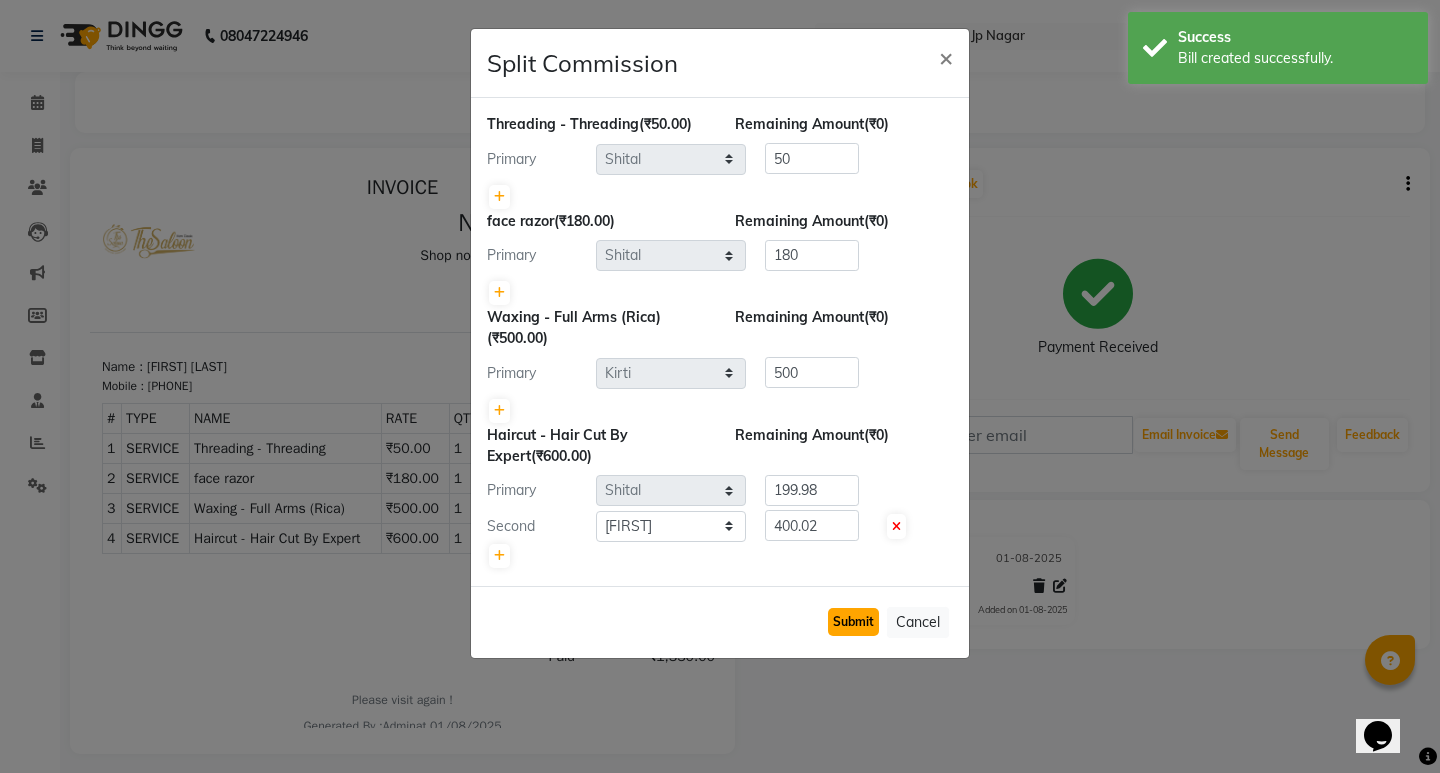 click on "Submit" 